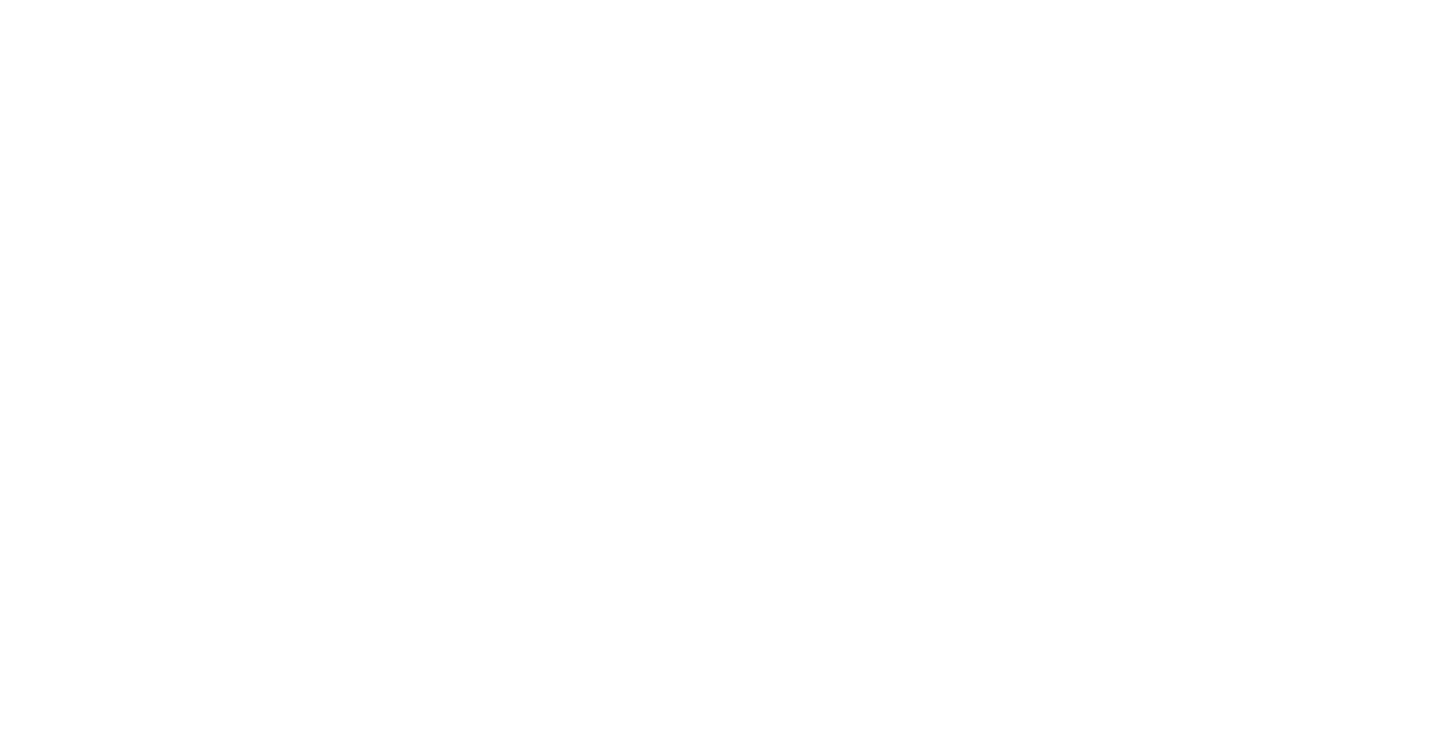 scroll, scrollTop: 0, scrollLeft: 0, axis: both 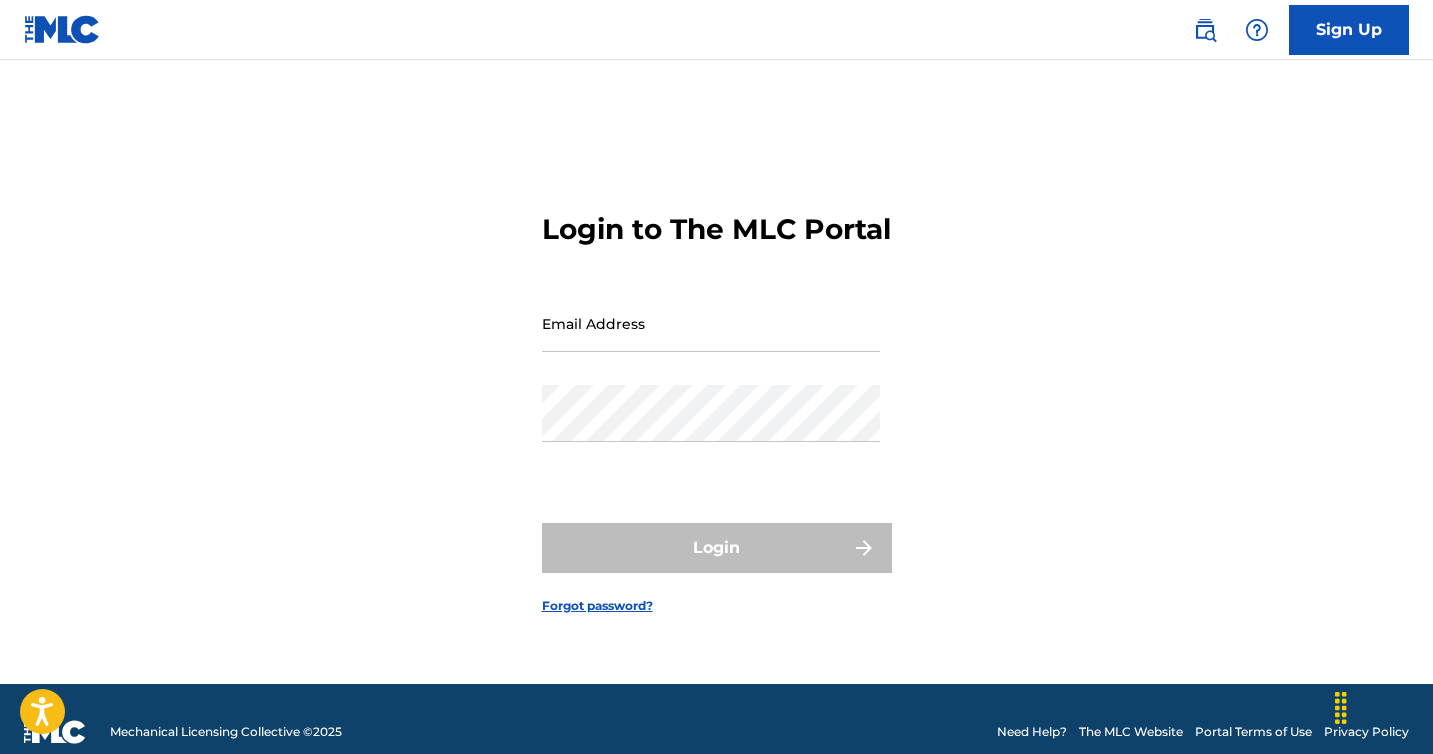 click on "Email Address" at bounding box center [711, 323] 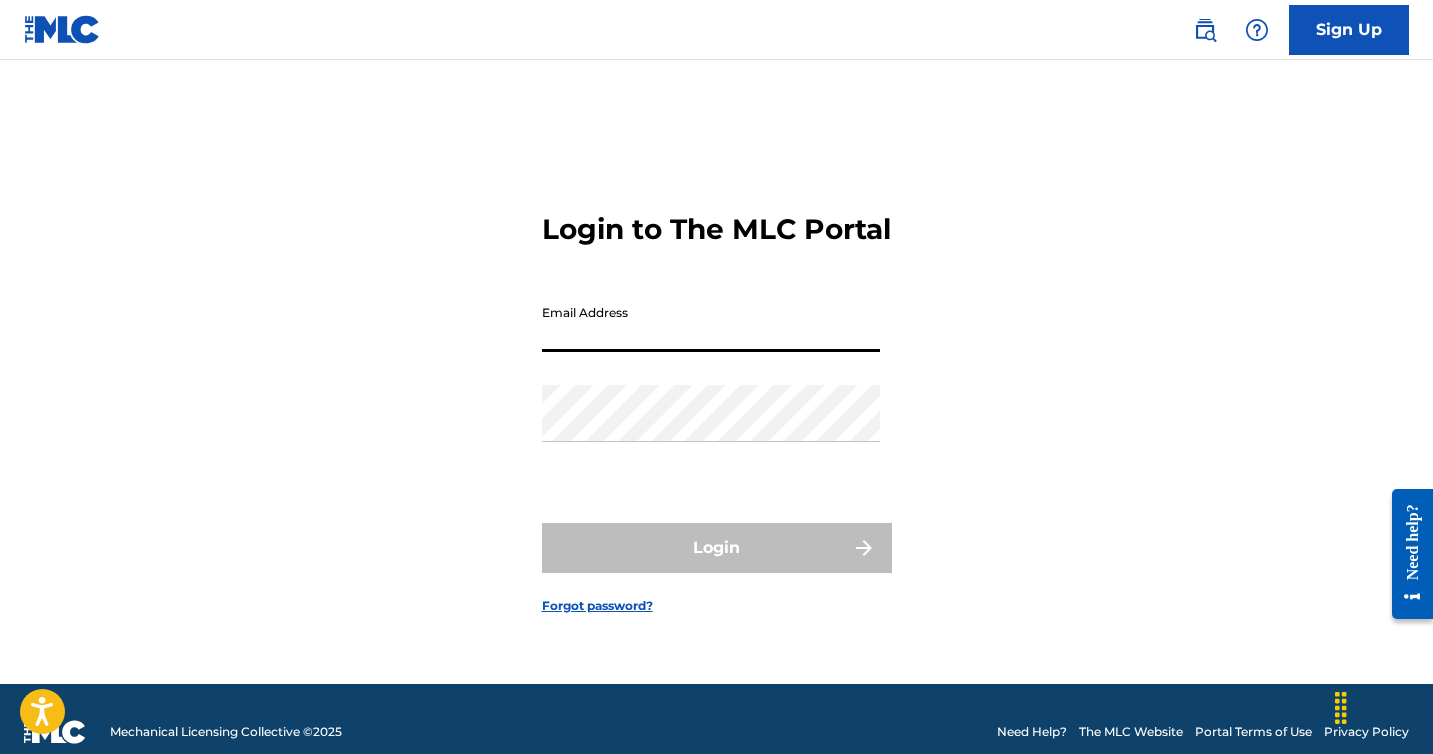 type on "publishing@[EXAMPLE.COM]" 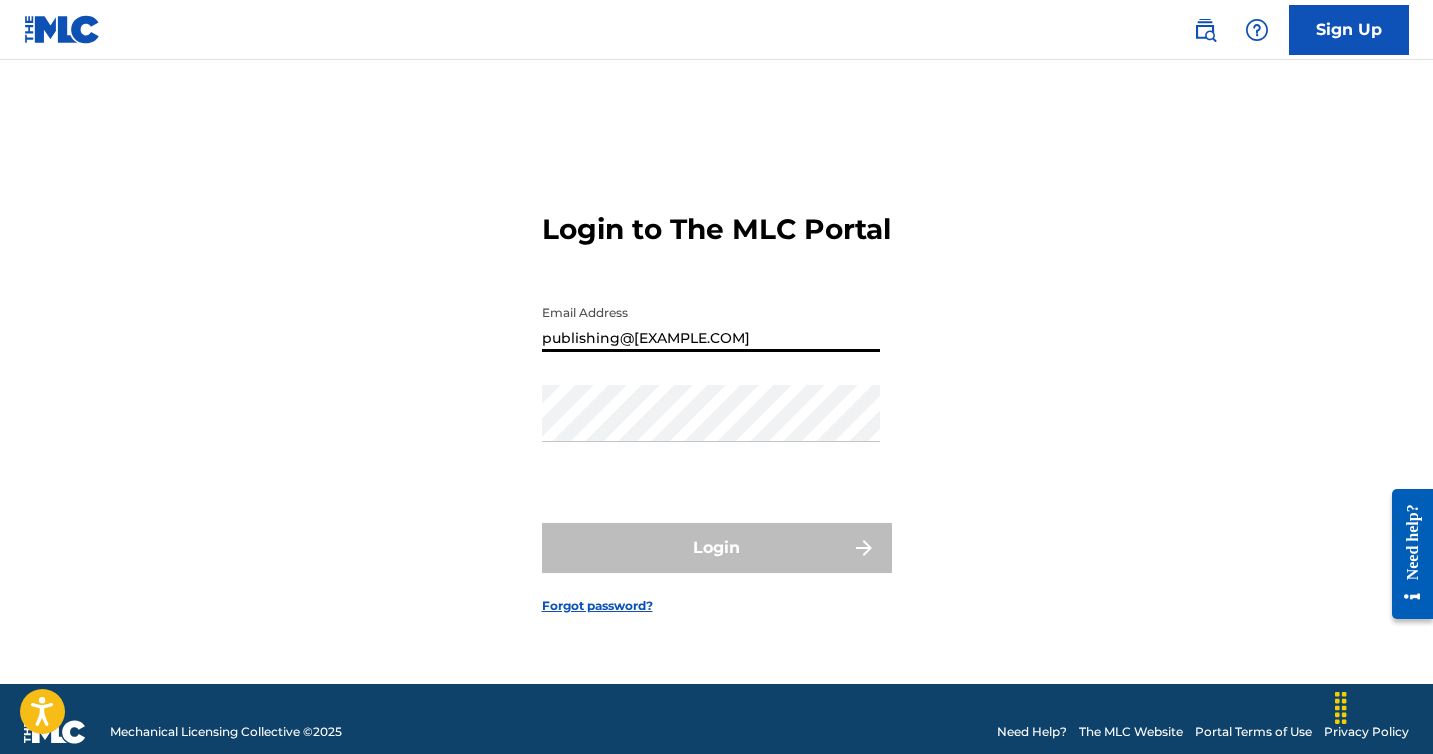 click on "publishing@[EXAMPLE.COM]" at bounding box center [711, 323] 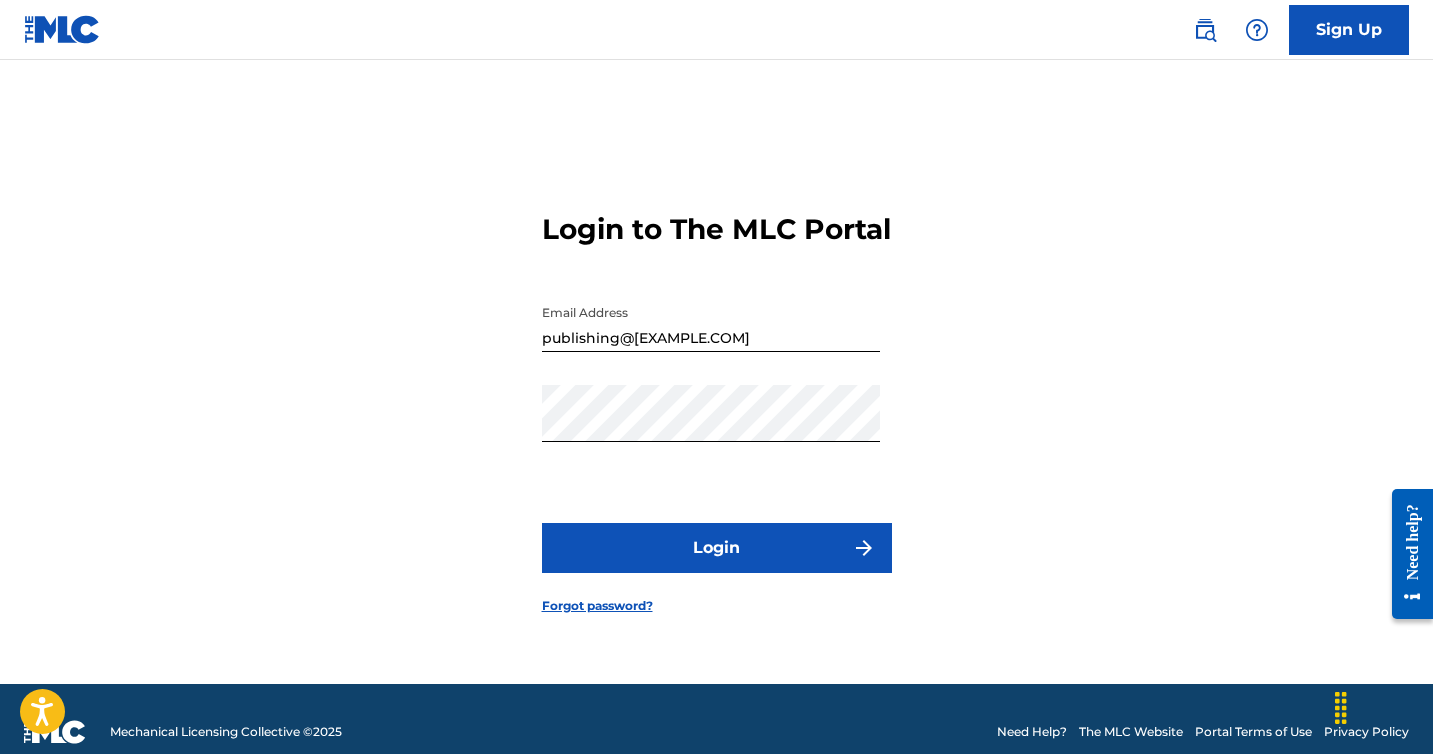 click on "Login" at bounding box center [717, 548] 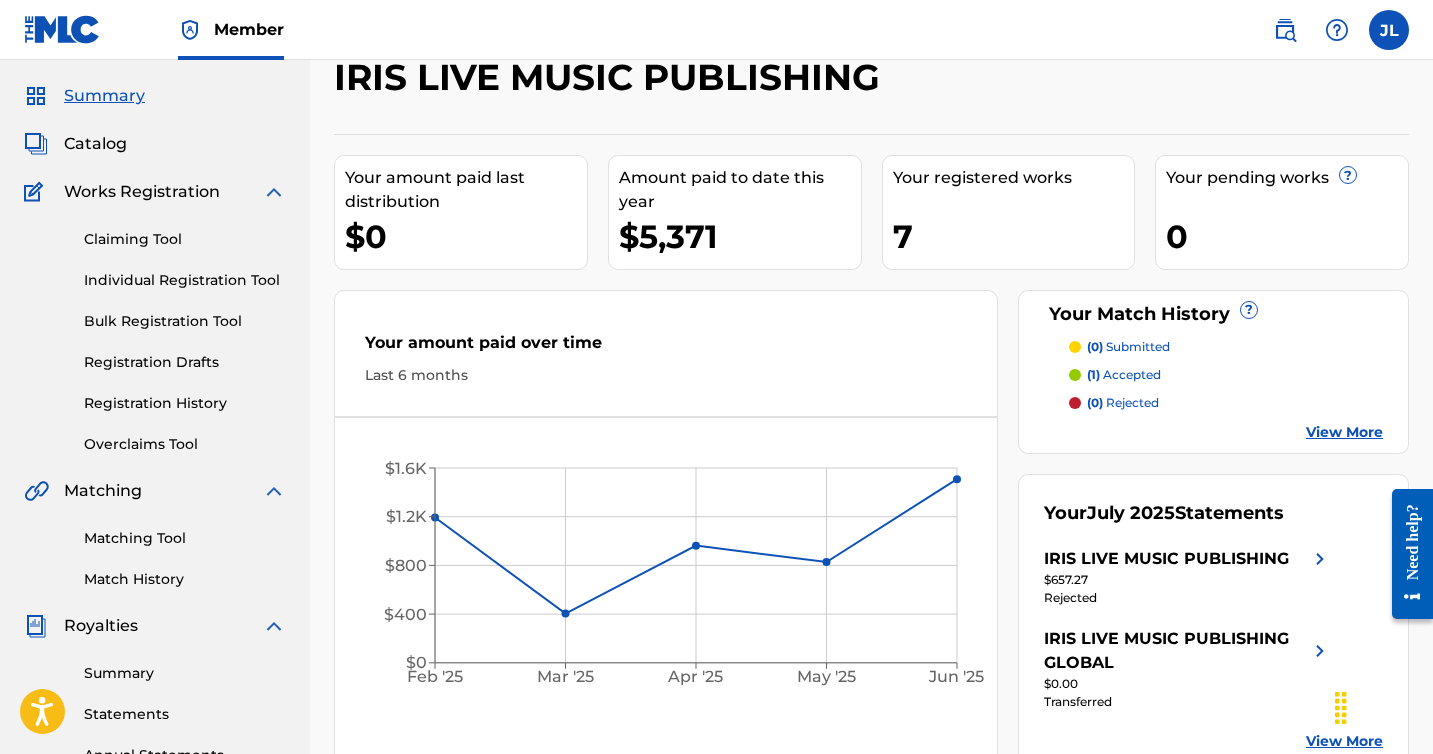 scroll, scrollTop: 0, scrollLeft: 0, axis: both 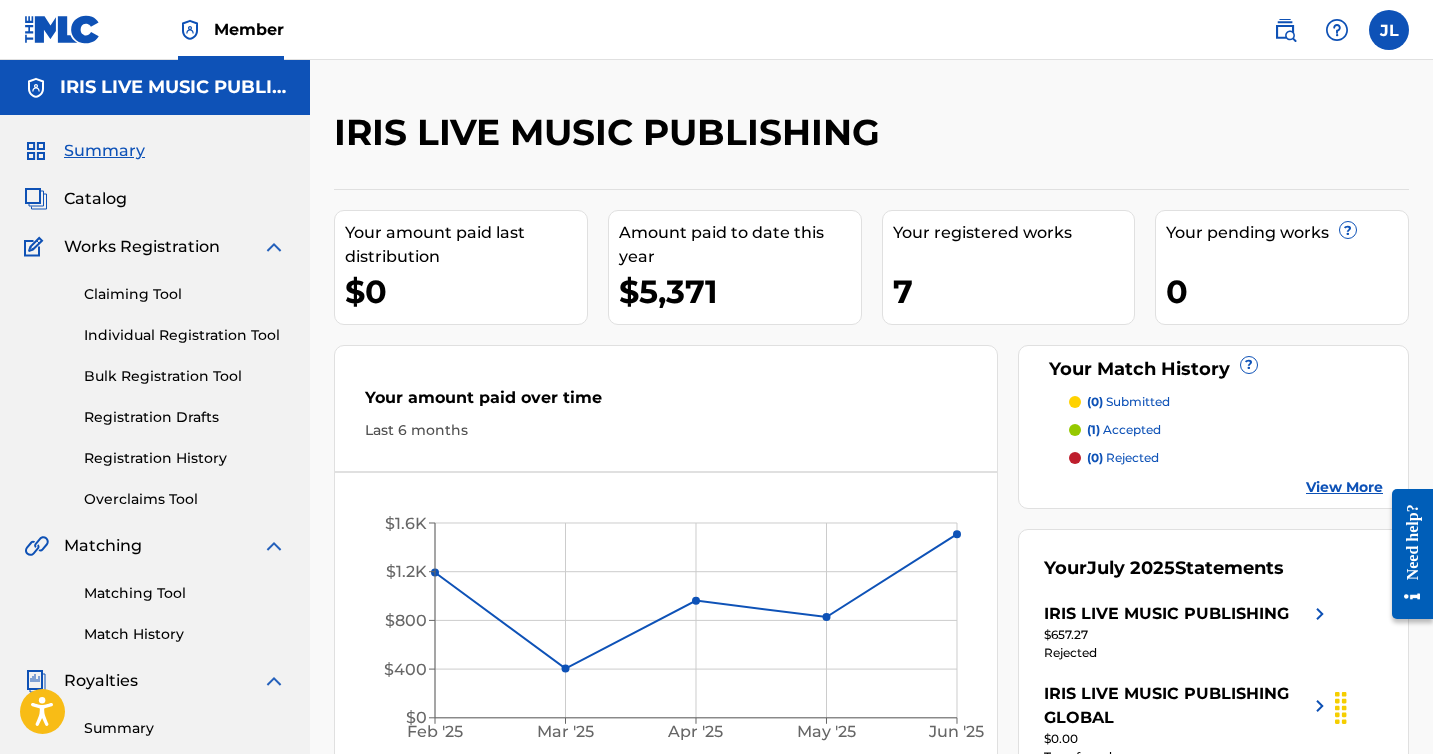 click on "Catalog" at bounding box center (95, 199) 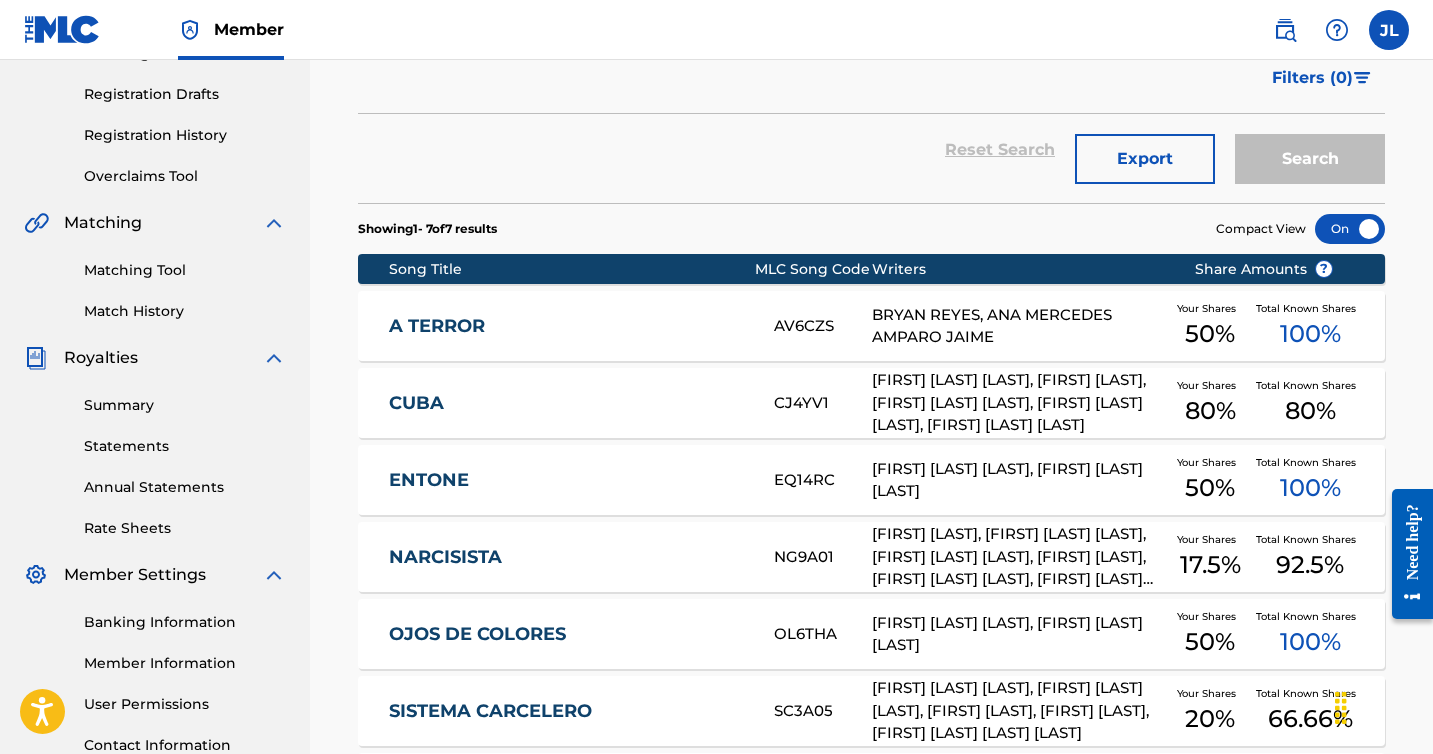 scroll, scrollTop: 0, scrollLeft: 0, axis: both 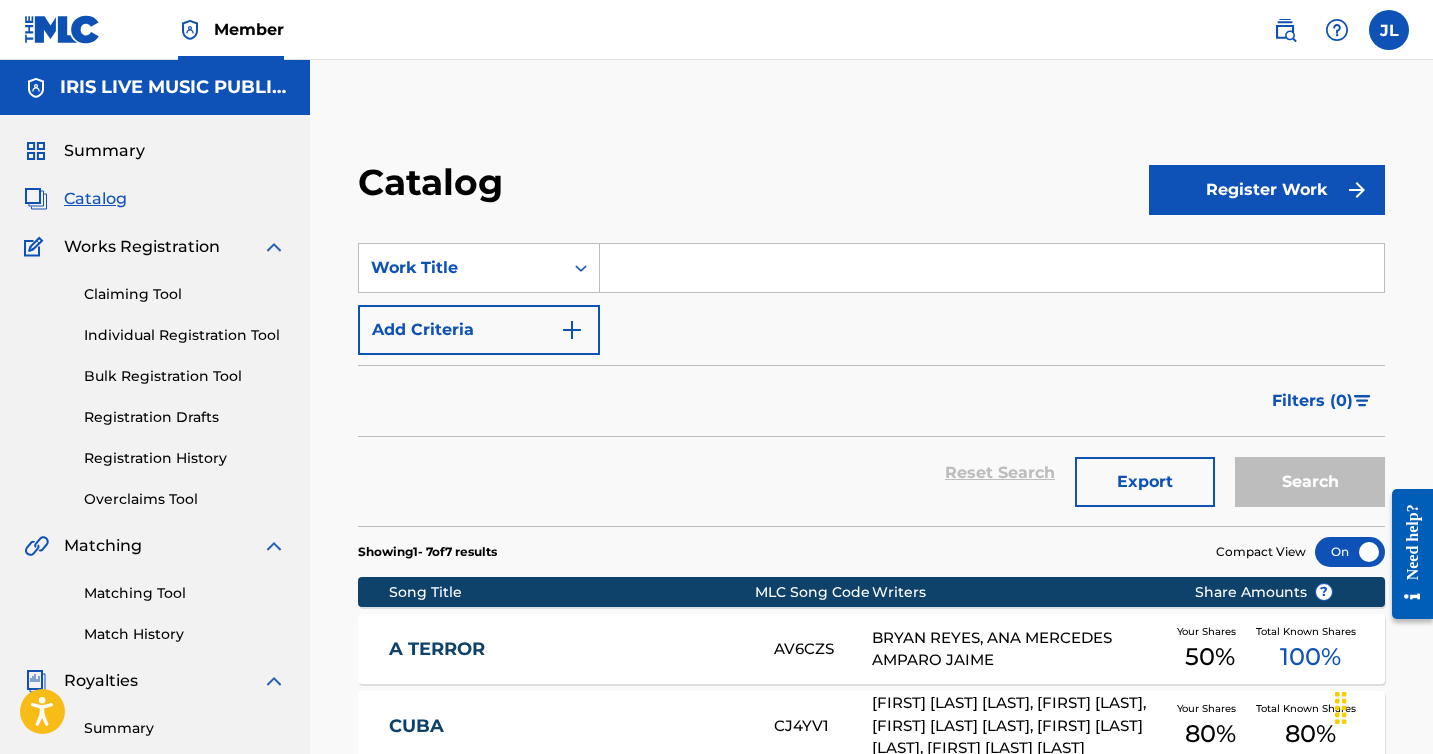 click on "Register Work" at bounding box center (1267, 190) 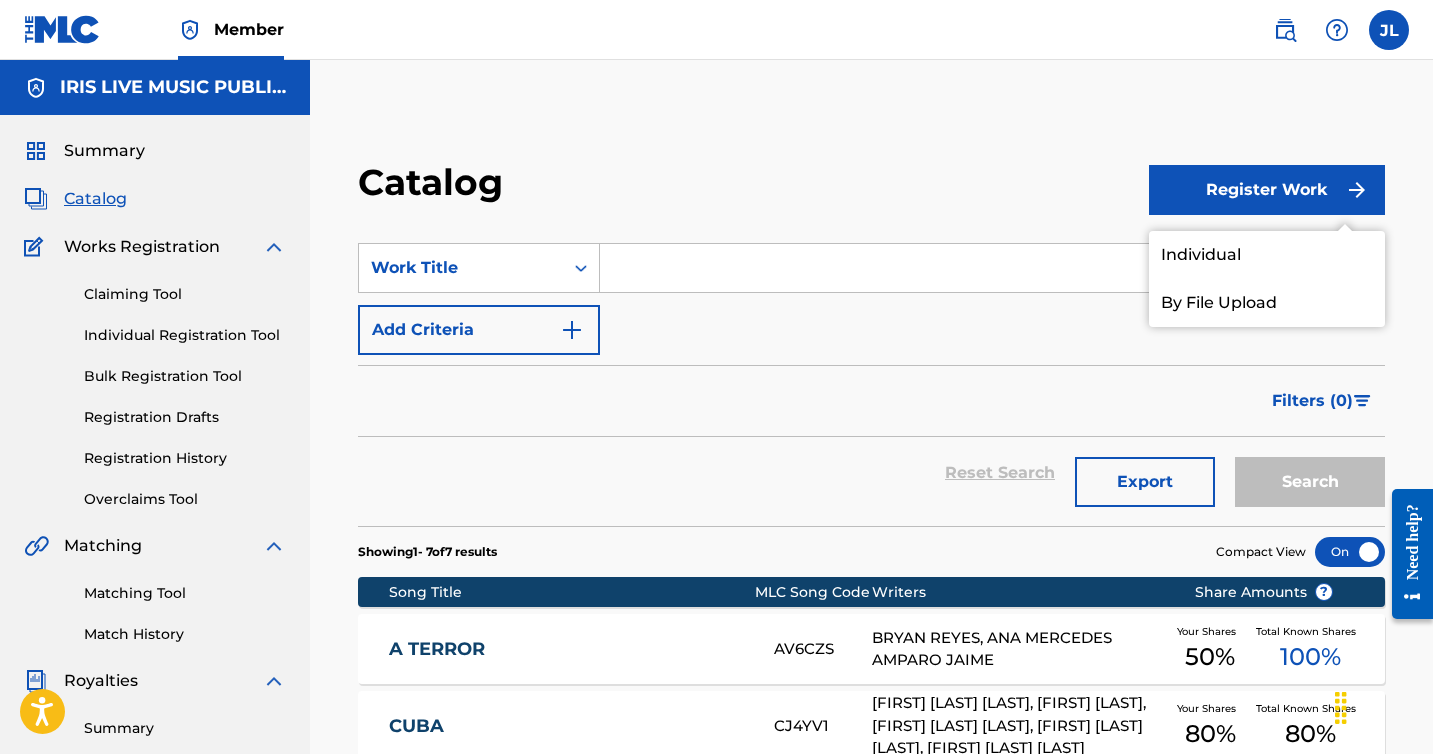 click on "Individual" at bounding box center [1267, 255] 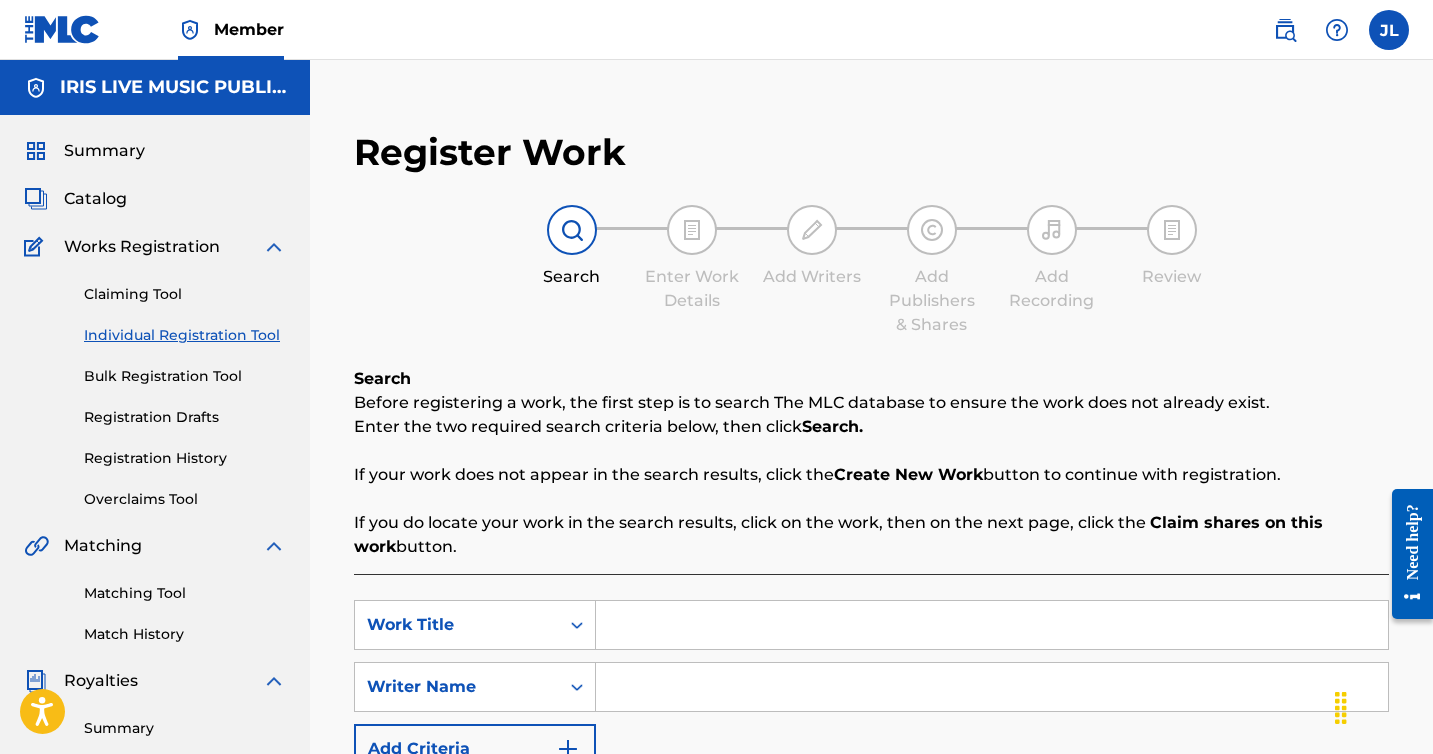click on "Catalog" at bounding box center (95, 199) 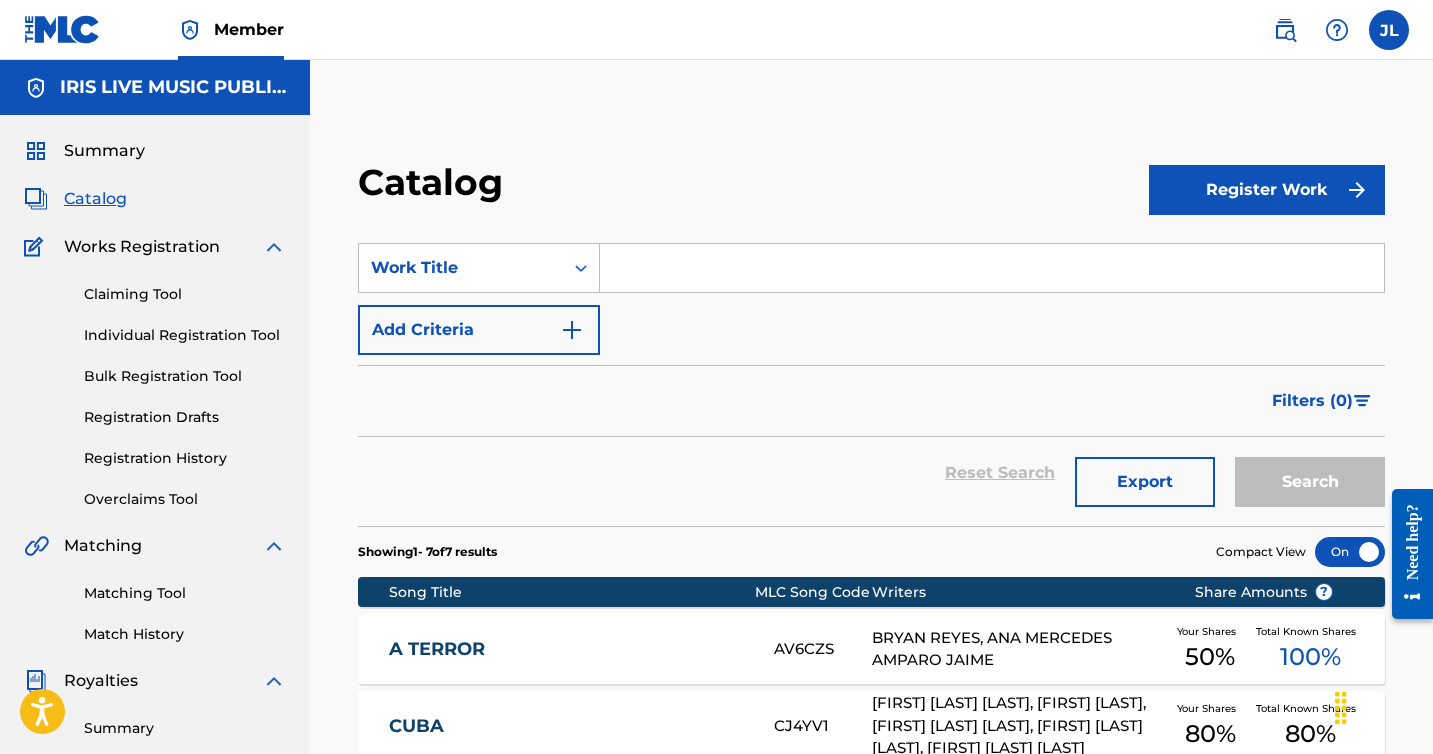 click on "SearchWithCriteria6cac5c1e-5806-4bdf-97b8-a86b14aa6671 Work Title Add Criteria Filter Hold Filters Overclaim   Dispute   Remove Filters Apply Filters Filters ( 0 ) Reset Search Export Search" at bounding box center [871, 372] 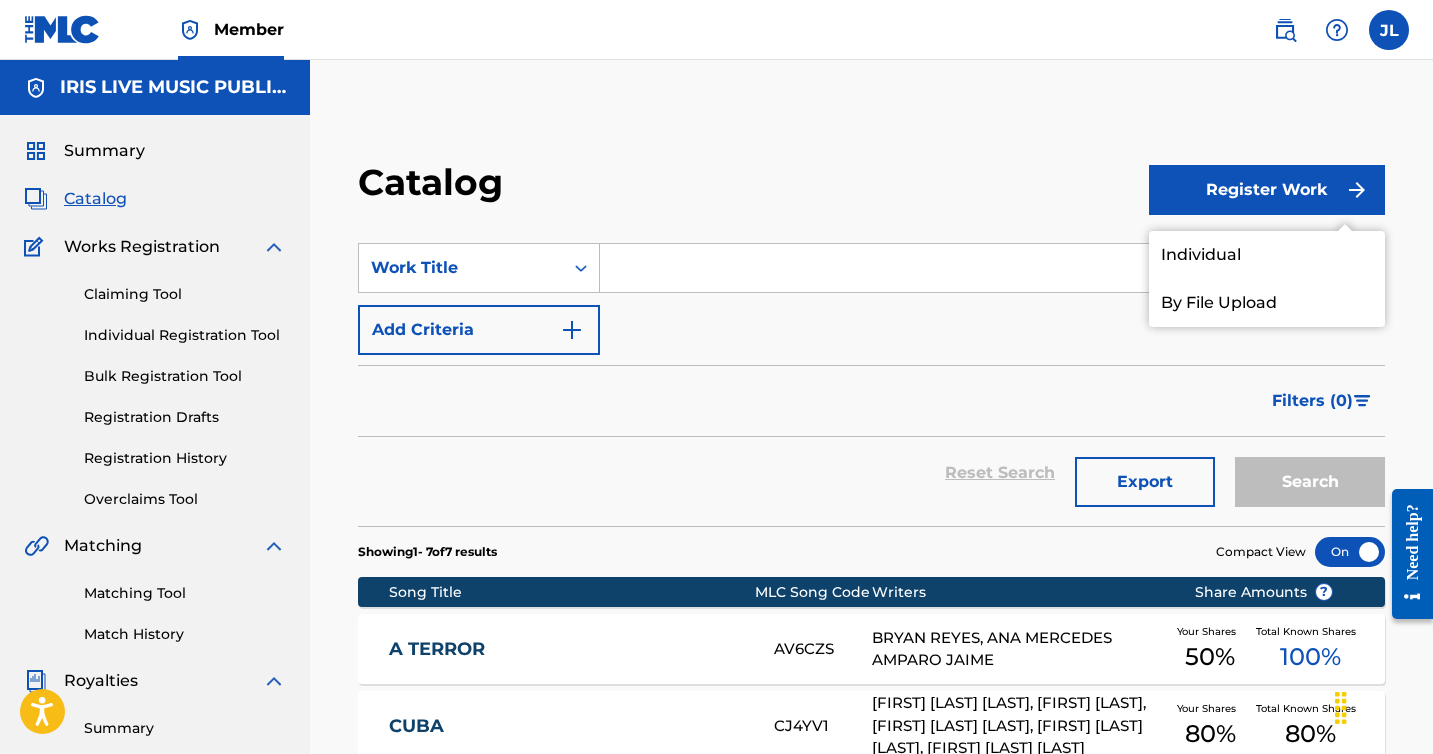 click on "Individual" at bounding box center (1267, 255) 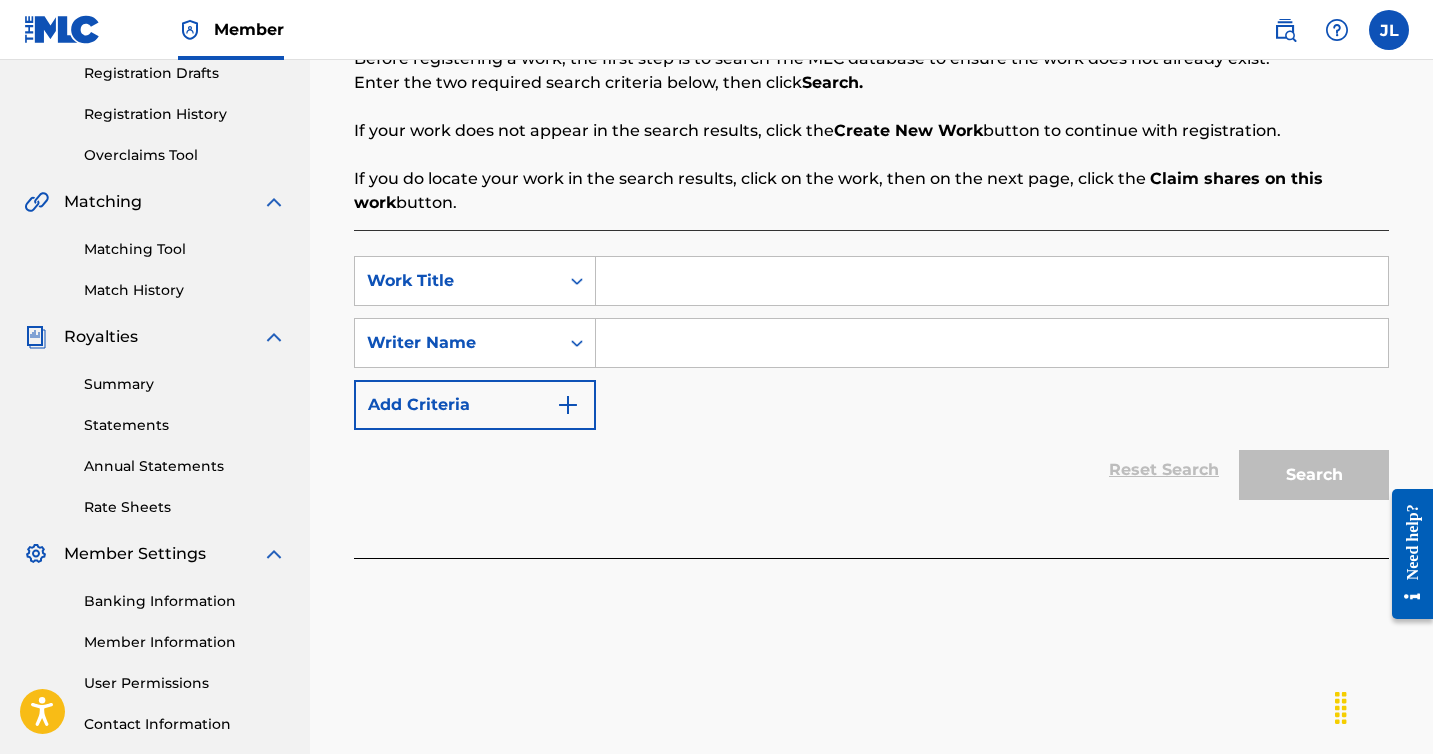scroll, scrollTop: 404, scrollLeft: 0, axis: vertical 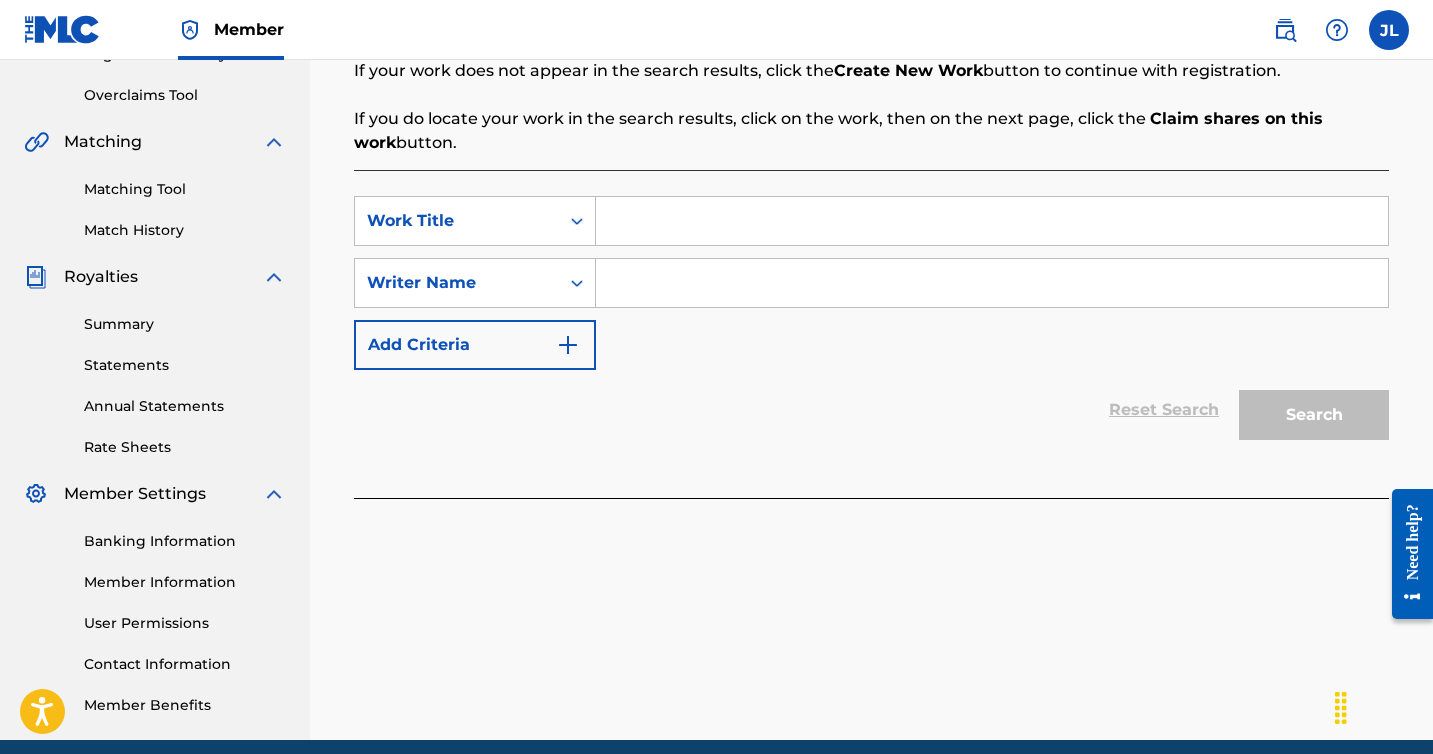 click at bounding box center [992, 221] 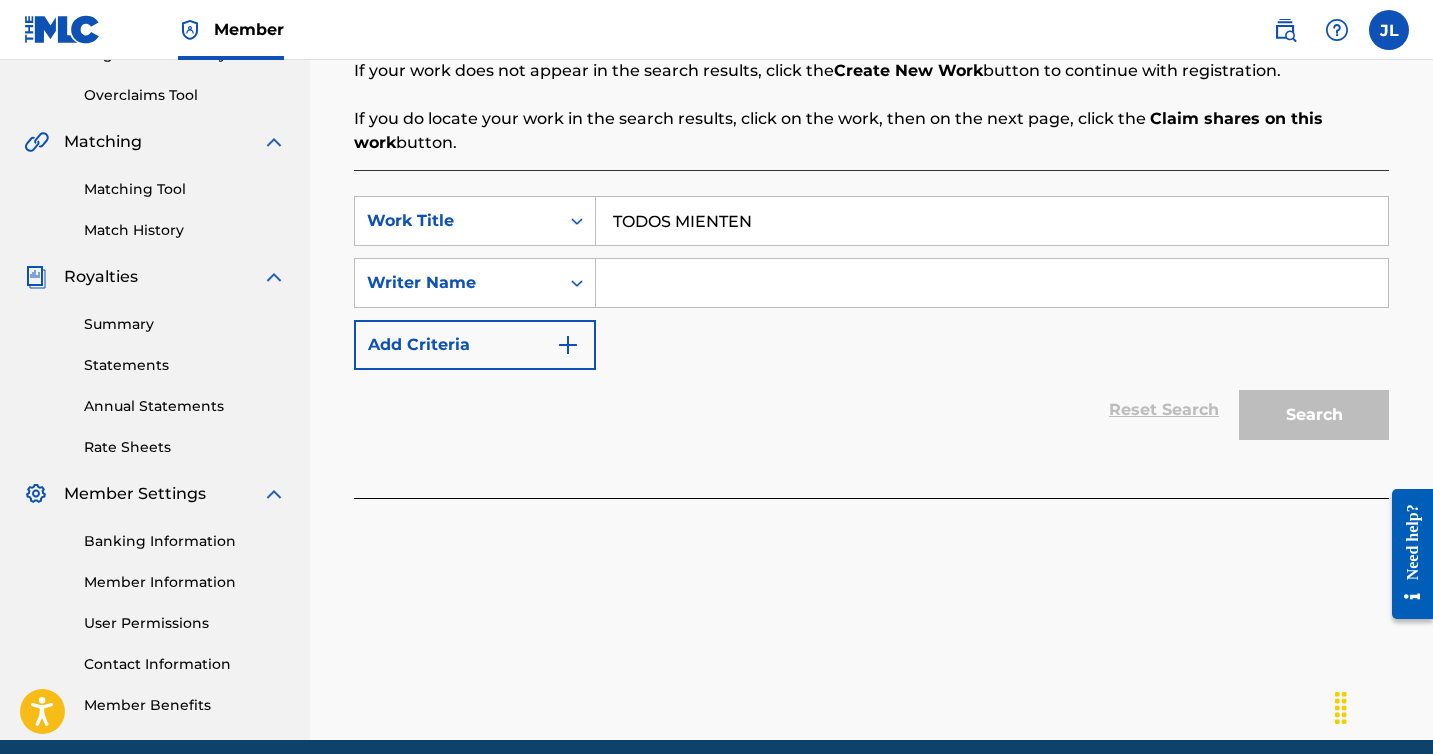 type on "TODOS MIENTEN" 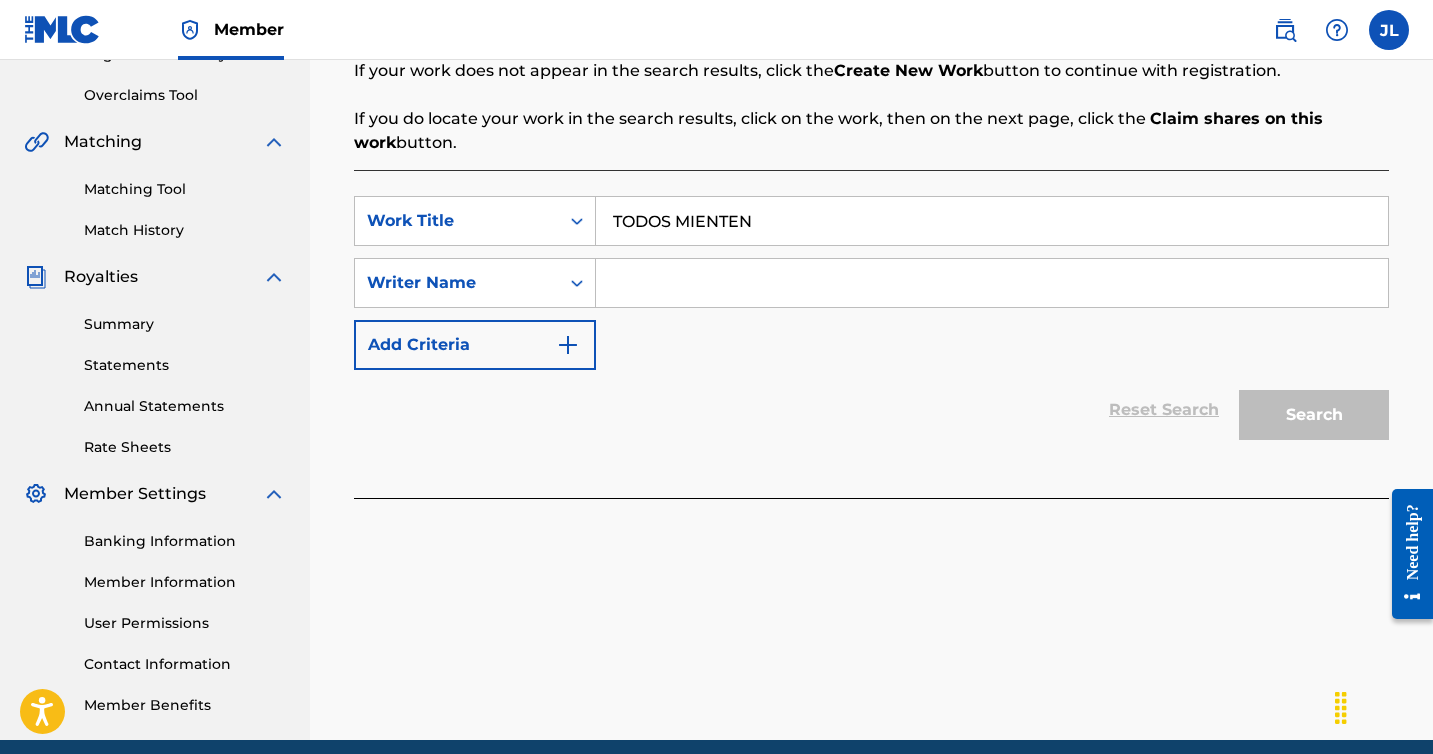 click at bounding box center (992, 283) 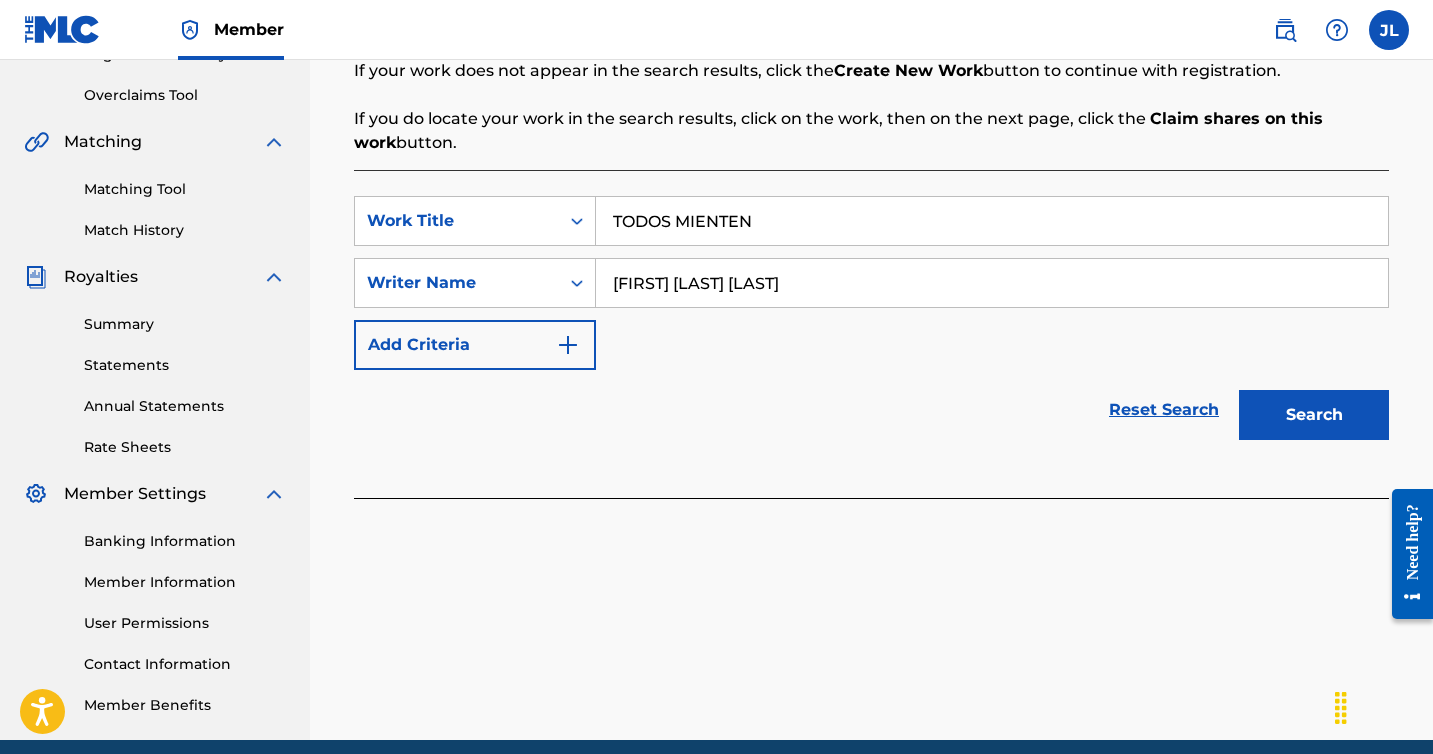 click on "Search" at bounding box center [1314, 415] 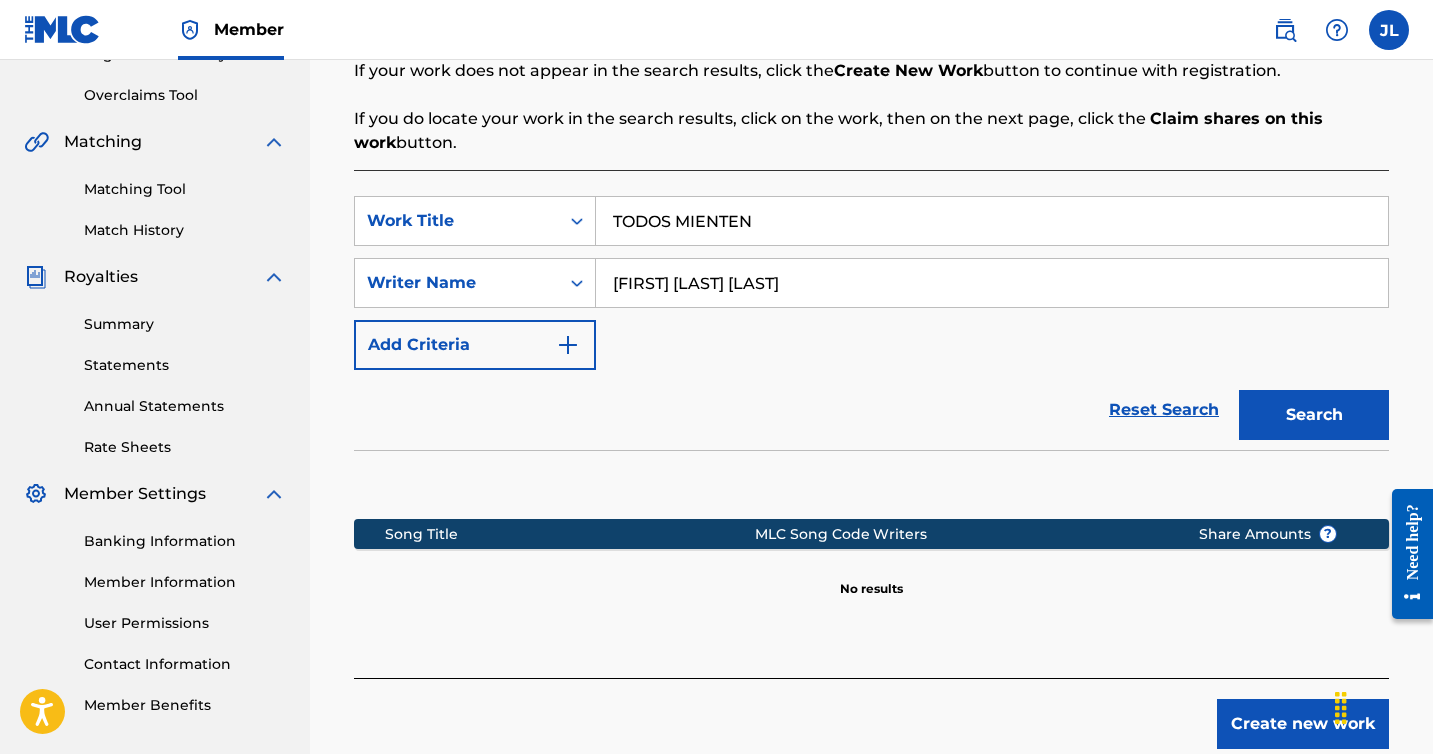 click on "Create new work" at bounding box center [1303, 724] 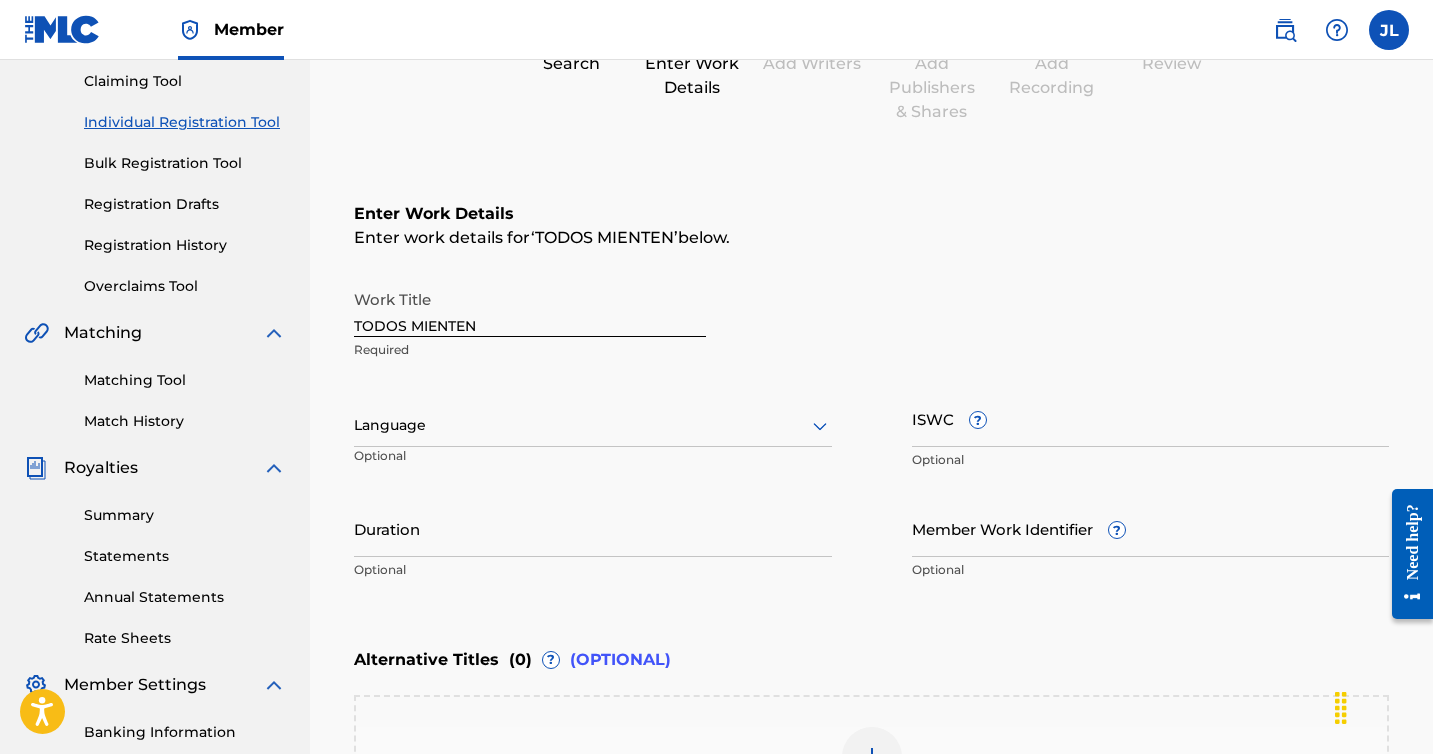 scroll, scrollTop: 205, scrollLeft: 0, axis: vertical 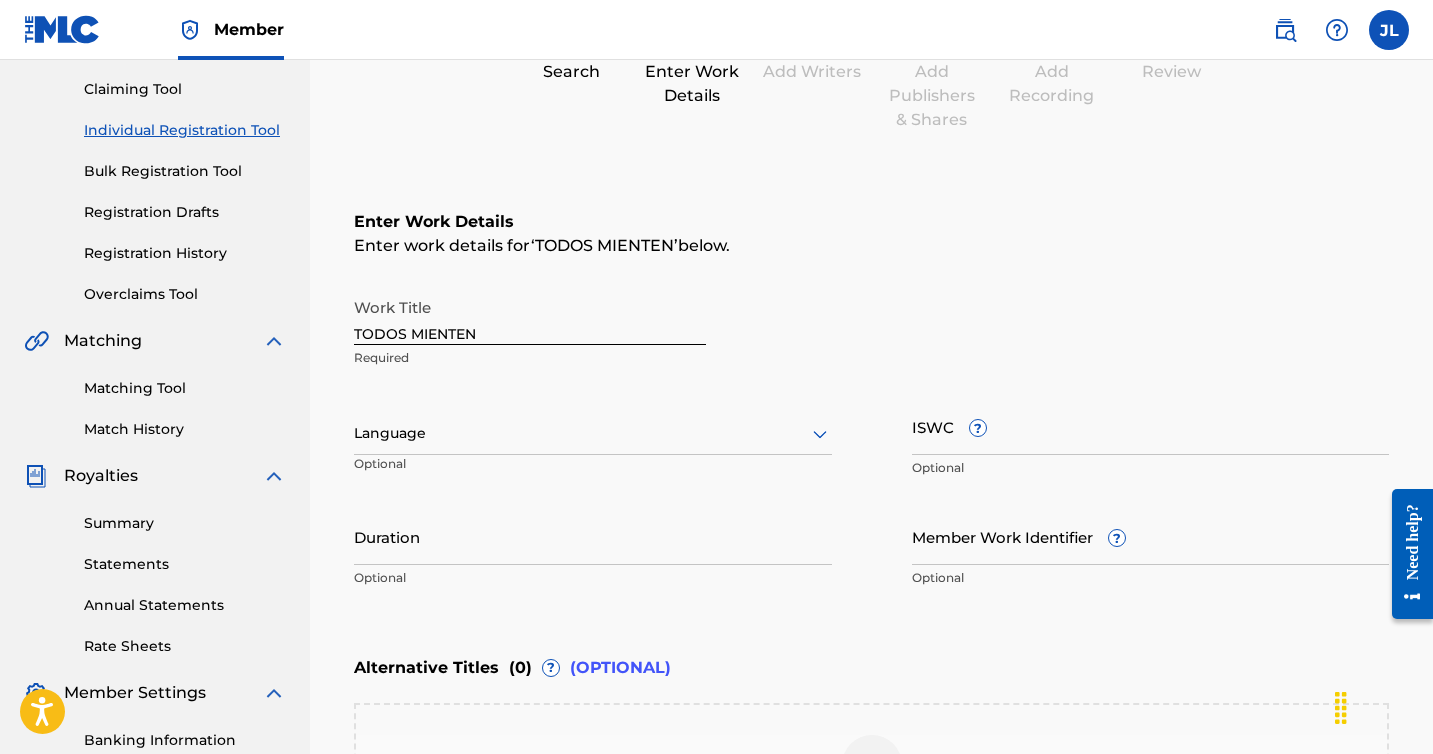 click on "TODOS MIENTEN" at bounding box center [530, 316] 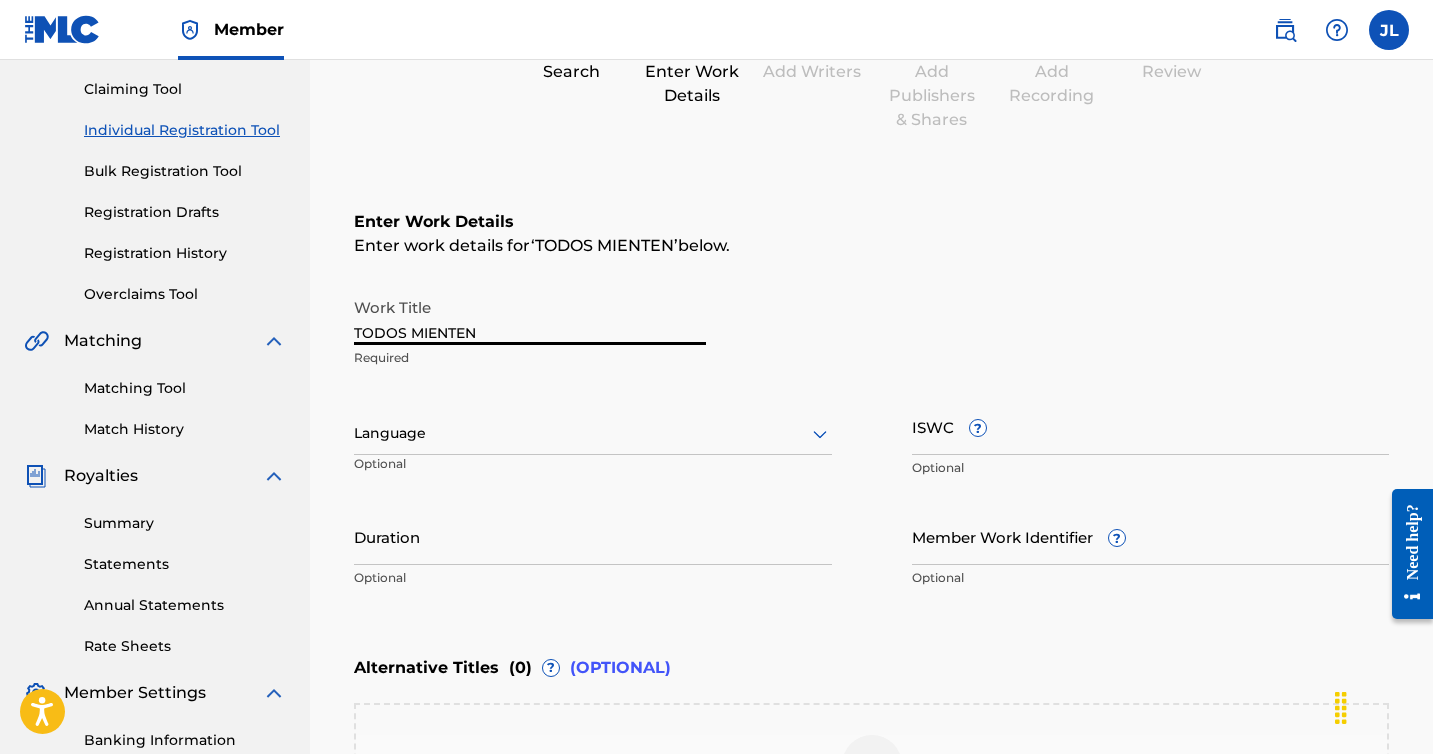 click on "Language" at bounding box center (593, 434) 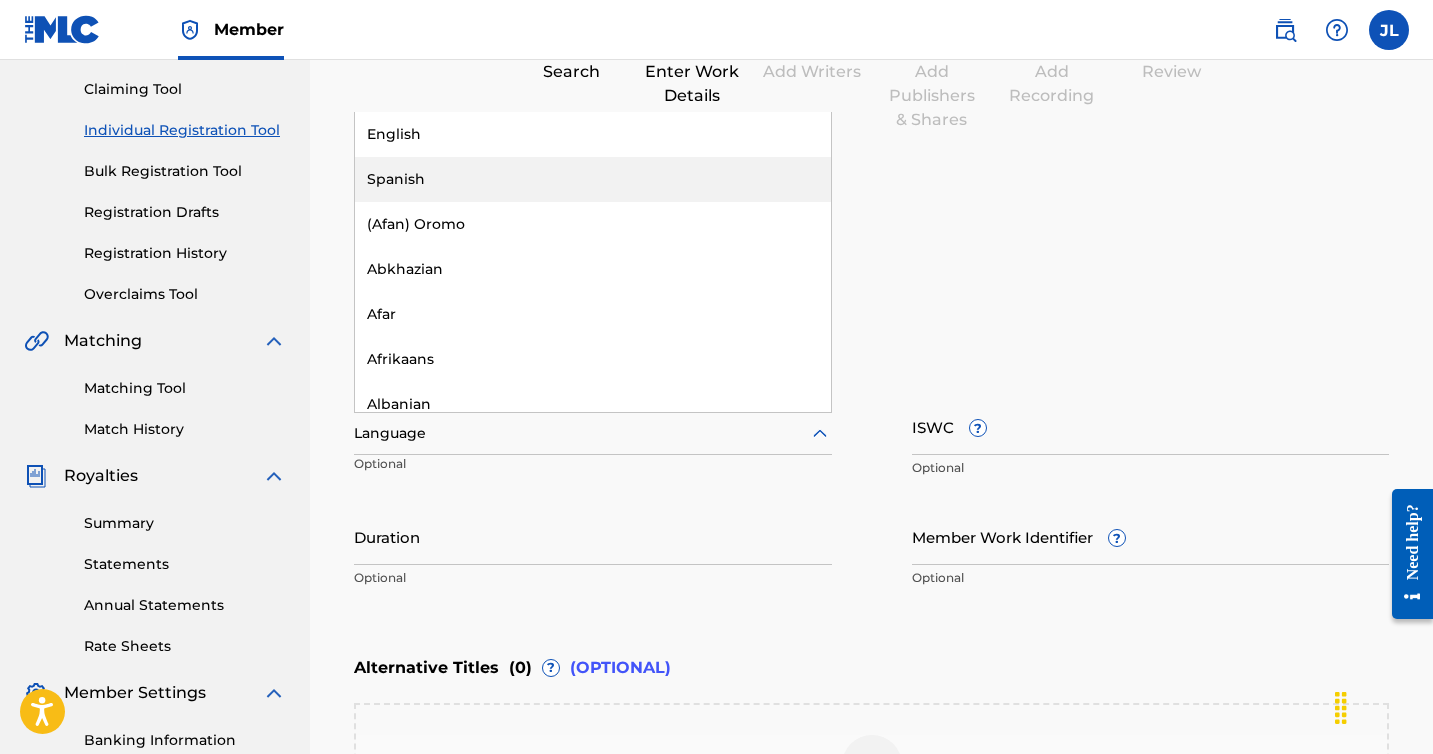 click on "Spanish" at bounding box center [593, 179] 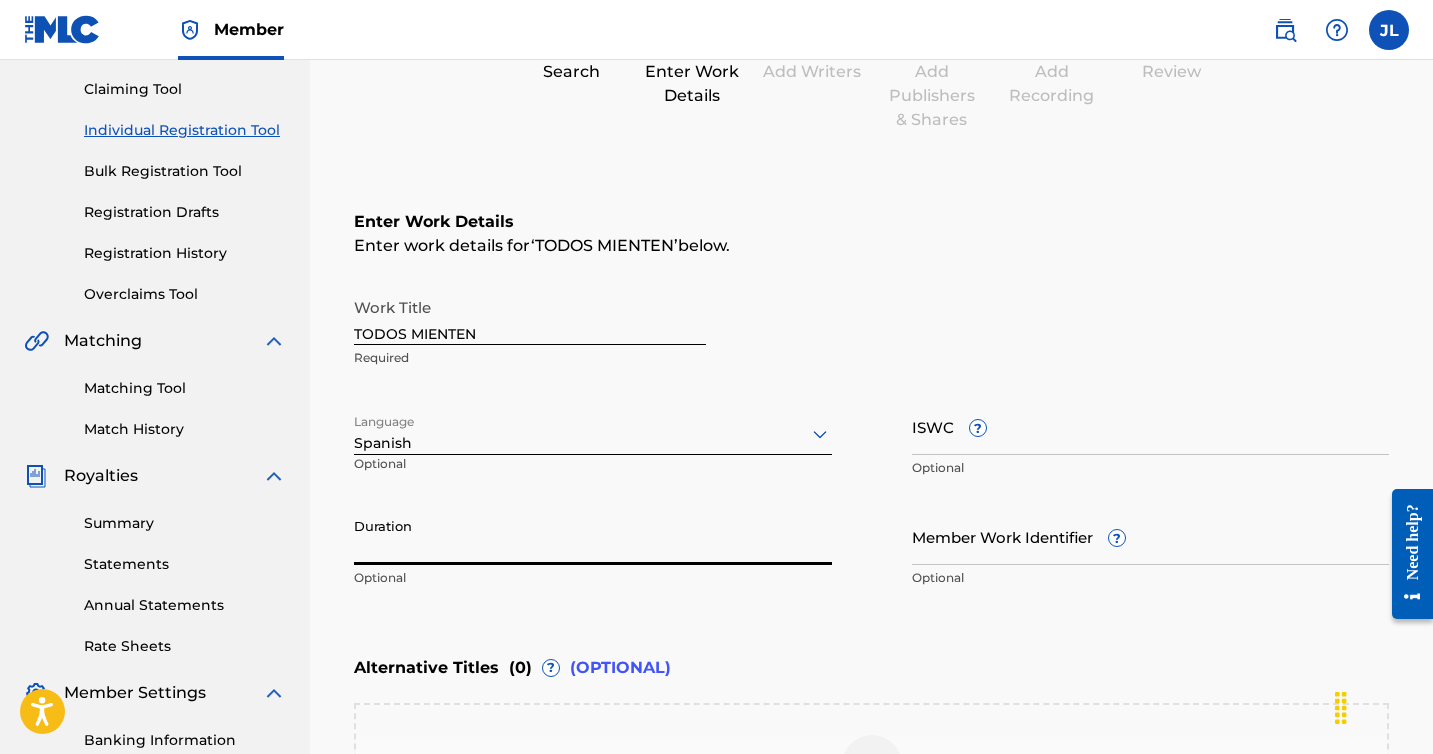 click on "Duration" at bounding box center (593, 536) 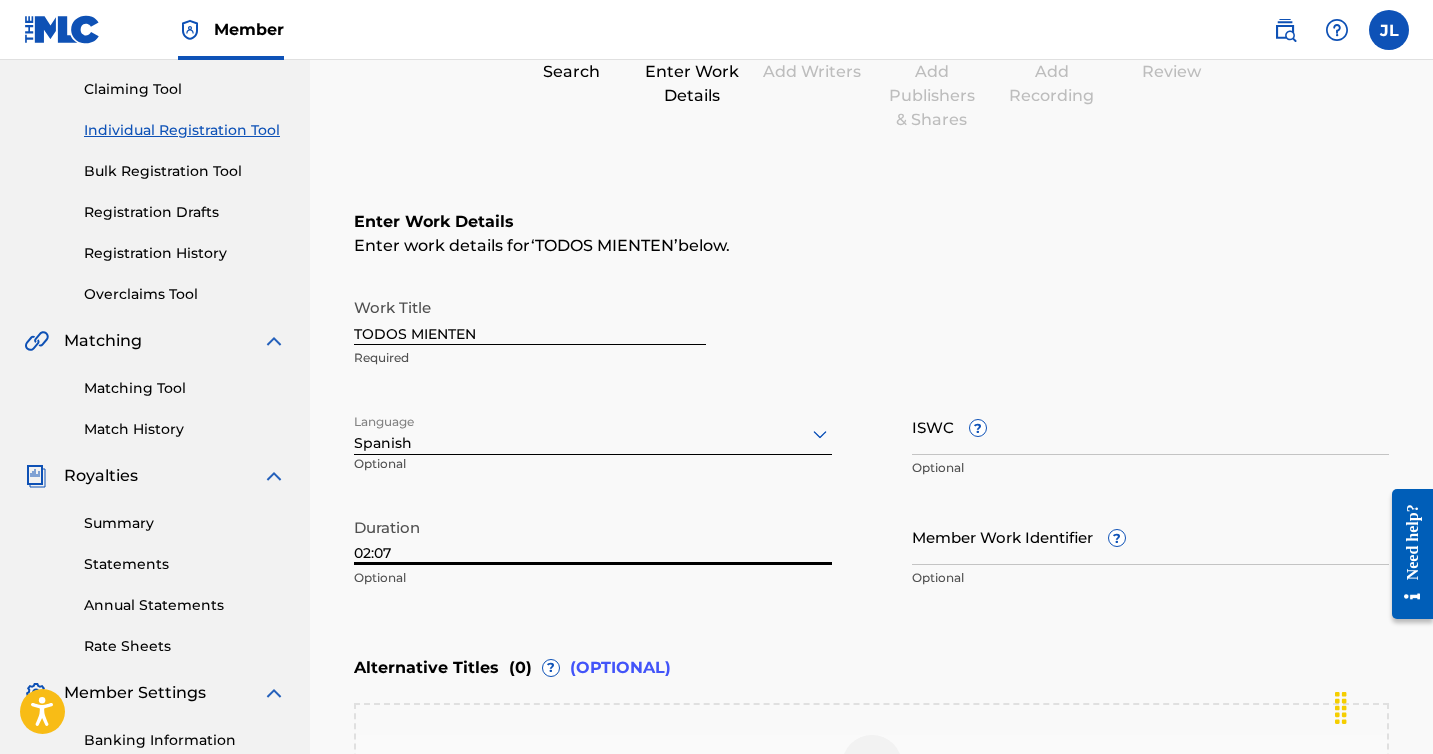 type on "02:07" 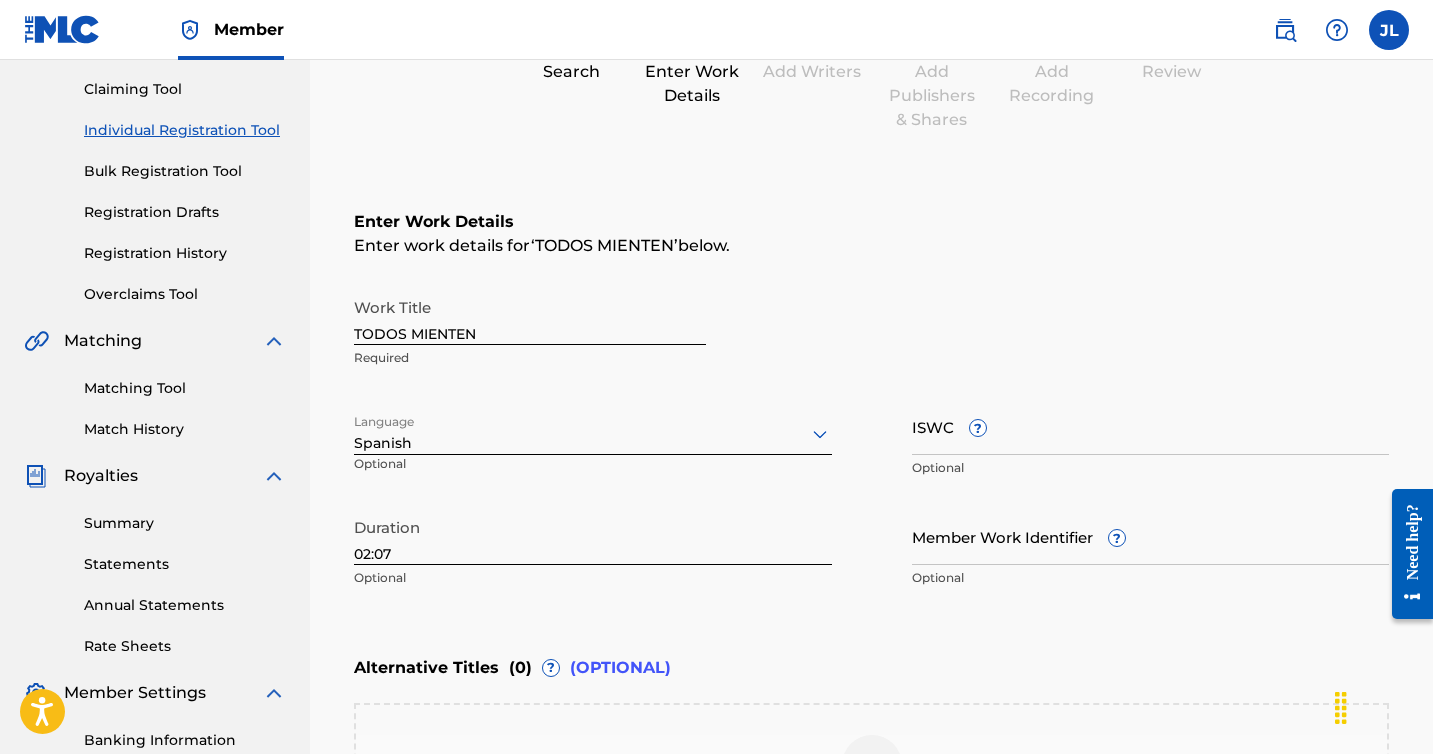 click on "Enter Work Details Enter work details for ‘TODOS MIENTEN’ below. Work Title TODOS MIENTEN Required Language Spanish Optional ISWC ? Optional Duration 02:07 Optional Member Work Identifier ? Optional" at bounding box center (871, 404) 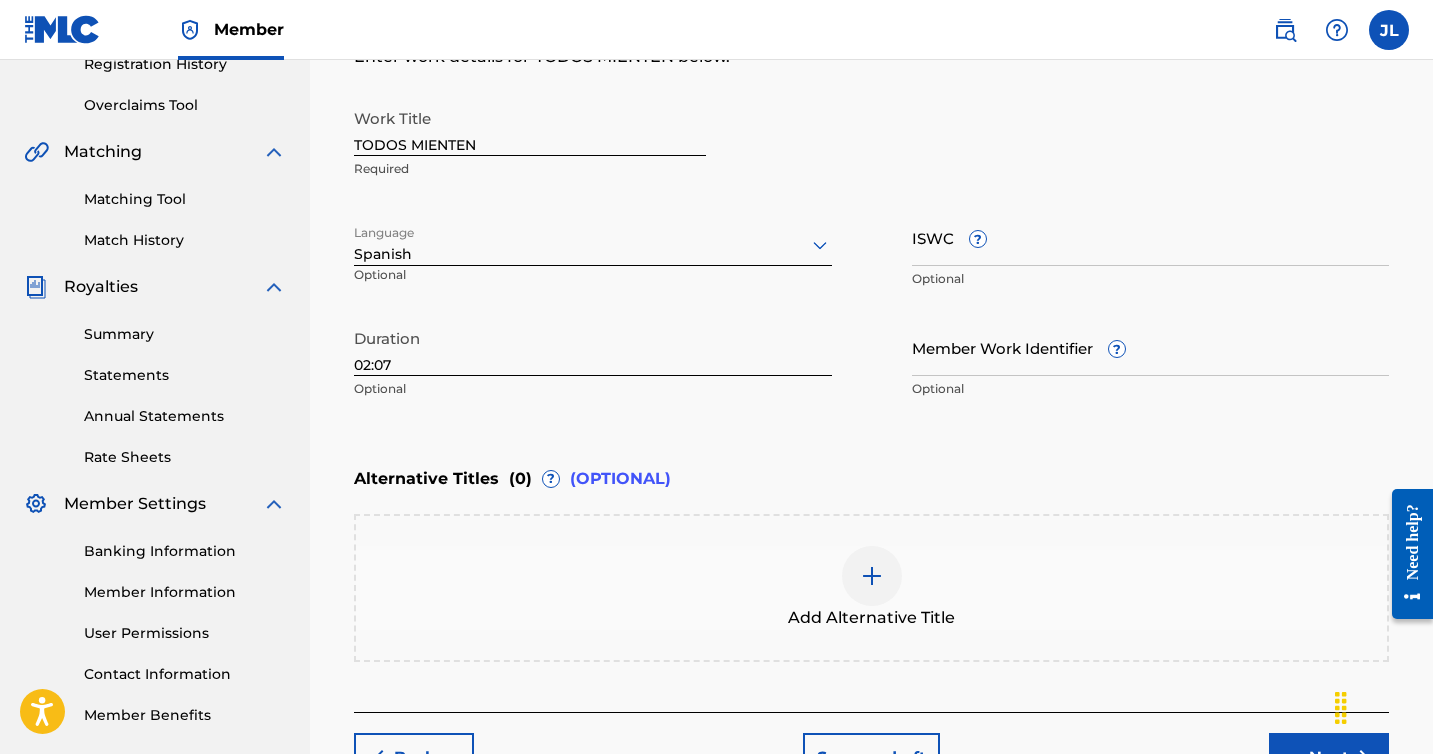 scroll, scrollTop: 406, scrollLeft: 0, axis: vertical 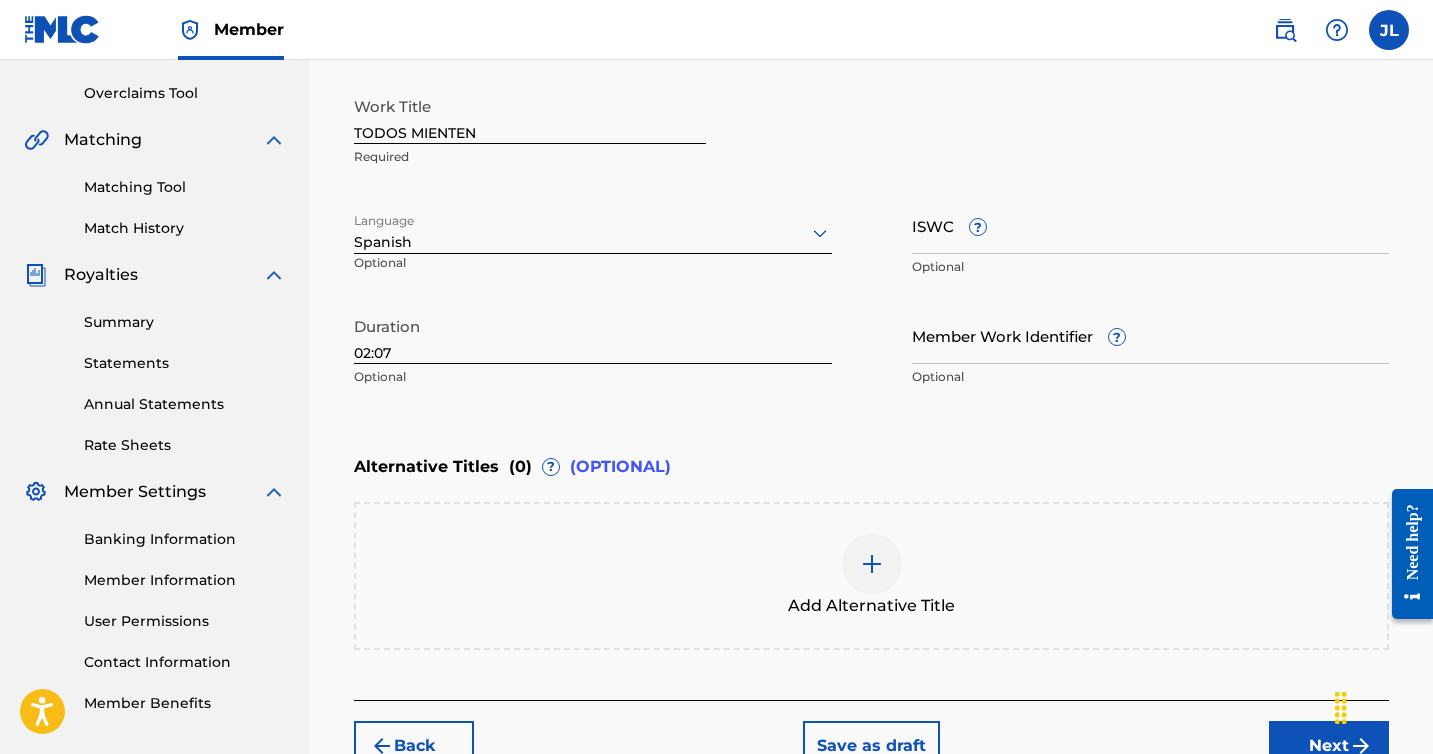 click on "TODOS MIENTEN" at bounding box center (530, 115) 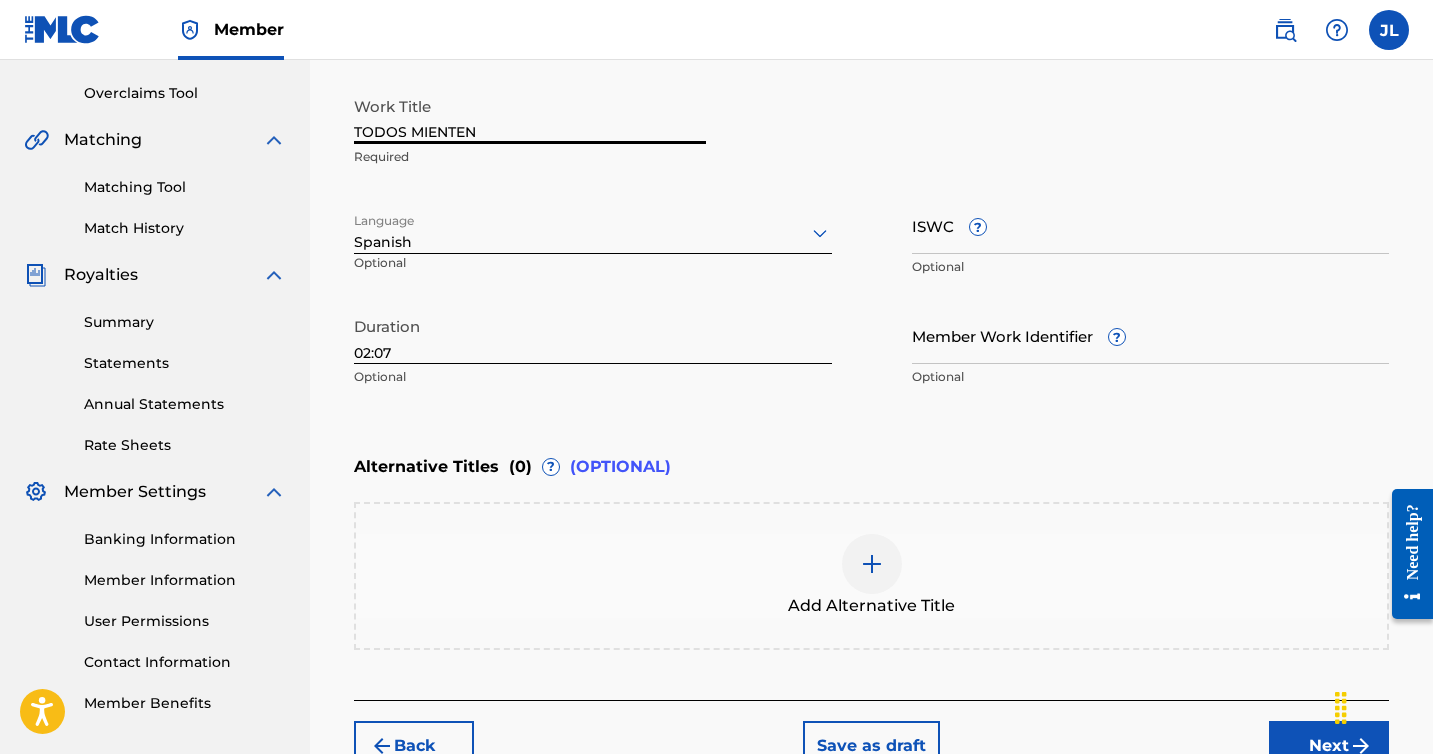 click on "TODOS MIENTEN" at bounding box center (530, 115) 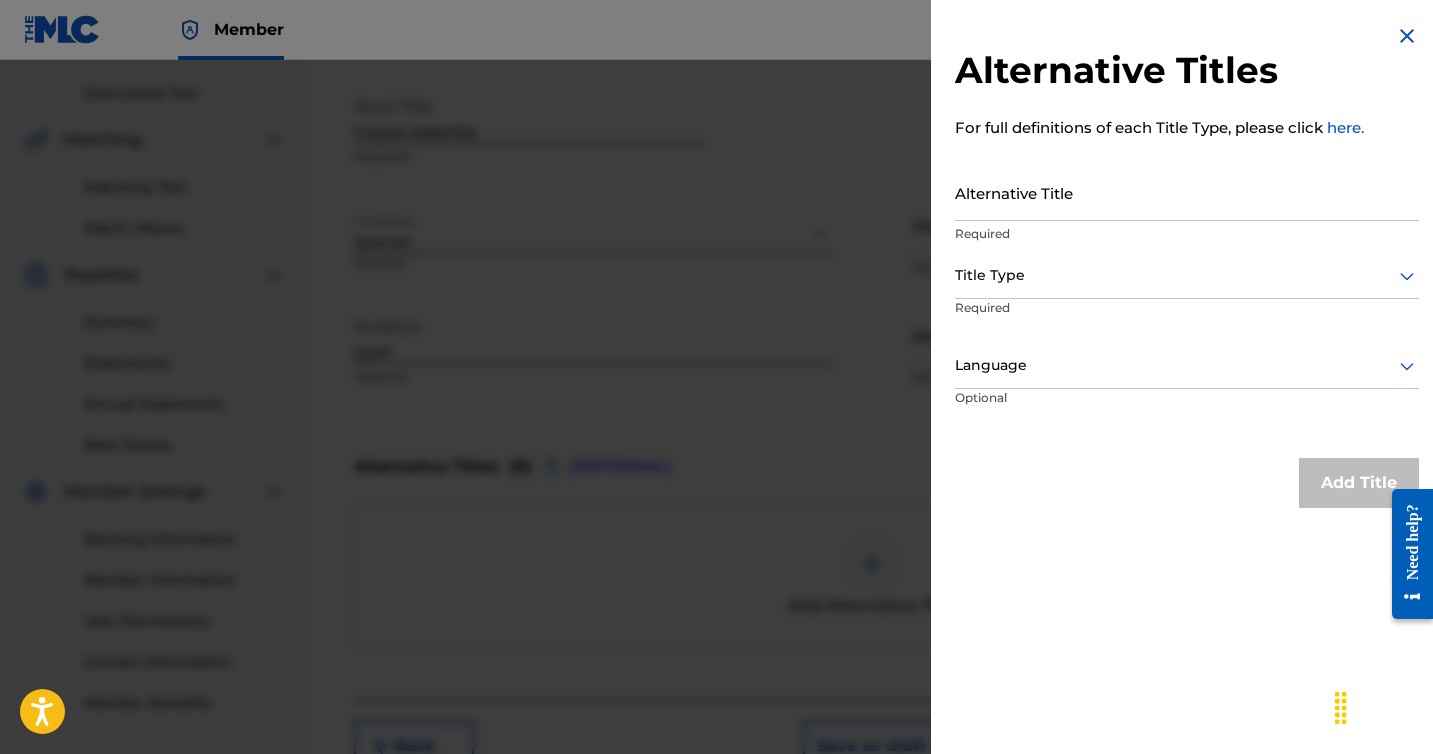 click on "Alternative Title" at bounding box center [1187, 192] 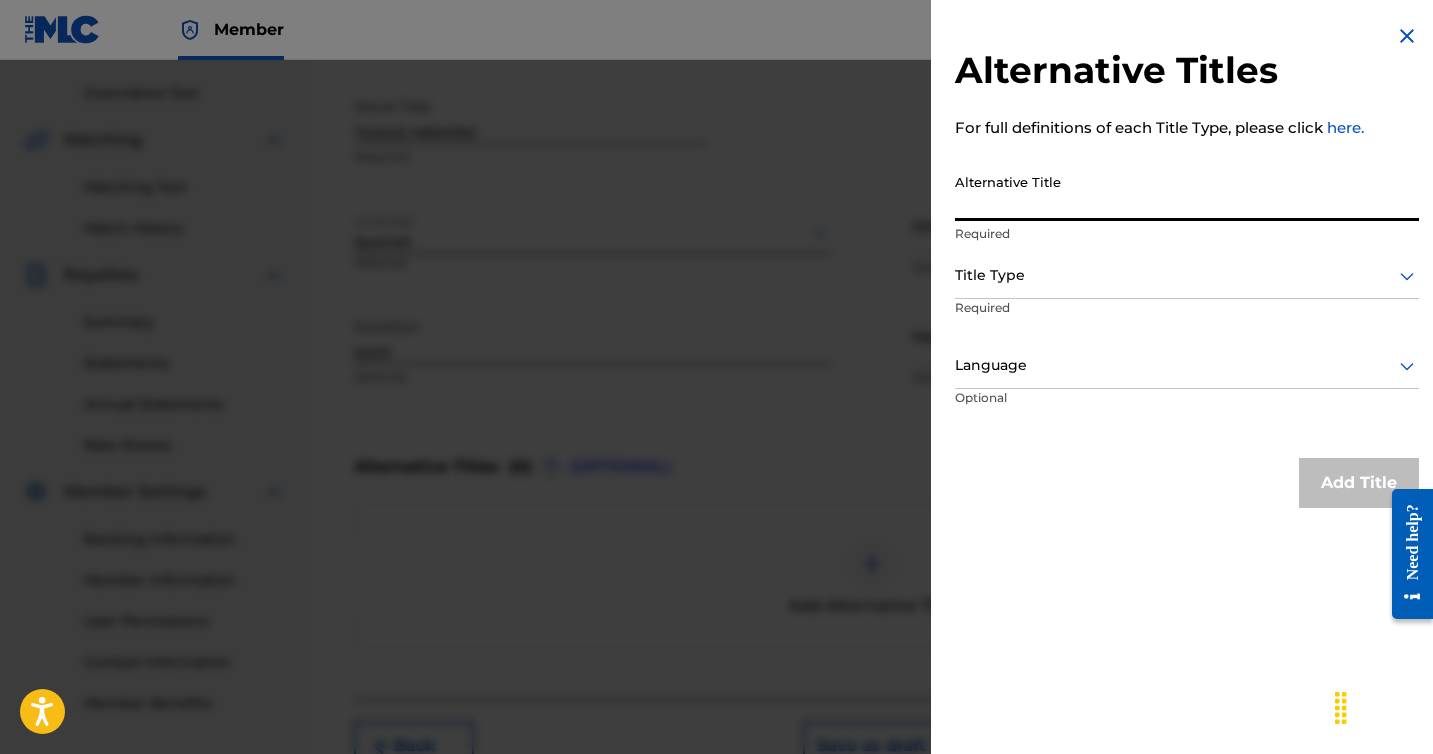 paste on "TODOS MIENTEN" 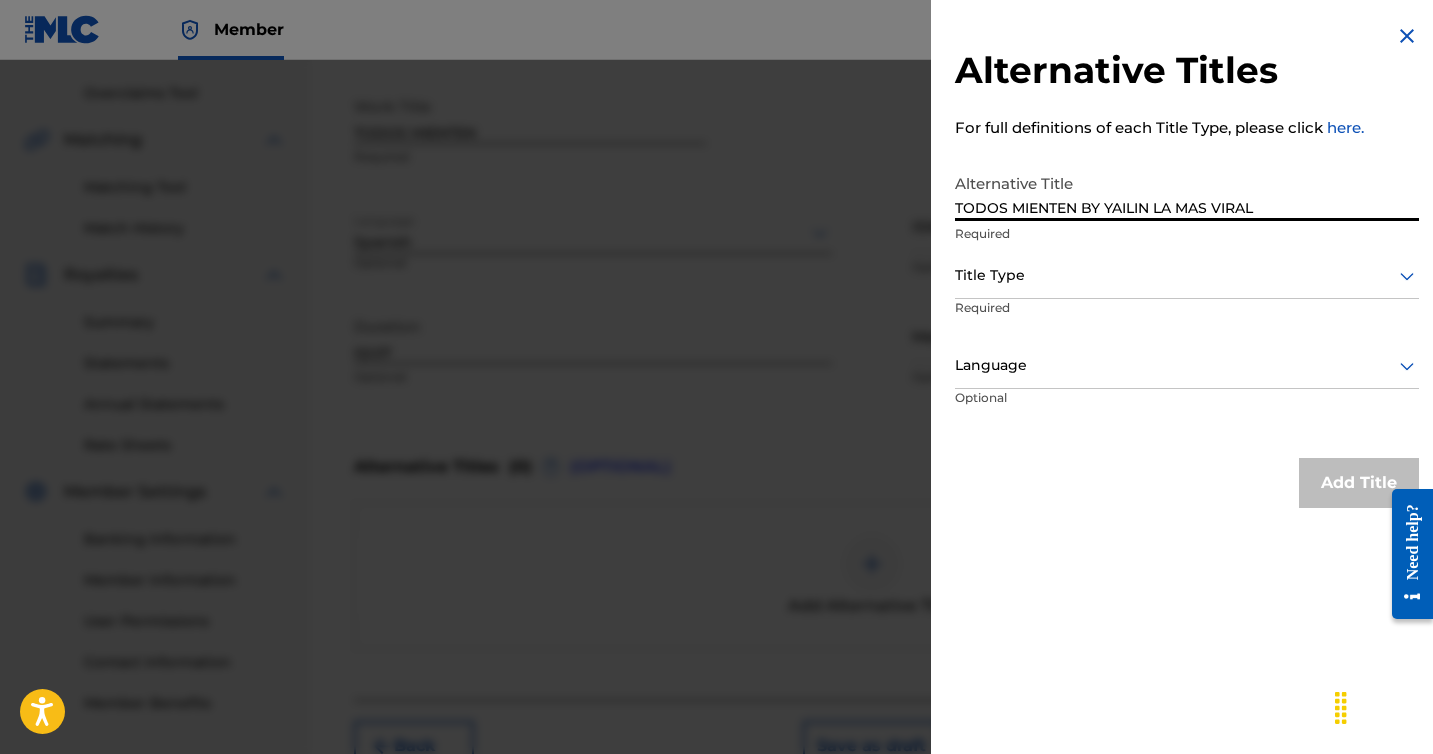 type on "TODOS MIENTEN BY YAILIN LA MAS VIRAL" 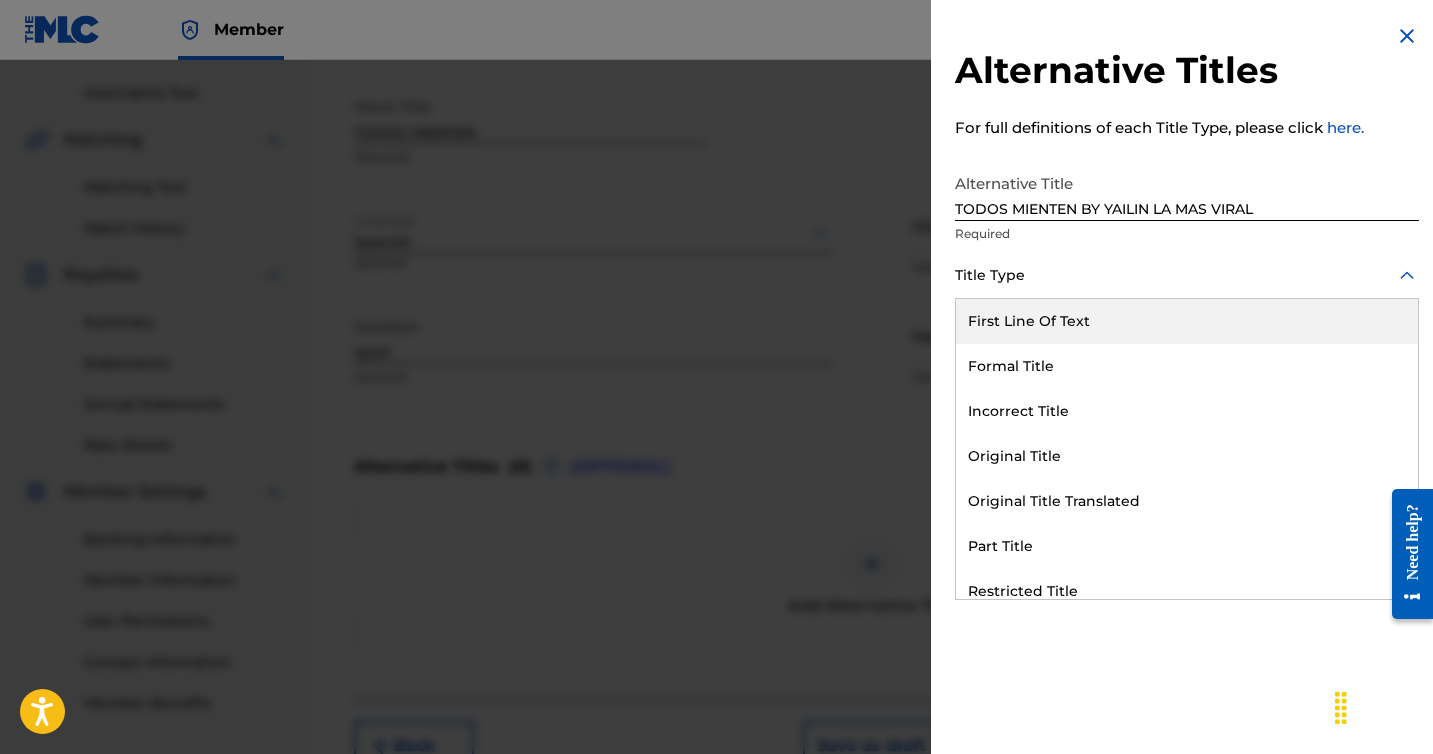 click at bounding box center (1187, 275) 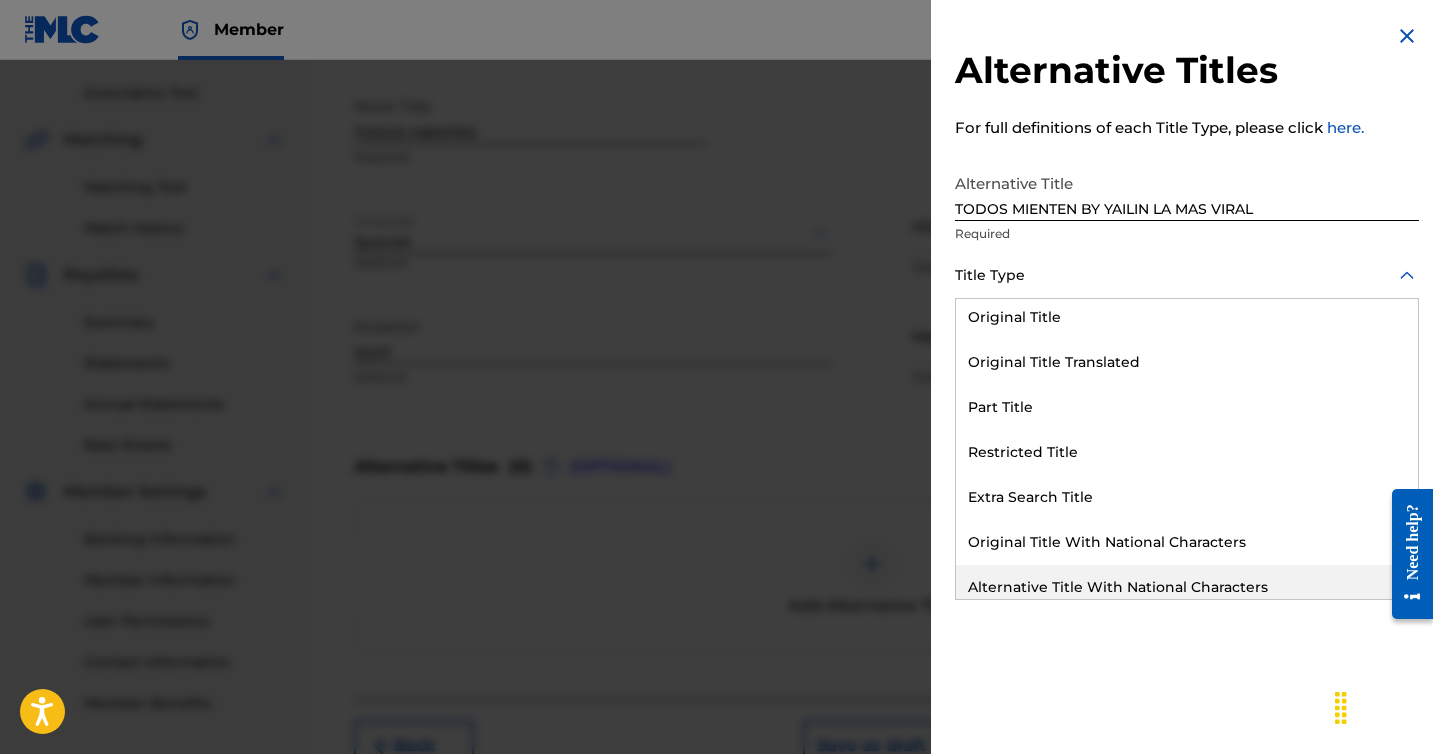 scroll, scrollTop: 195, scrollLeft: 0, axis: vertical 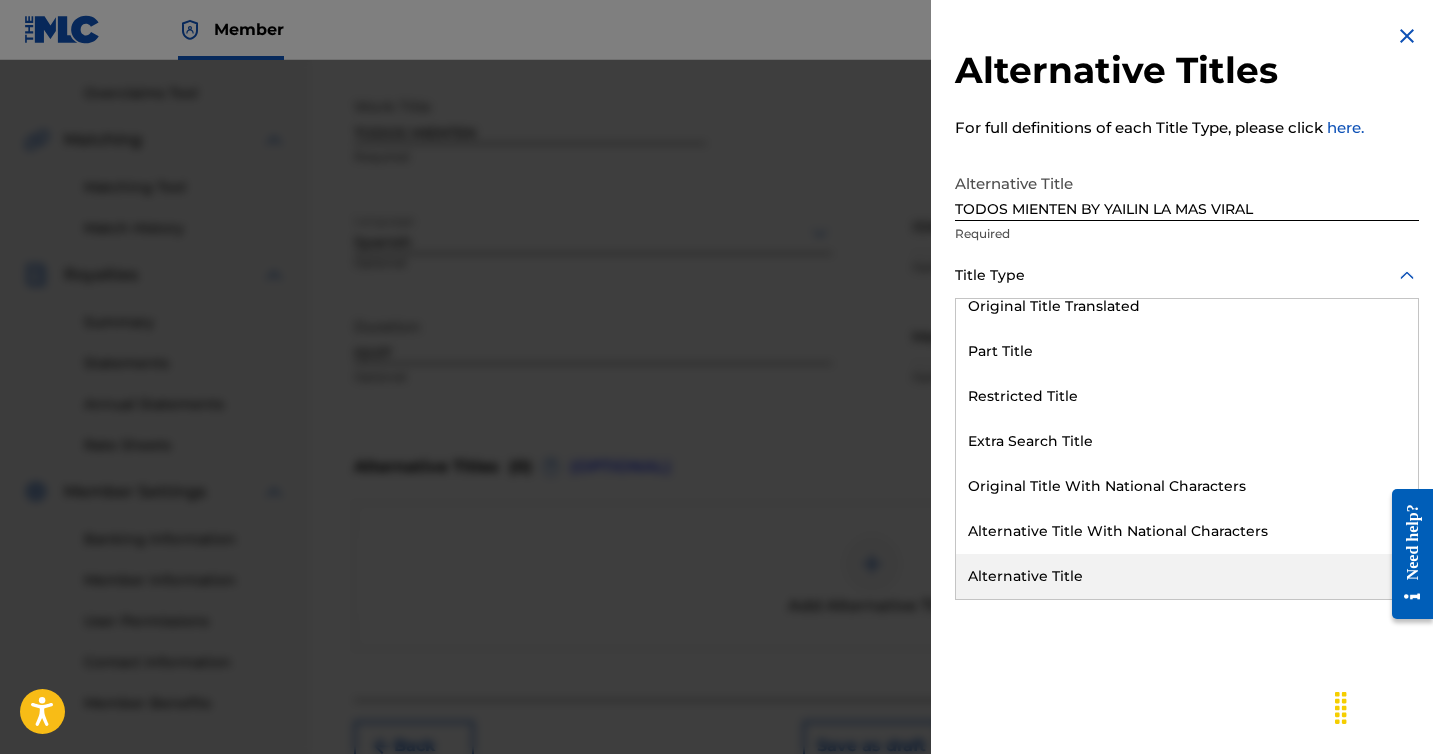 click on "Alternative Title" at bounding box center [1187, 576] 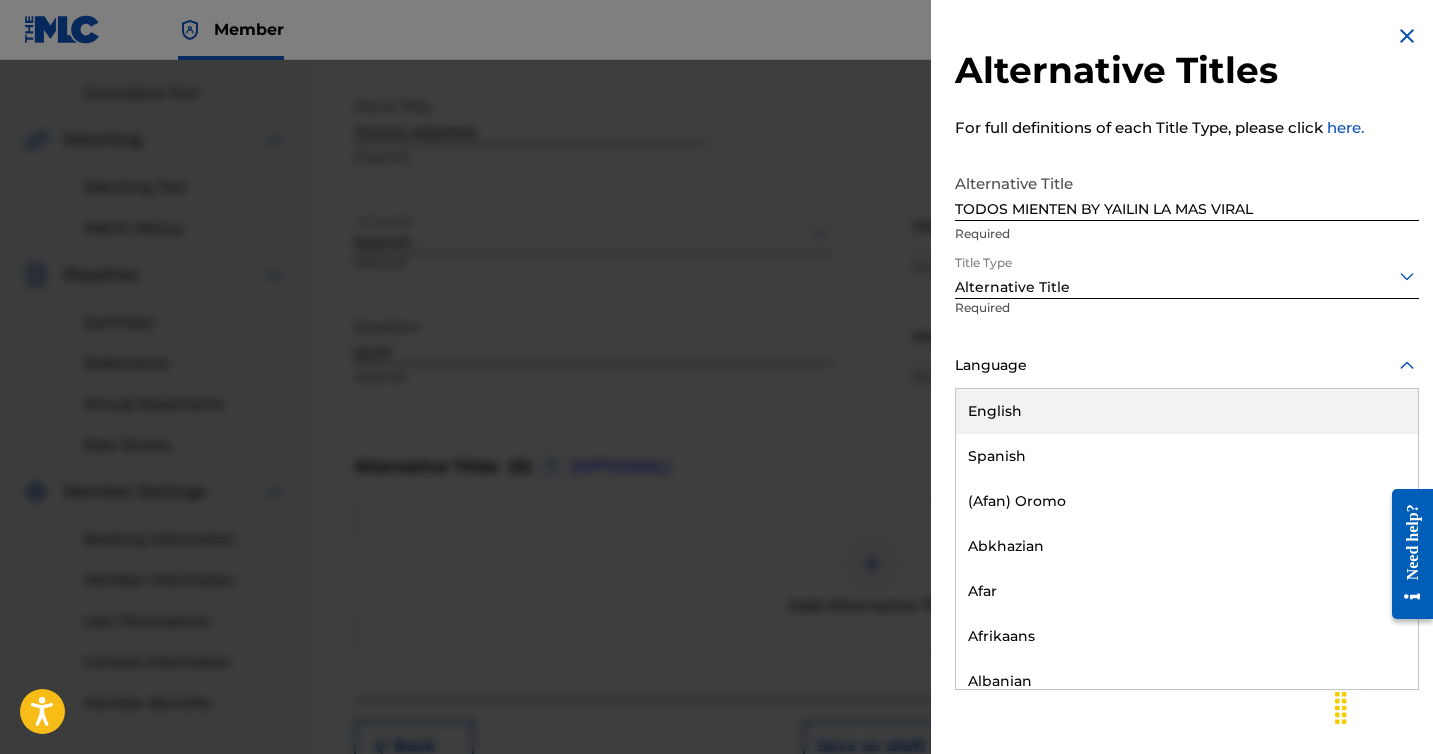 click at bounding box center [1187, 365] 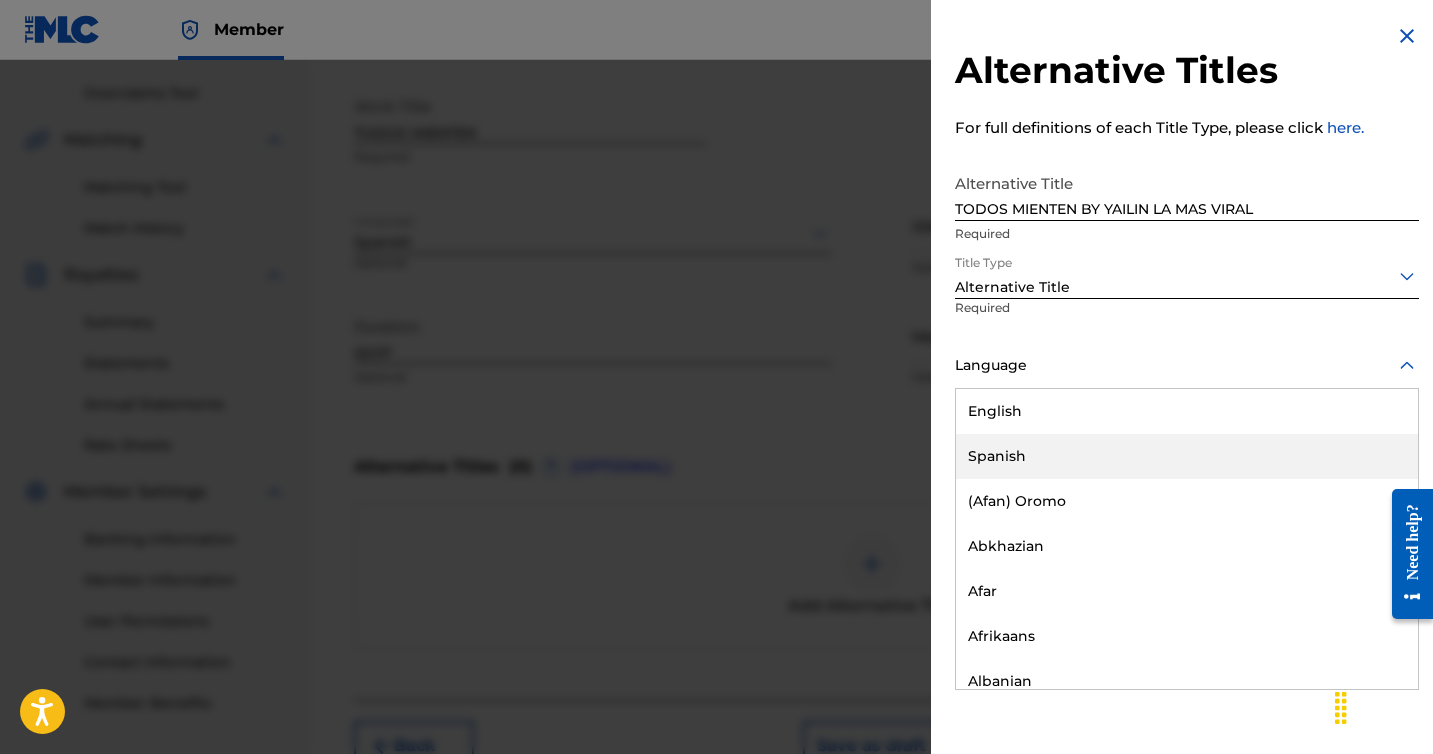 click on "Spanish" at bounding box center [1187, 456] 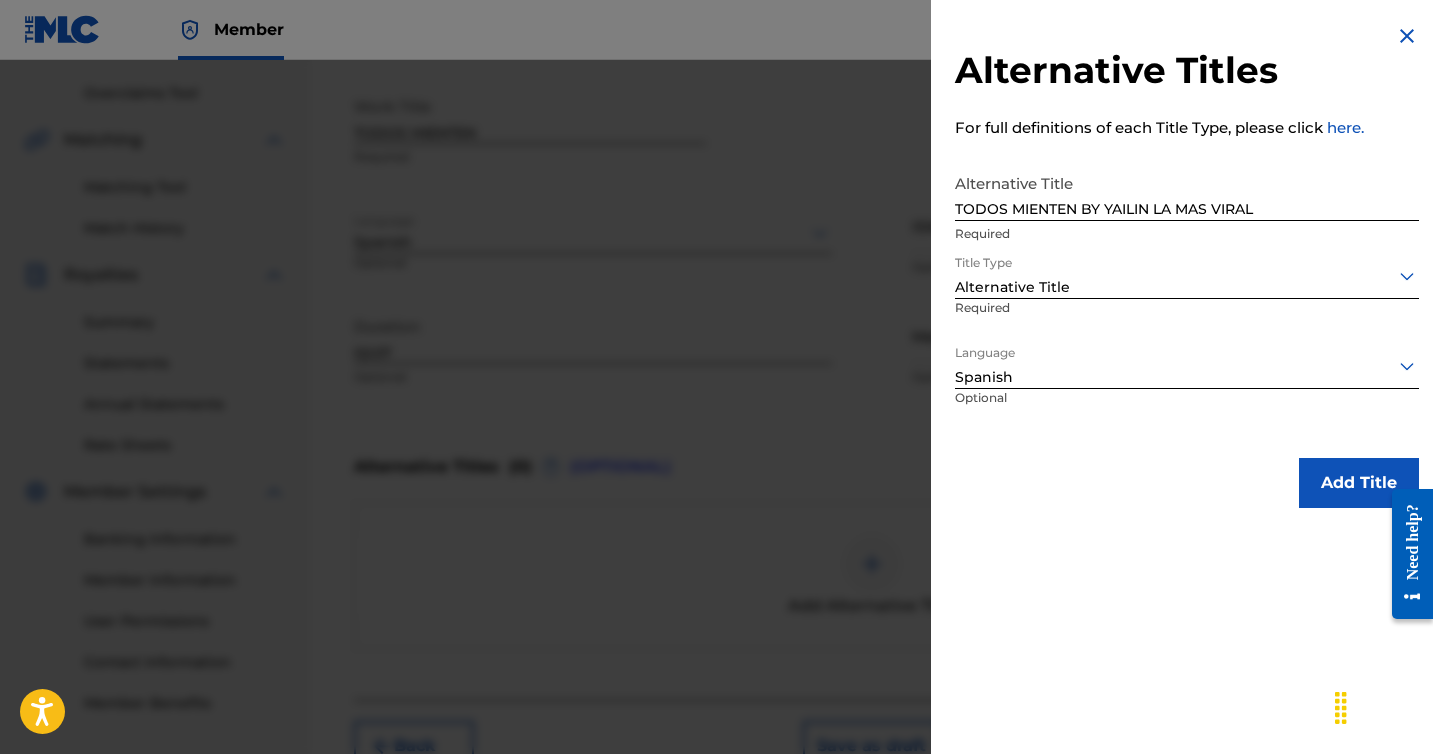 click on "Add Title" at bounding box center [1187, 483] 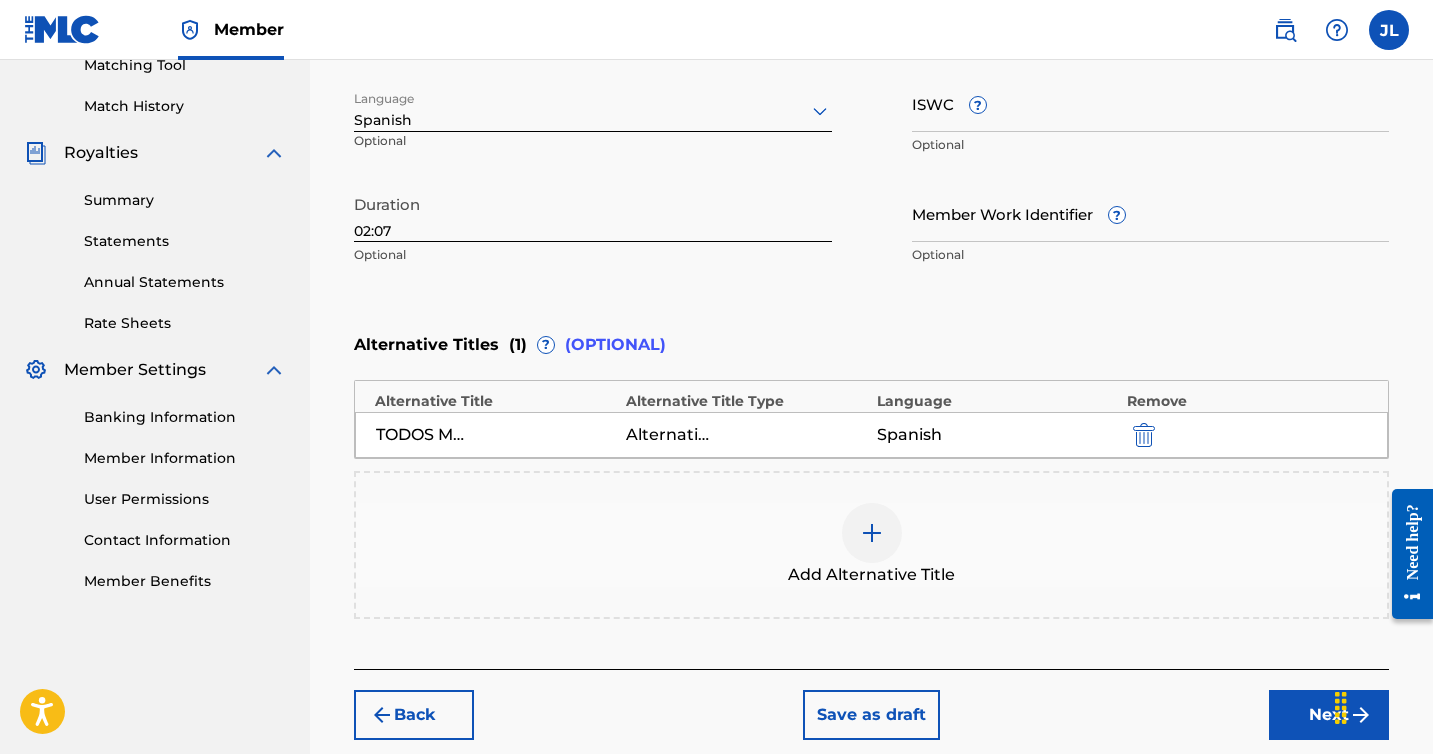 scroll, scrollTop: 540, scrollLeft: 0, axis: vertical 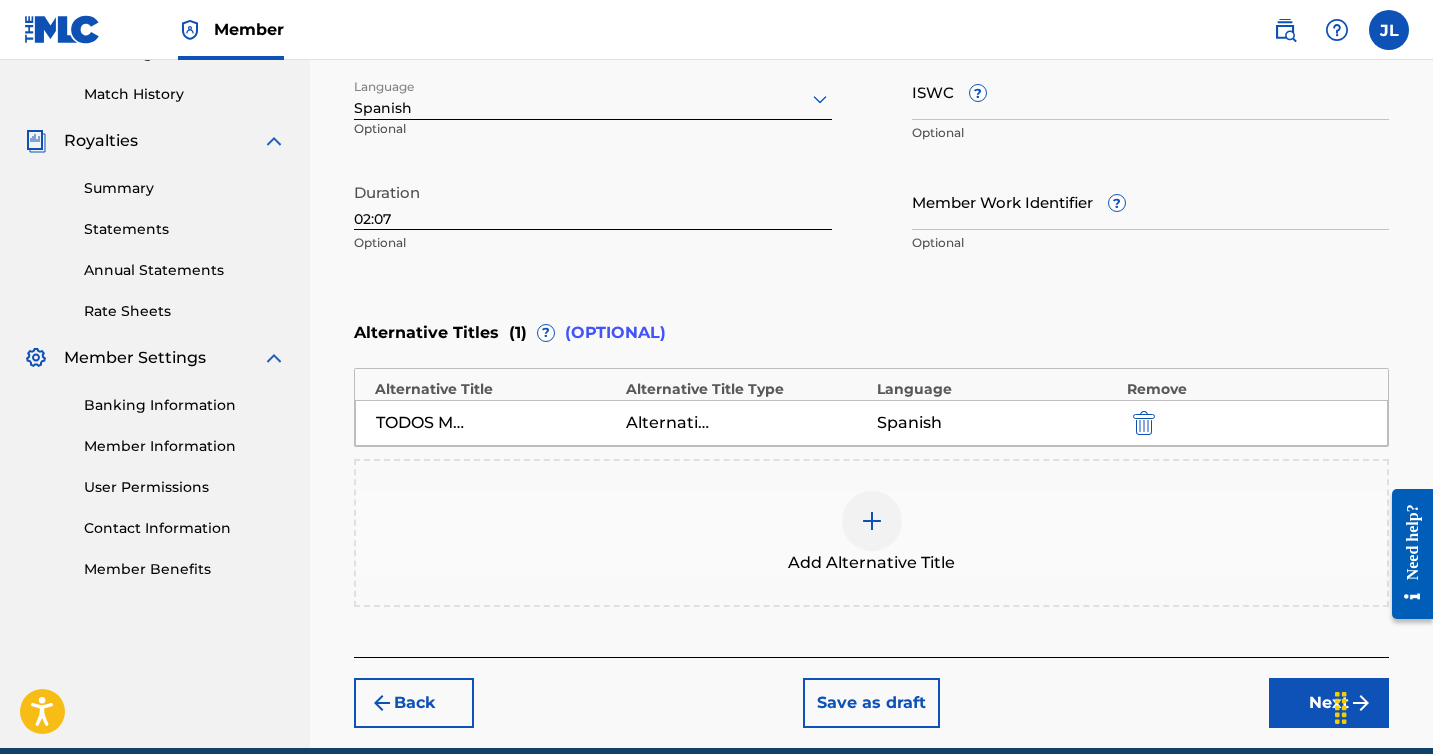click on "Next" at bounding box center (1329, 703) 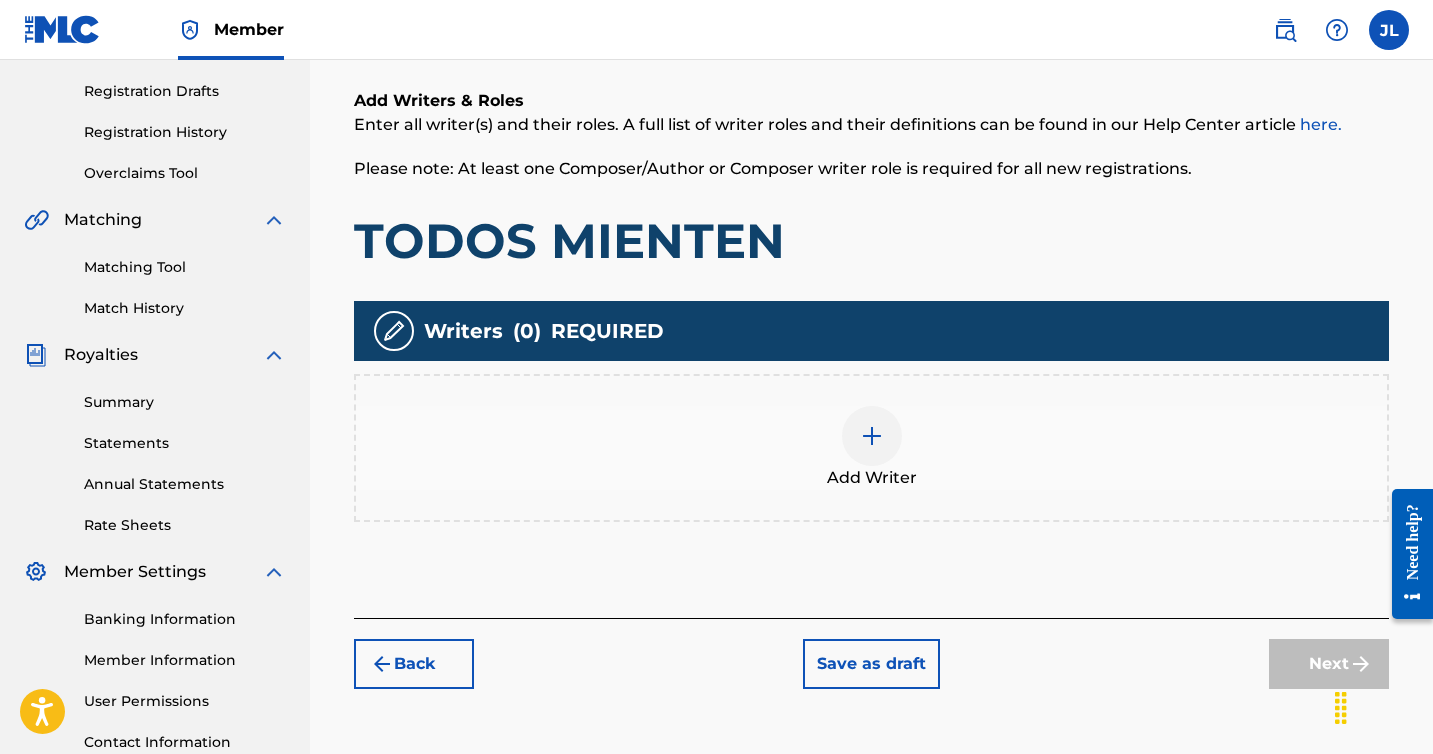 scroll, scrollTop: 345, scrollLeft: 0, axis: vertical 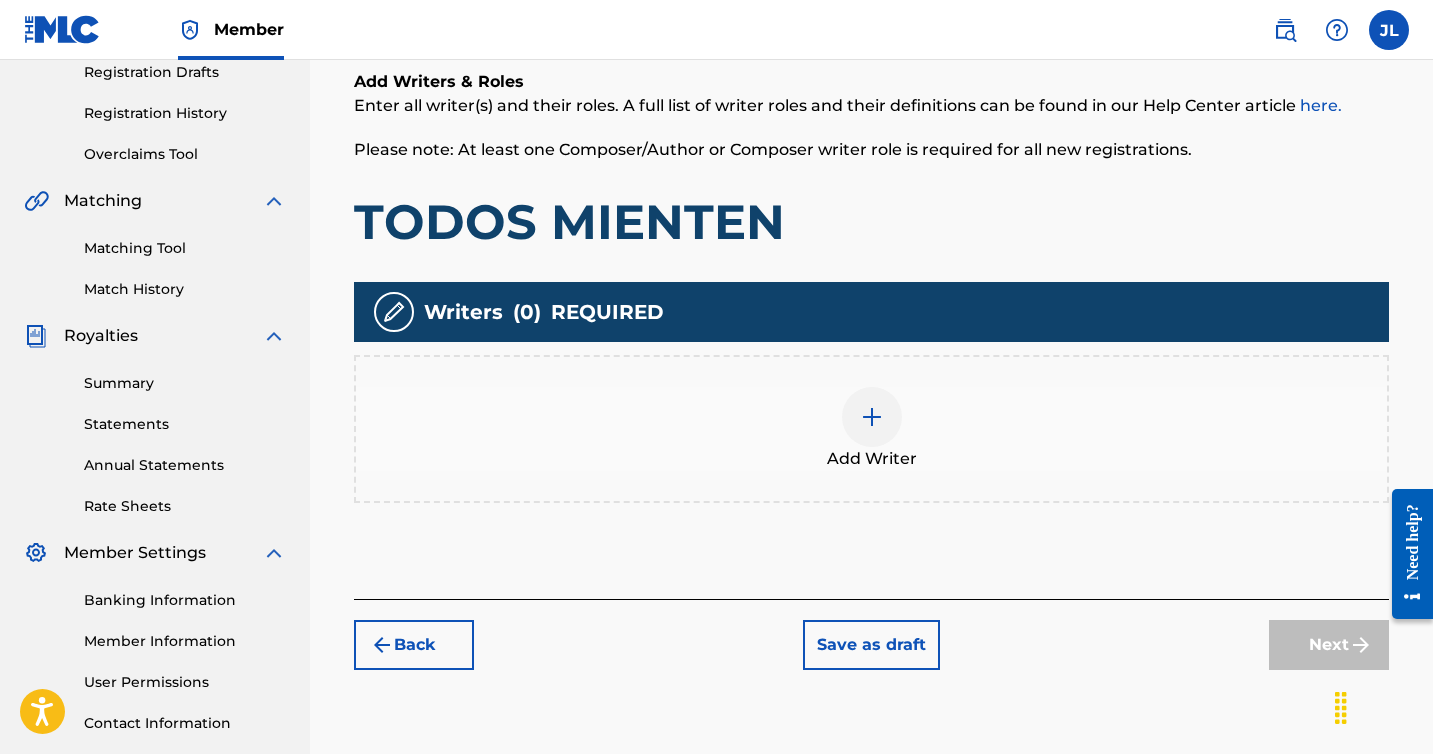 click at bounding box center [872, 417] 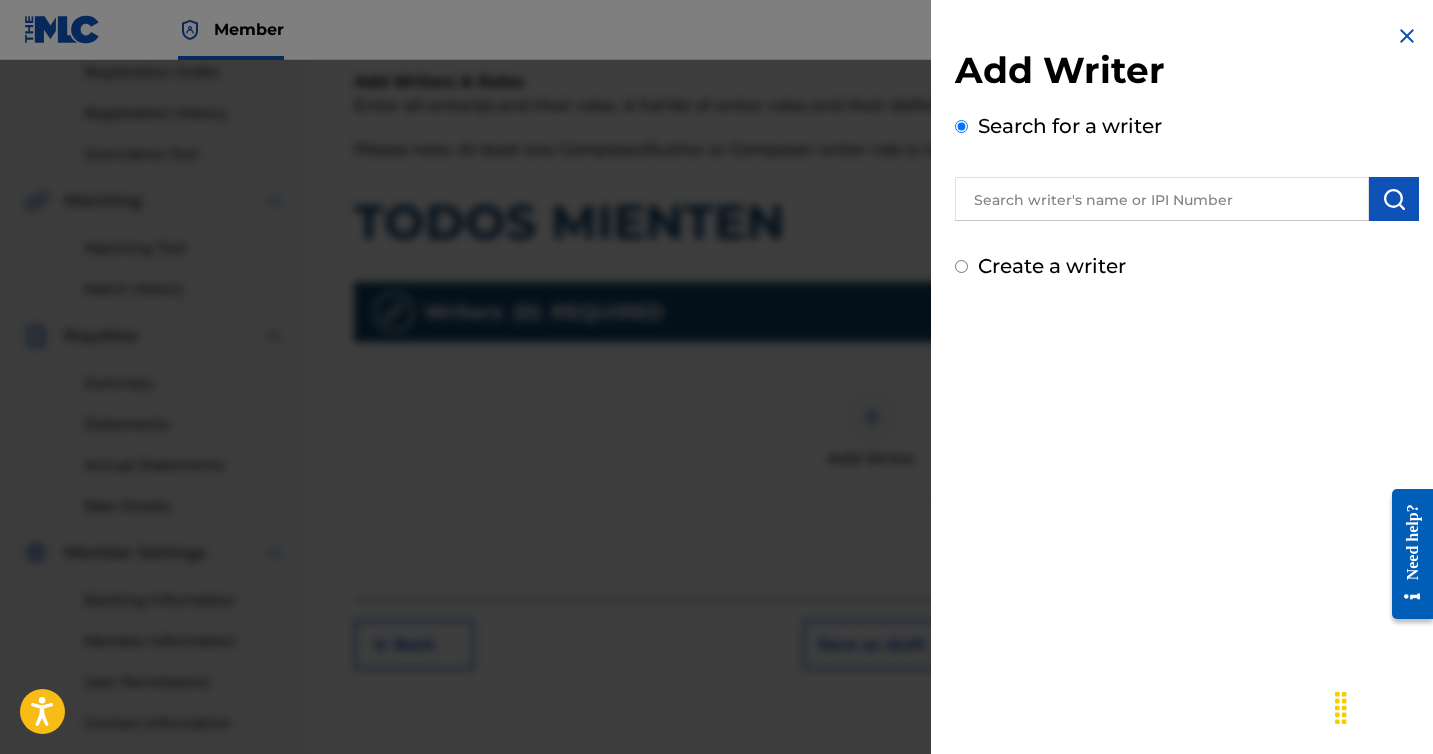 click at bounding box center [1162, 199] 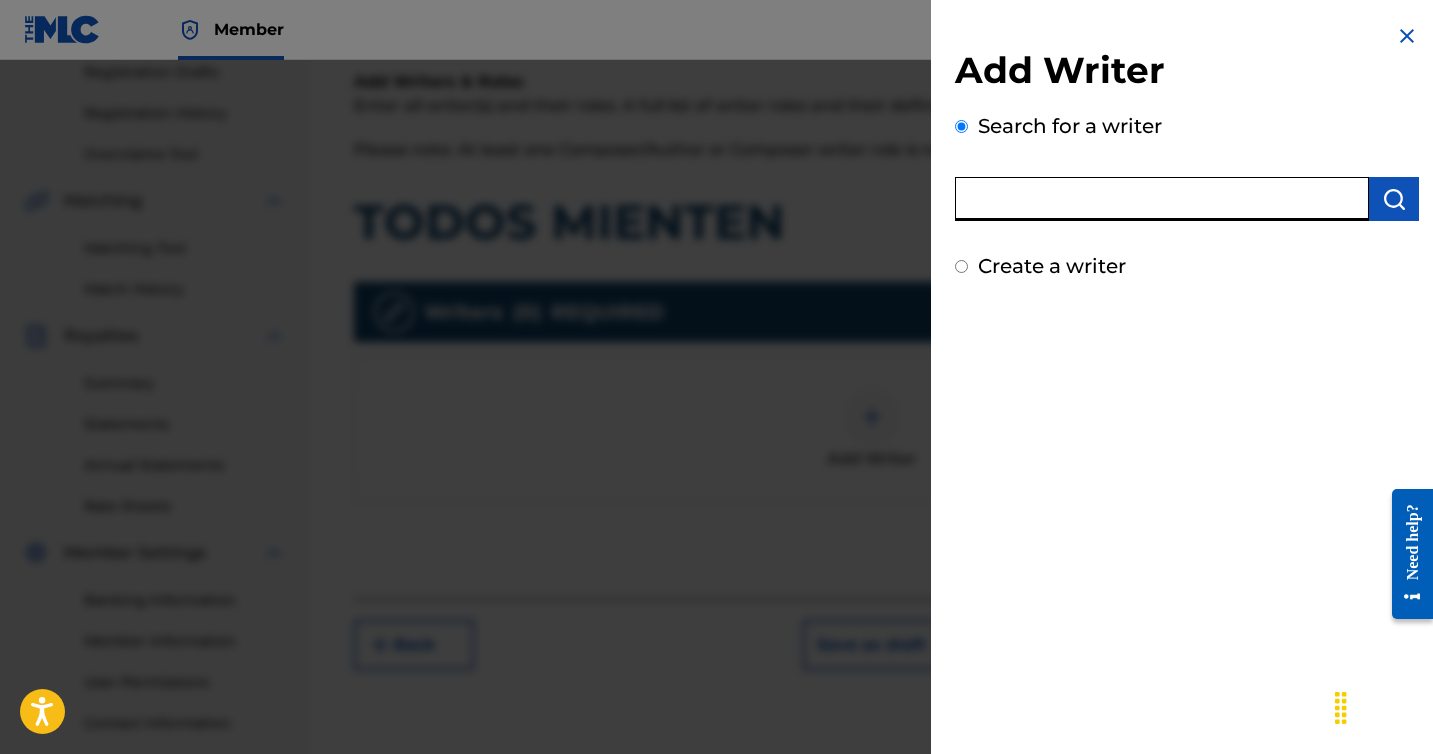 paste on "[PHONE]" 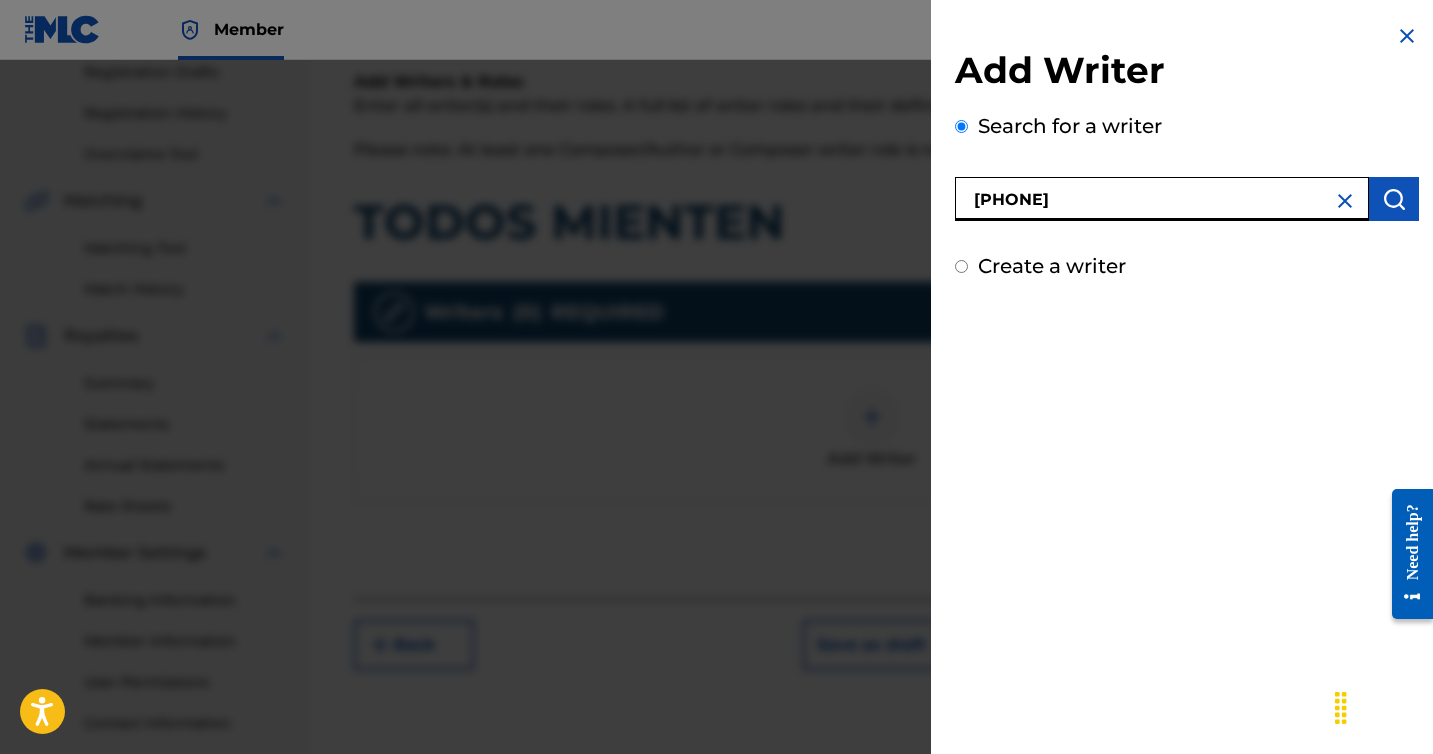 click at bounding box center [1394, 199] 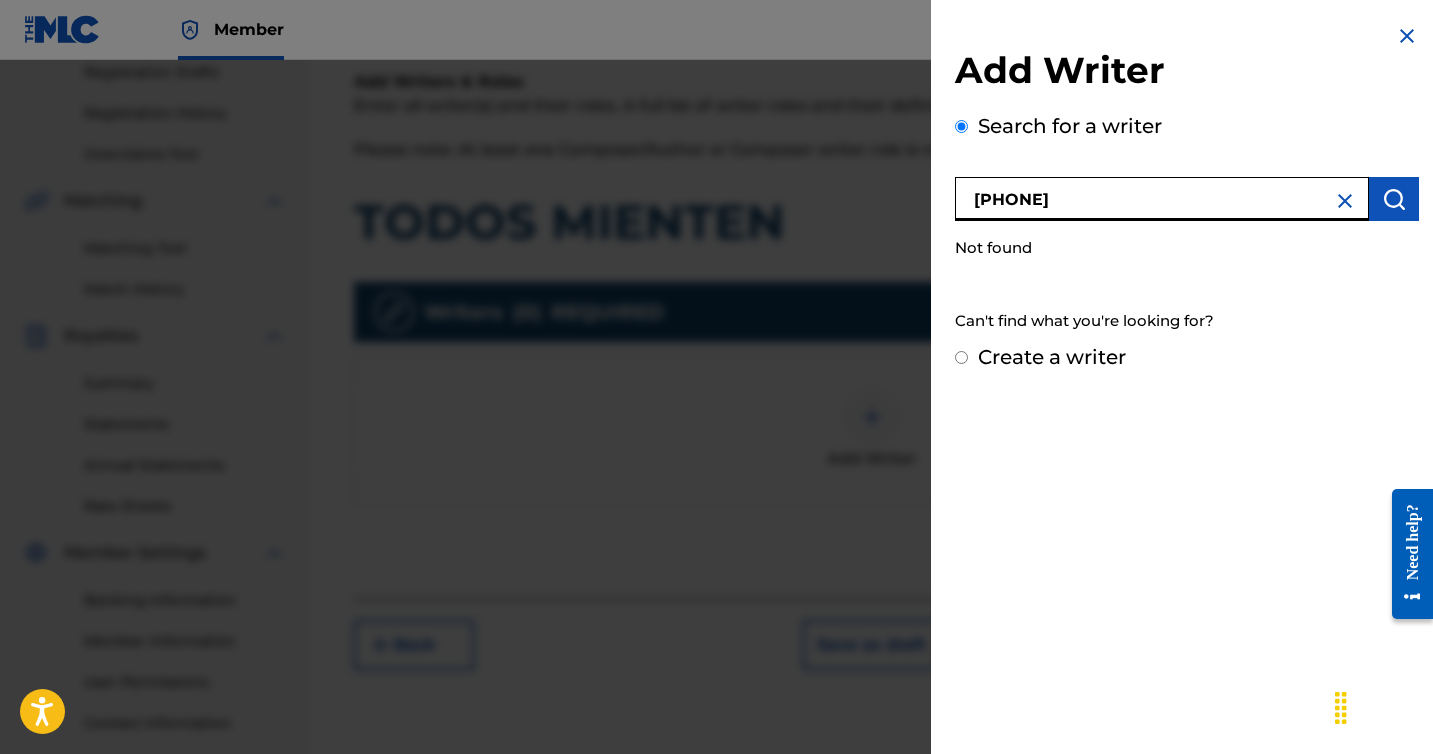 click on "[PHONE]" at bounding box center (1162, 199) 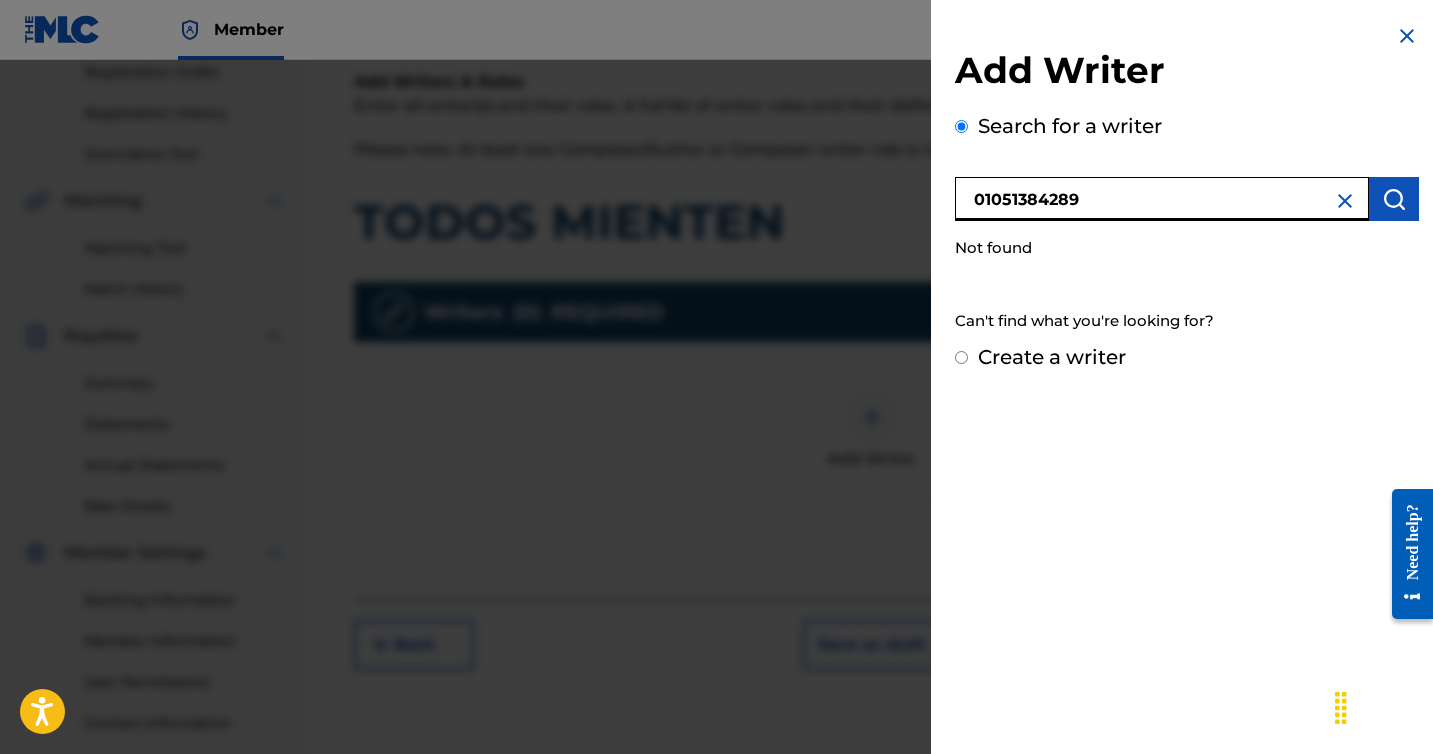 type on "01051384289" 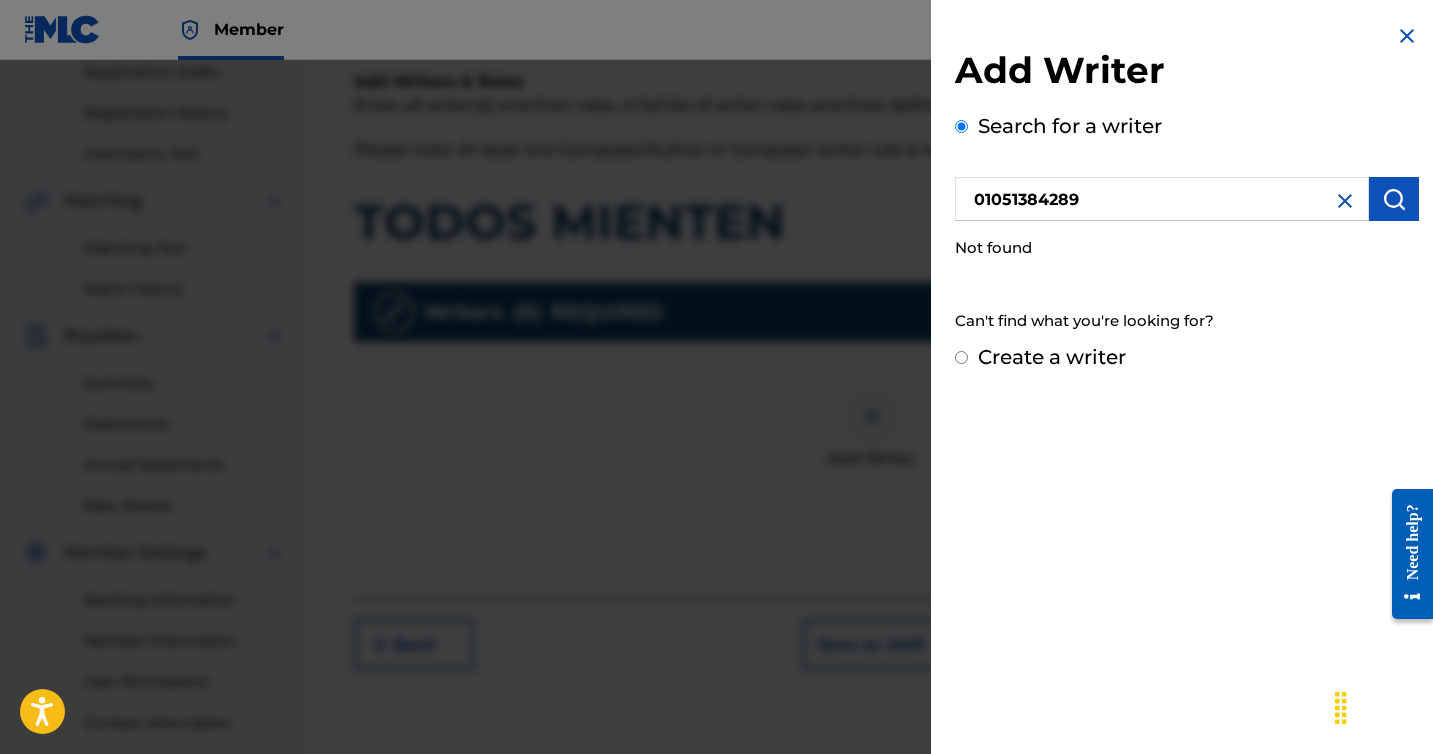 click at bounding box center (1394, 199) 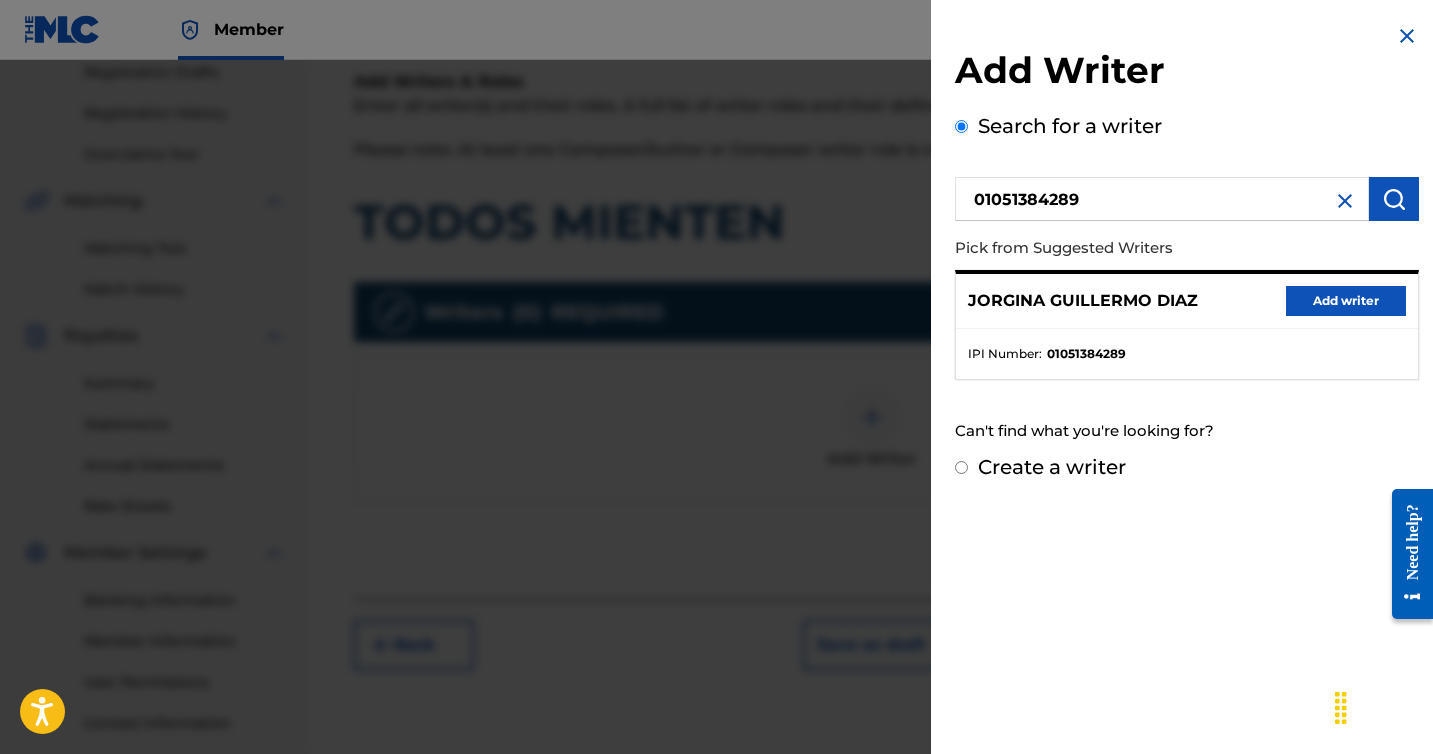 click on "Add writer" at bounding box center [1346, 301] 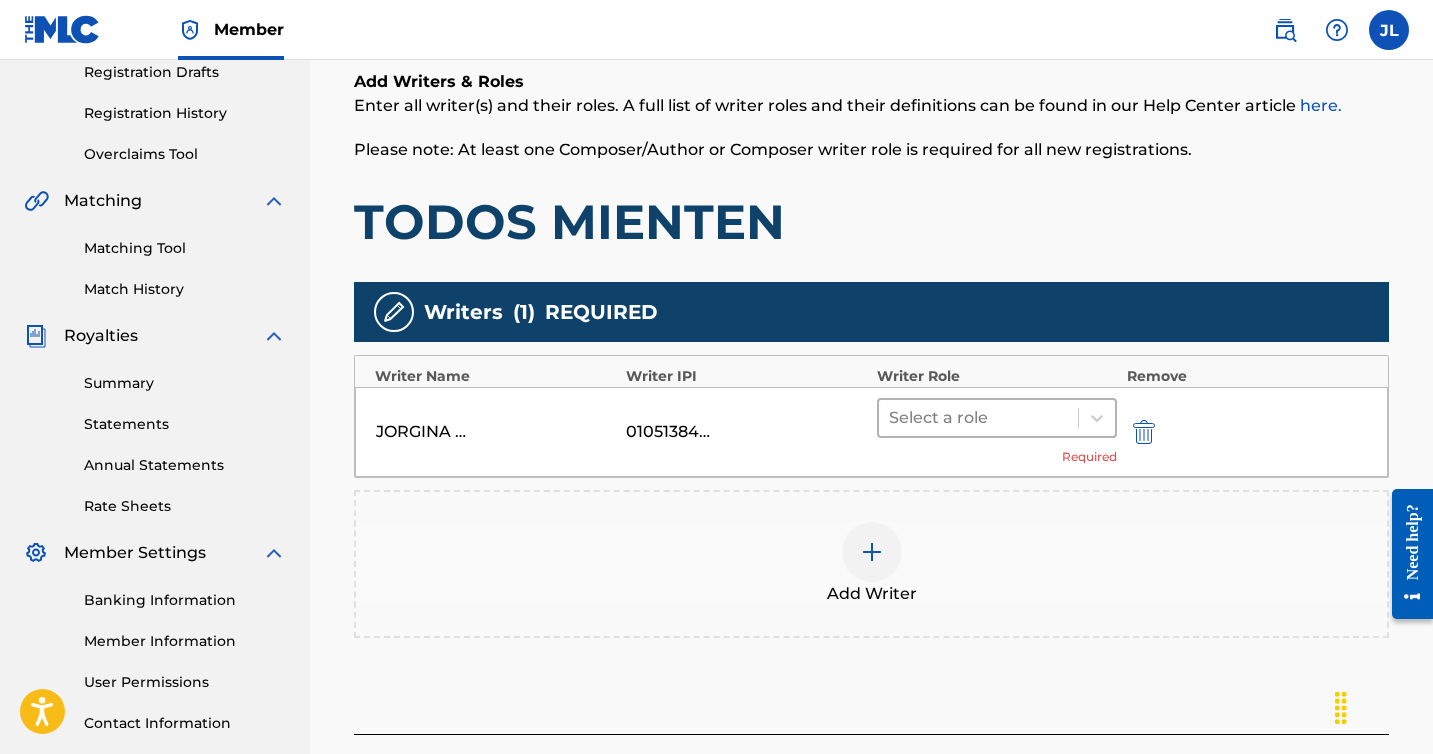 click on "Select a role" at bounding box center (978, 418) 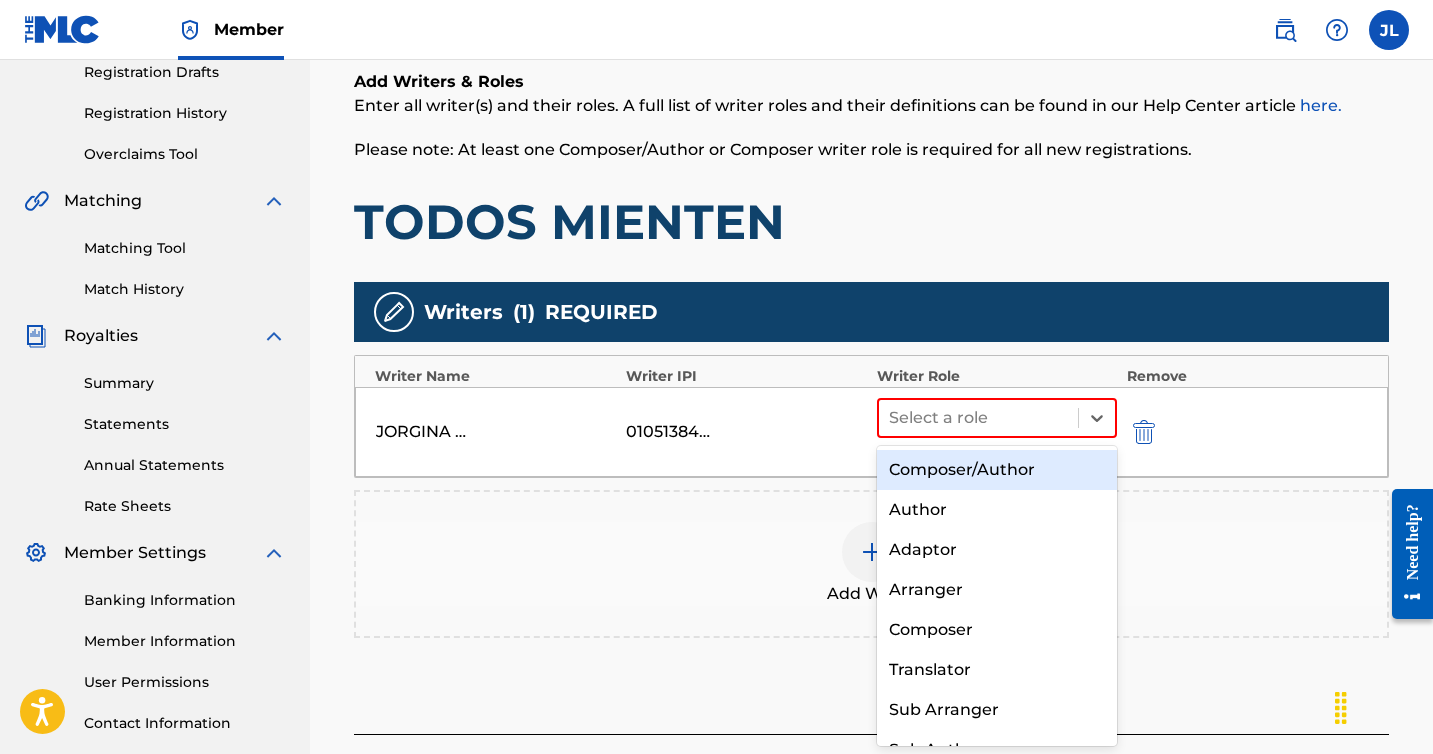 click on "Composer/Author" at bounding box center (997, 470) 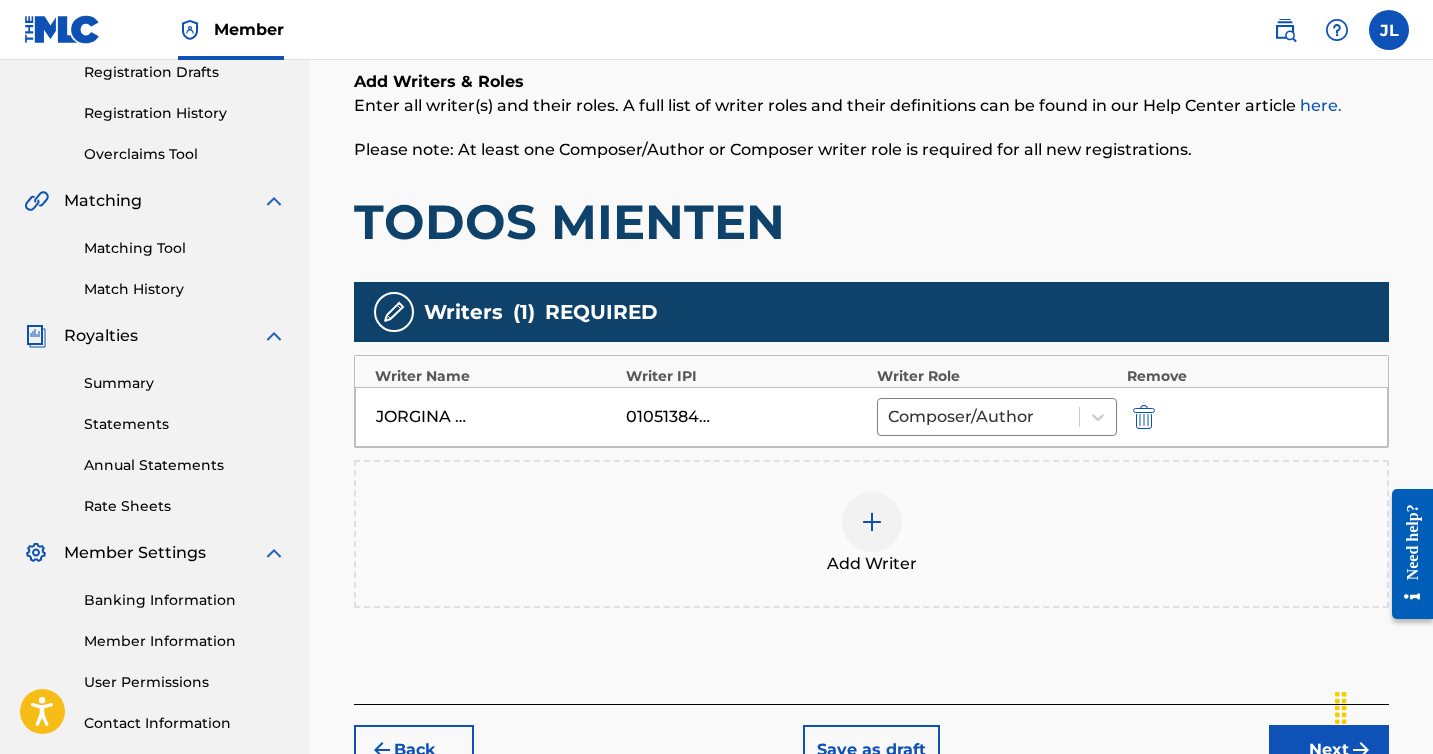 click at bounding box center (872, 522) 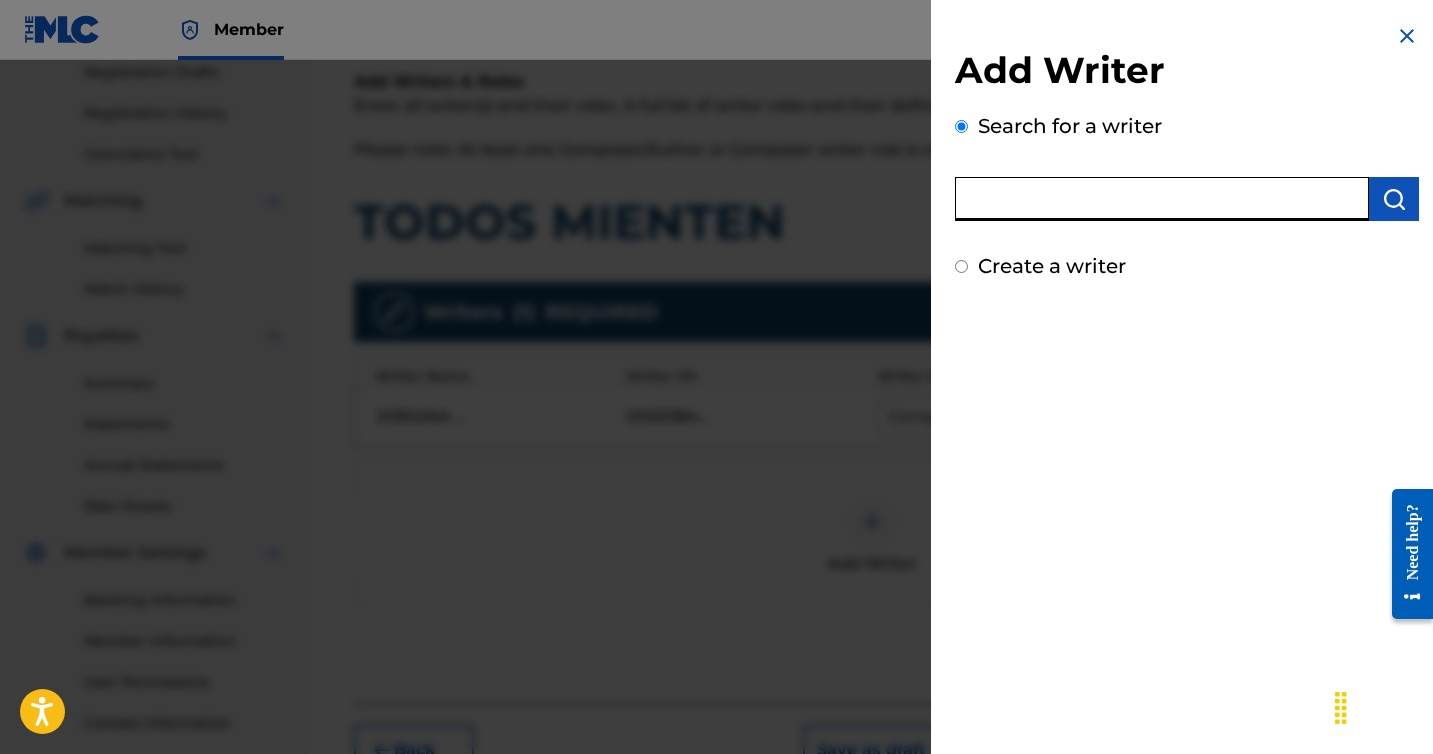 click at bounding box center (1162, 199) 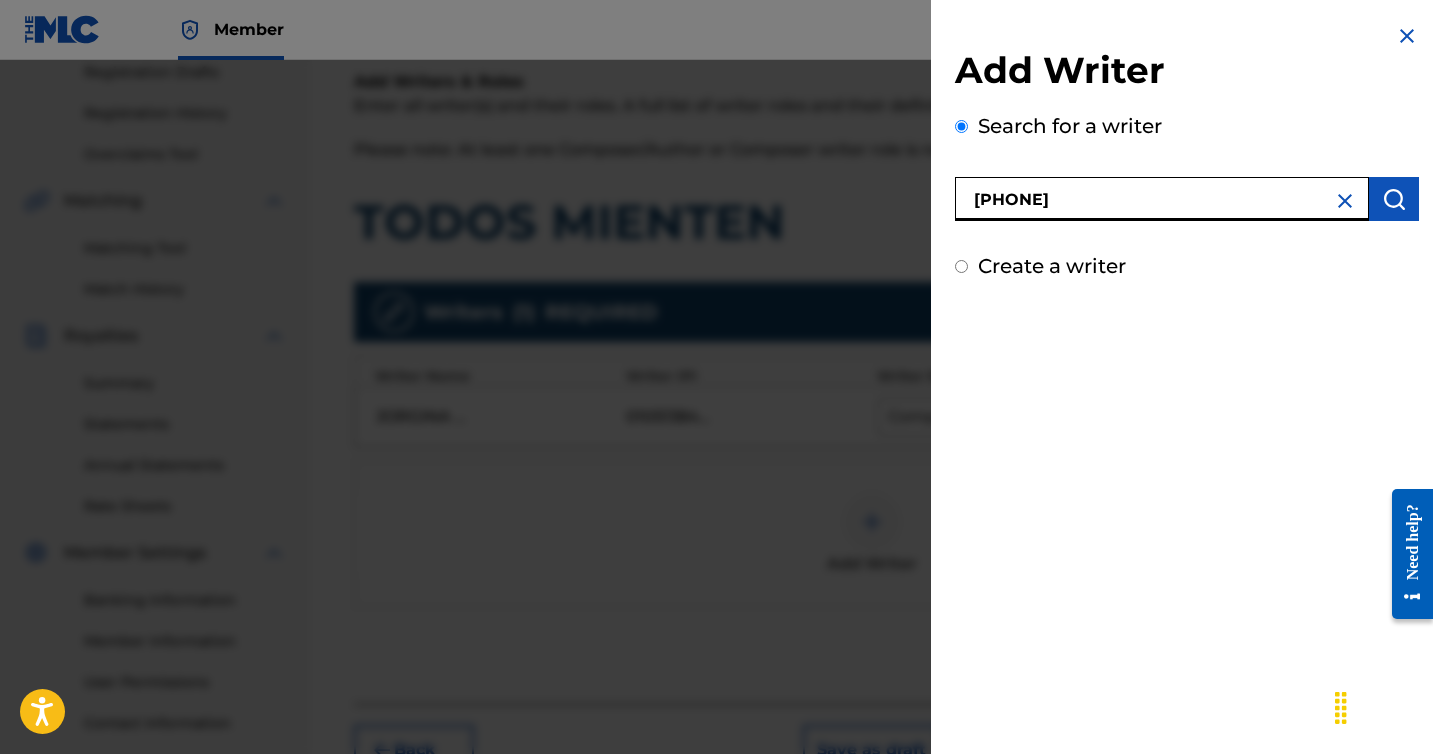 click on "[PHONE]" at bounding box center [1162, 199] 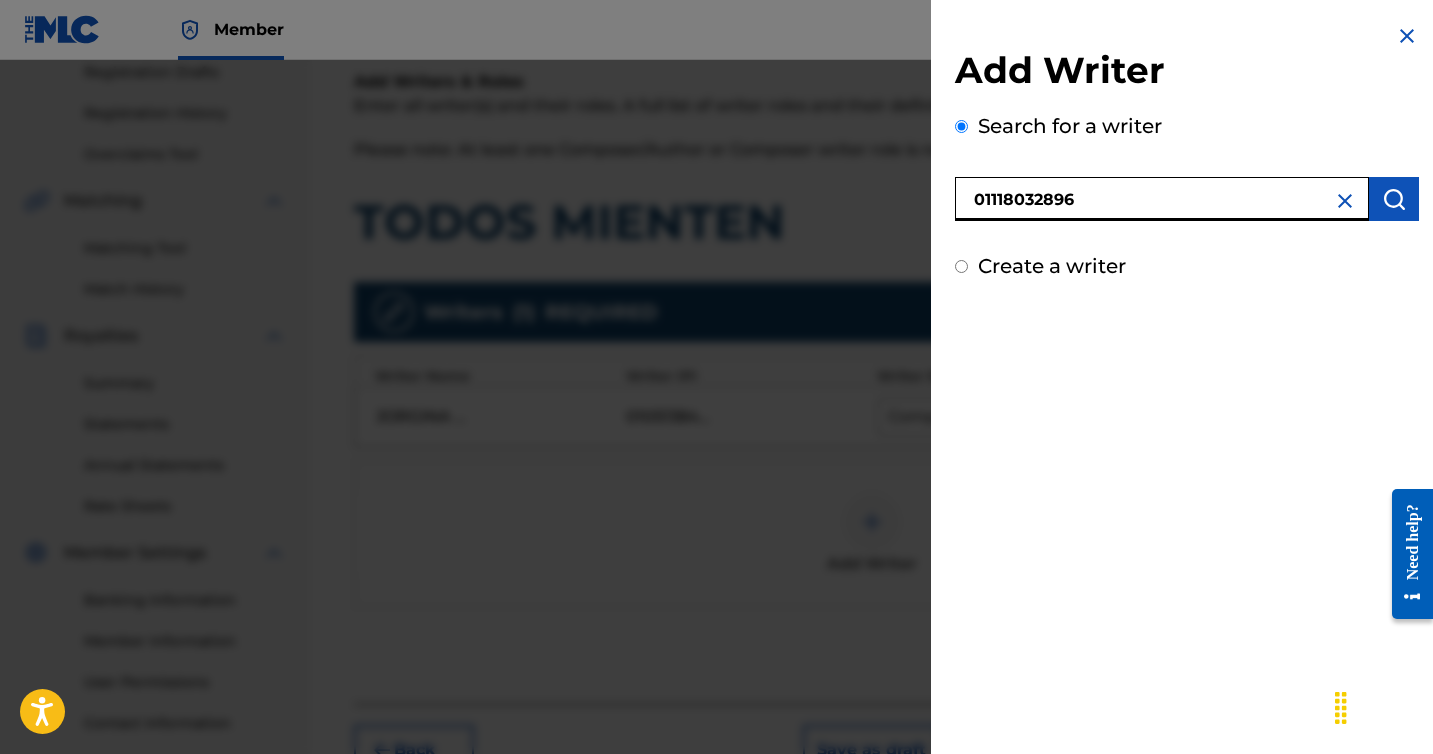 type on "01118032896" 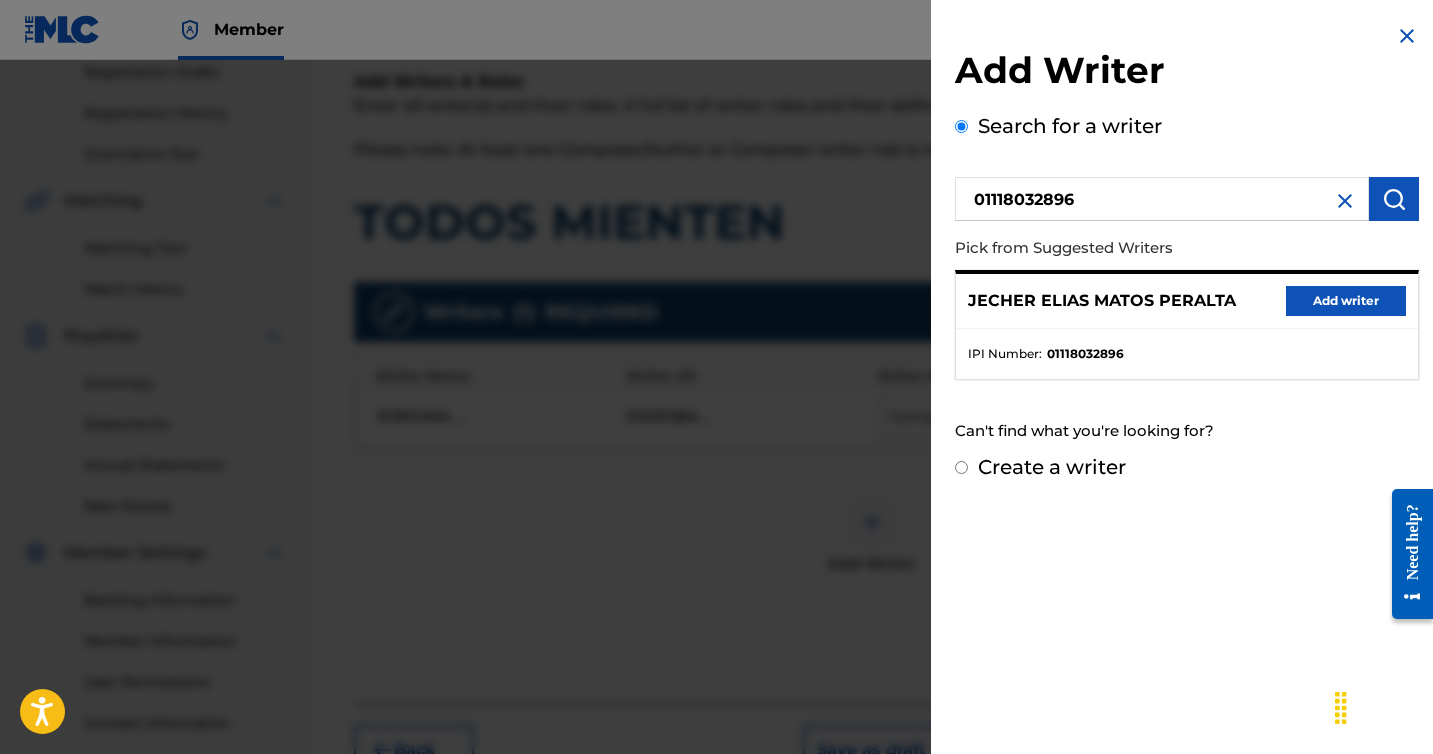 click on "Add writer" at bounding box center [1346, 301] 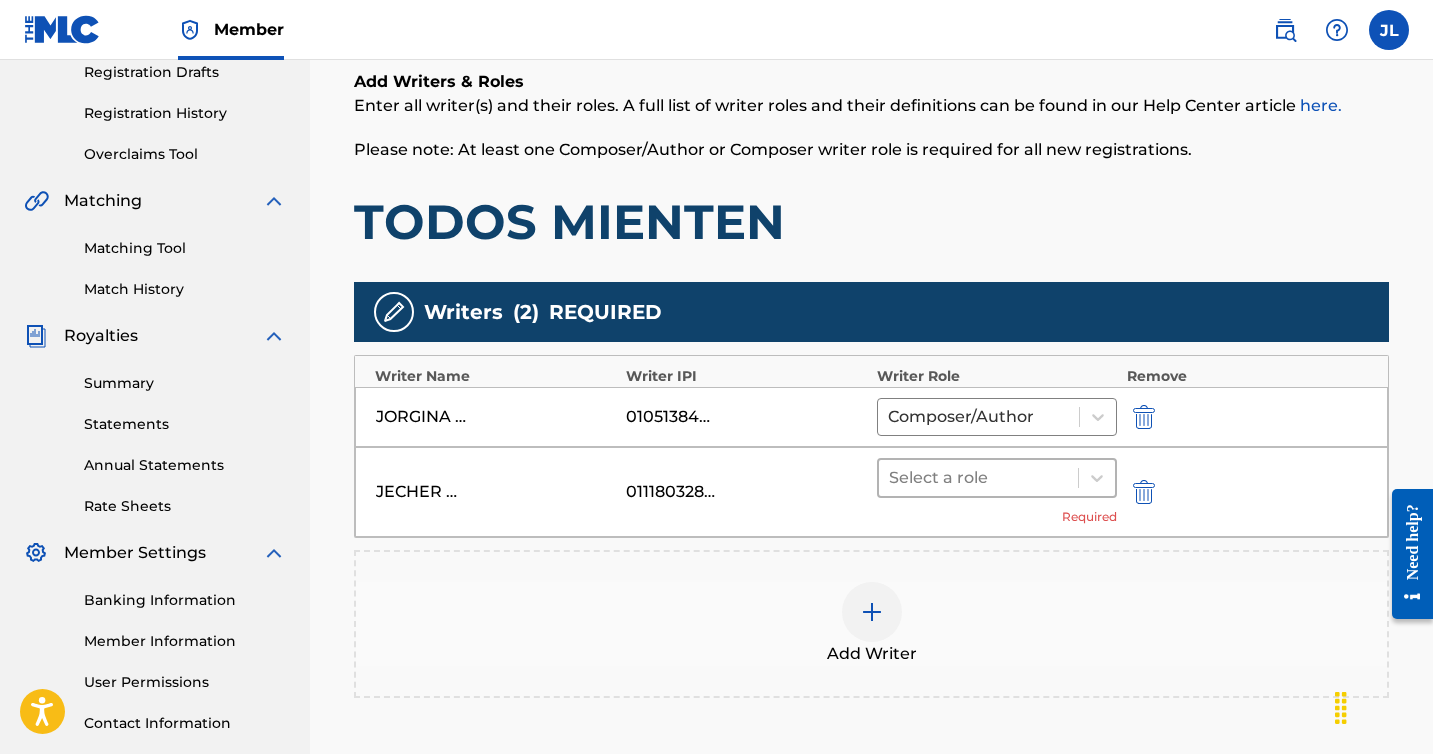click at bounding box center (978, 478) 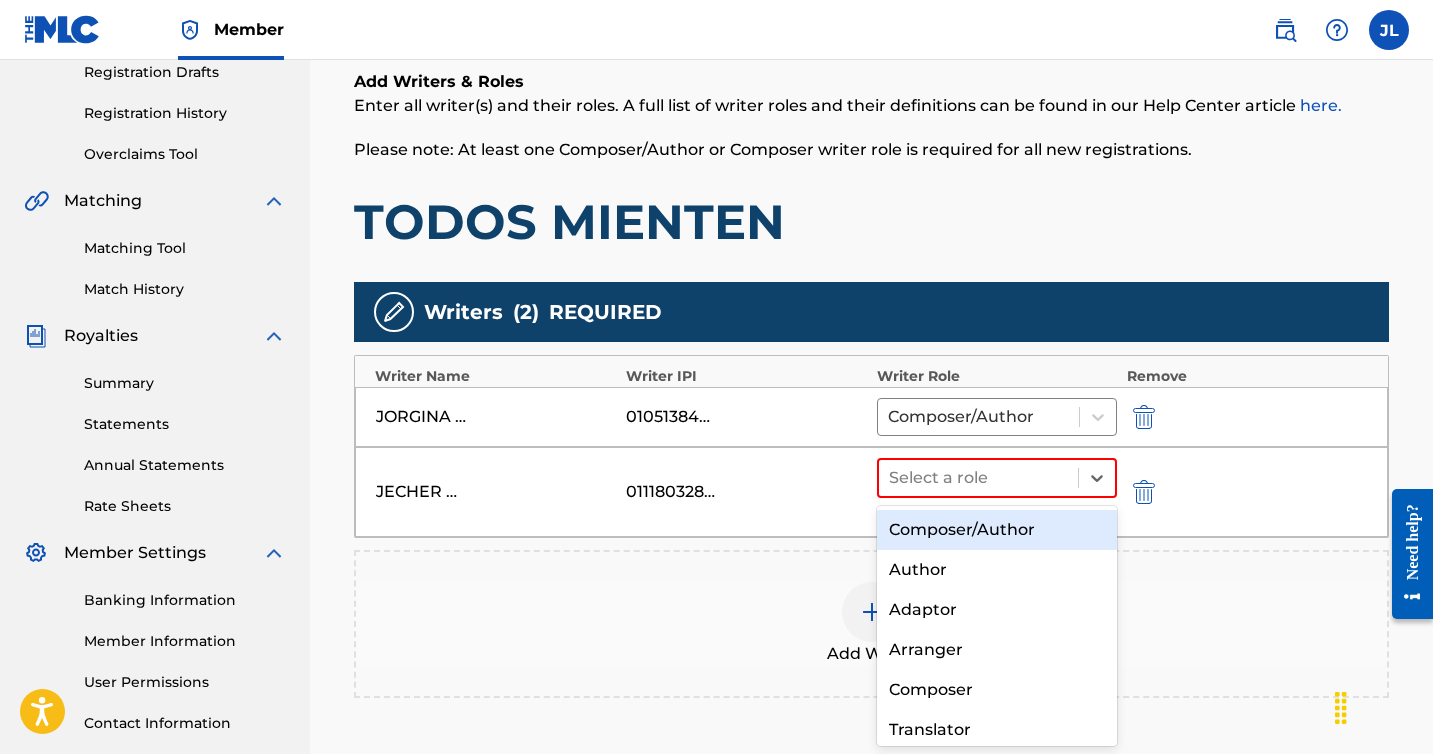click on "Composer/Author" at bounding box center (997, 530) 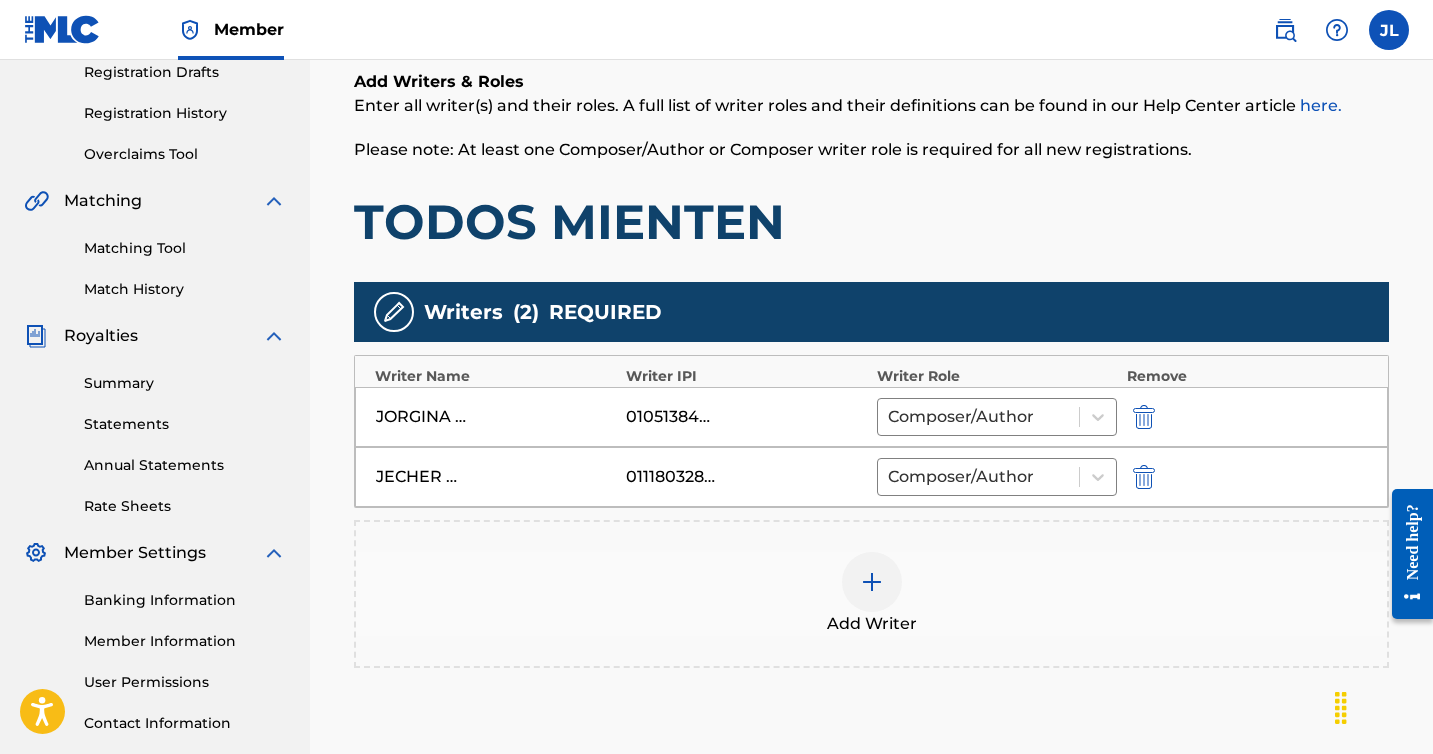 click at bounding box center (872, 582) 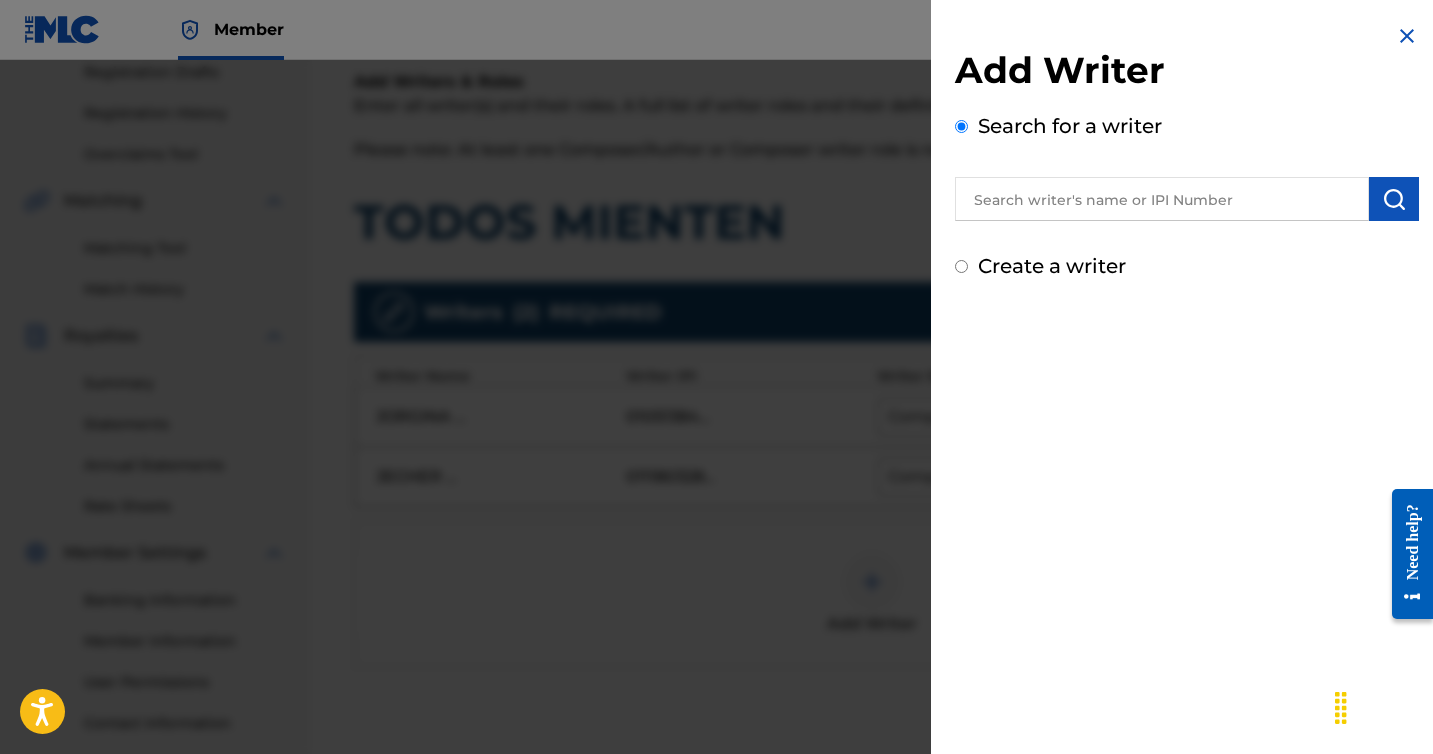 click at bounding box center (1162, 199) 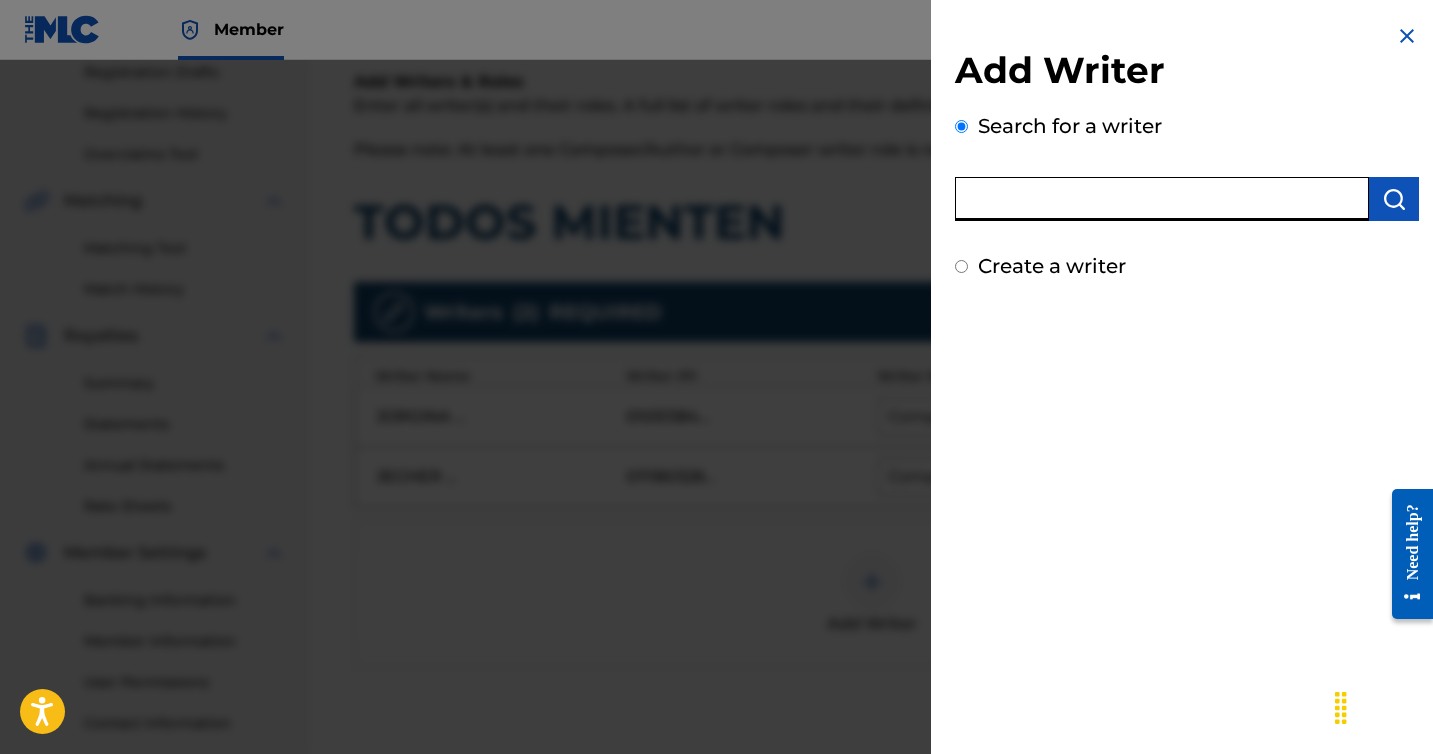 paste on "[PHONE]" 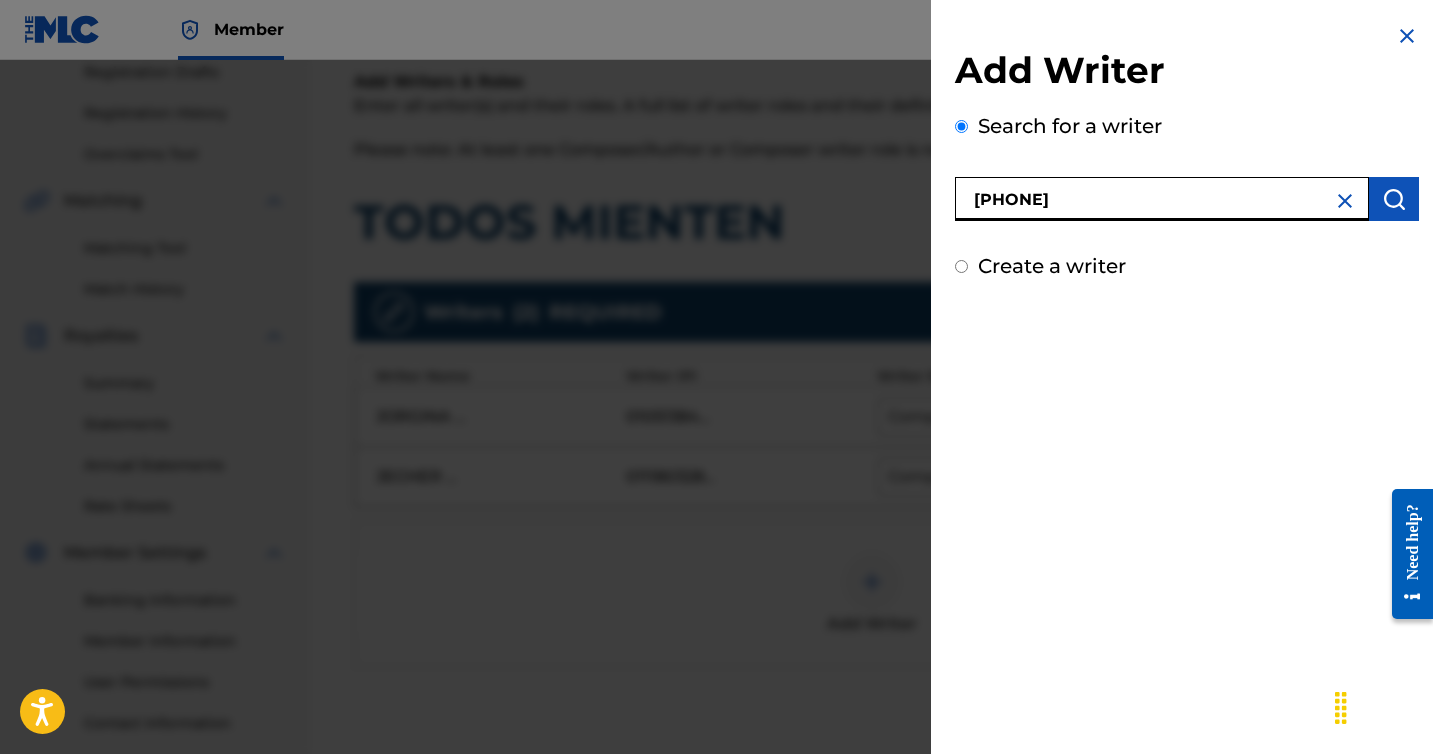 click on "[PHONE]" at bounding box center [1162, 199] 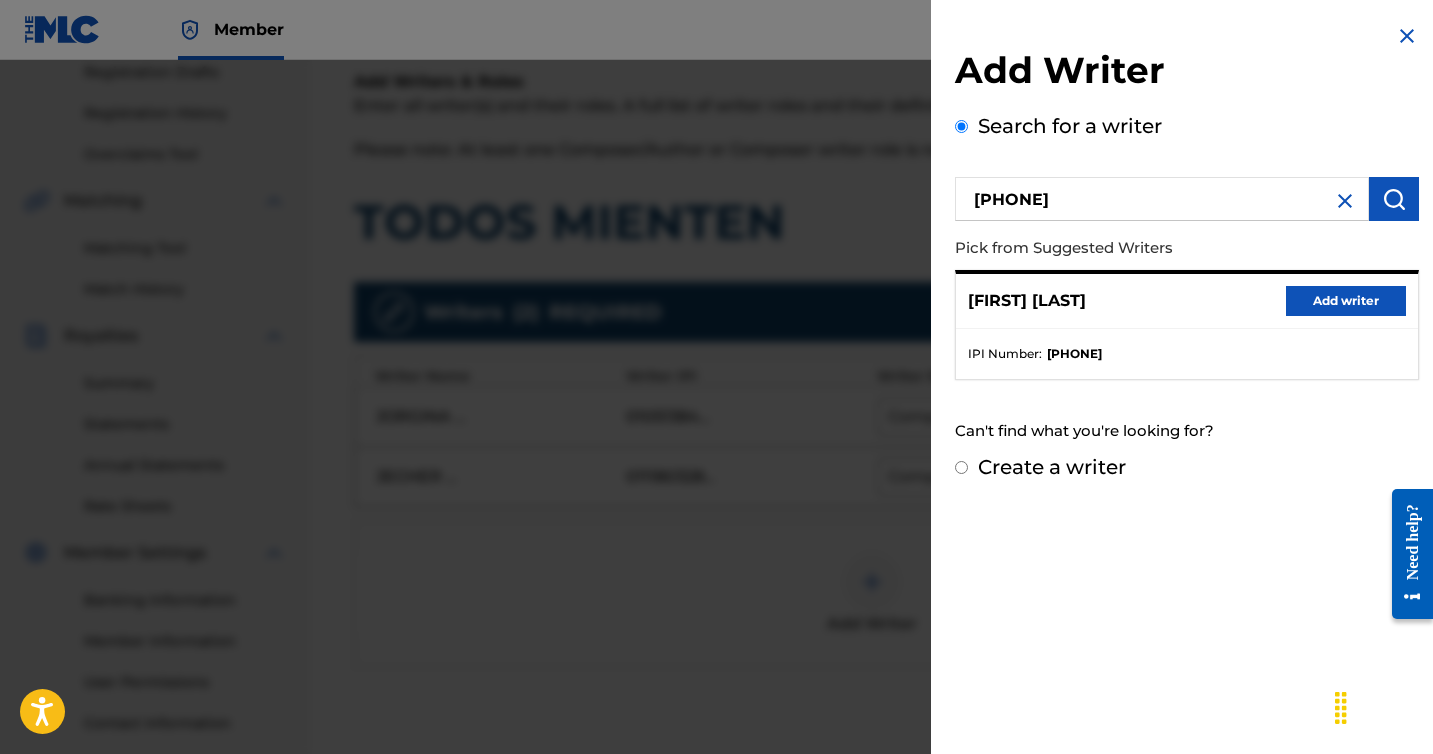 click on "Add writer" at bounding box center [1346, 301] 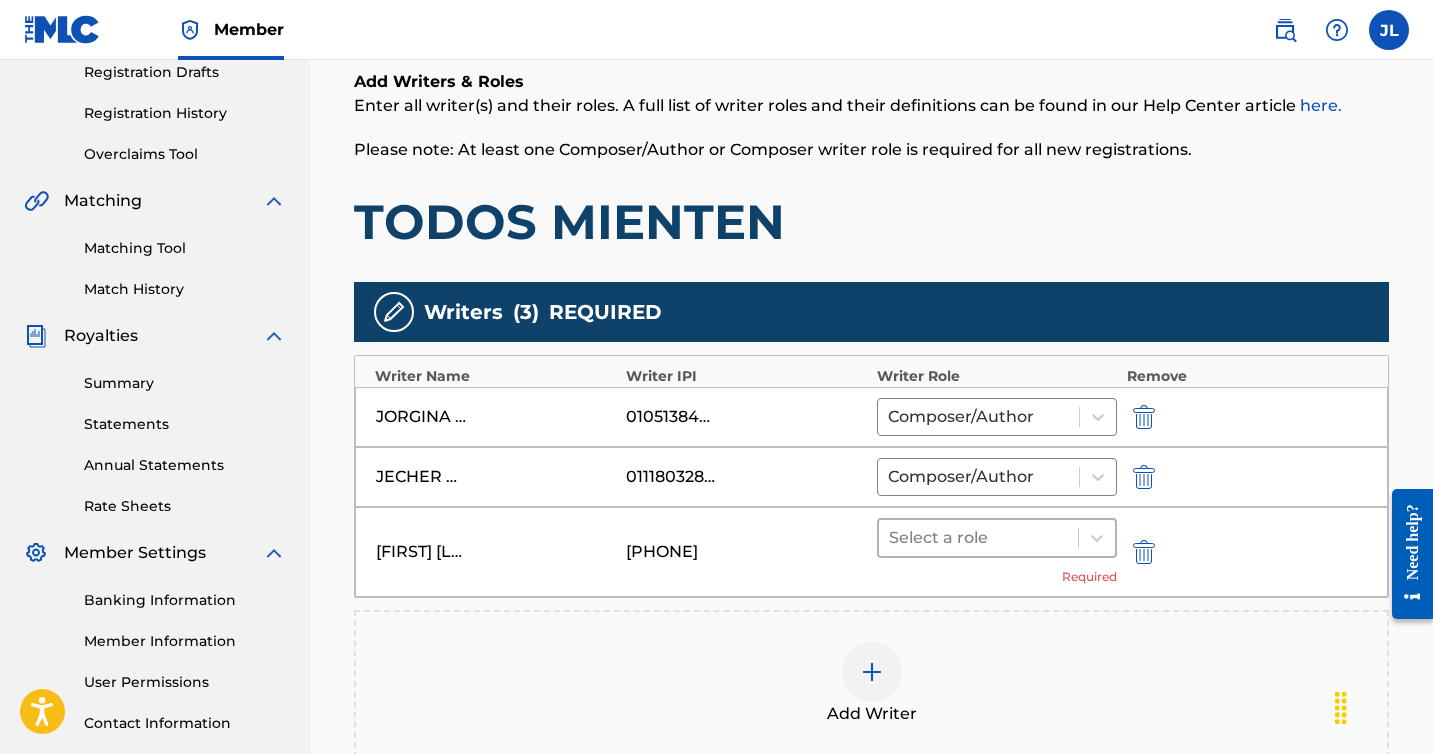 click at bounding box center (978, 538) 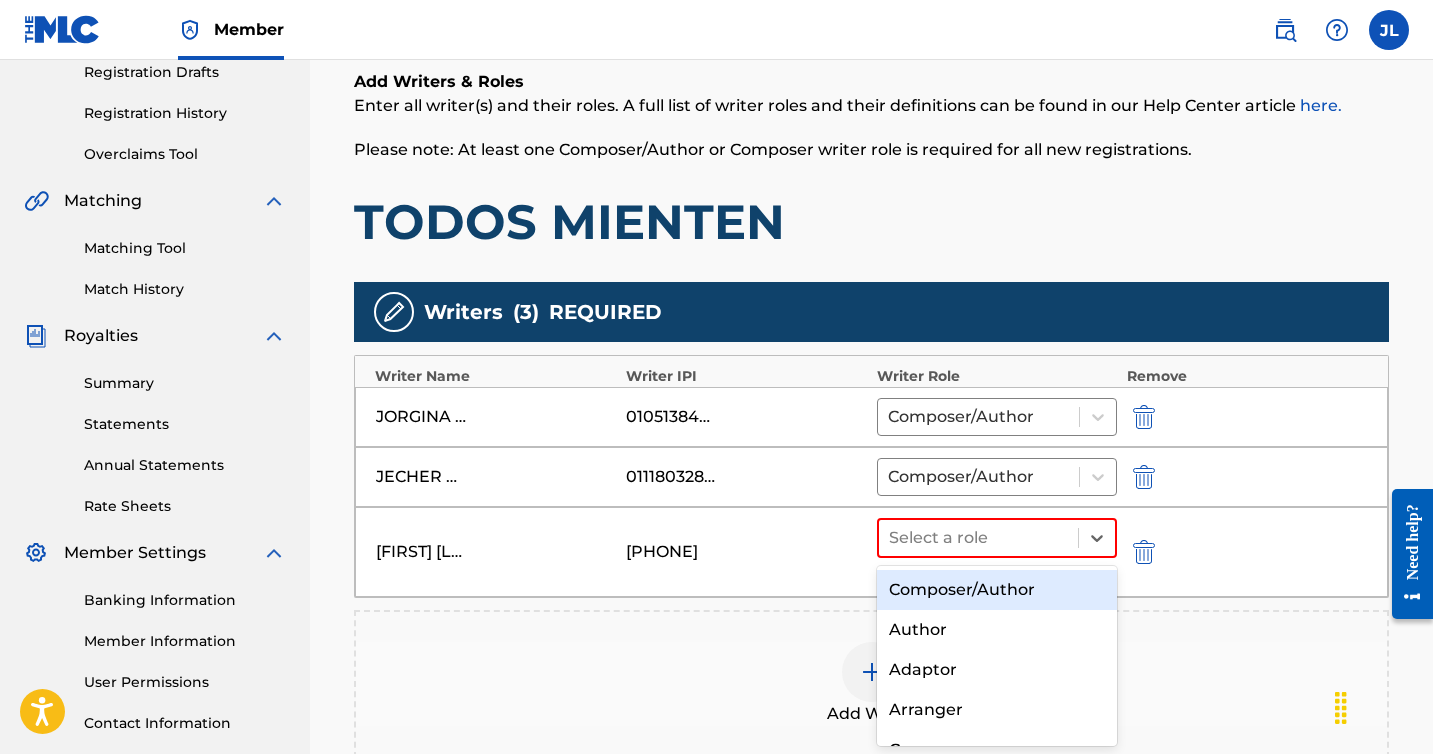 click on "Composer/Author" at bounding box center [997, 590] 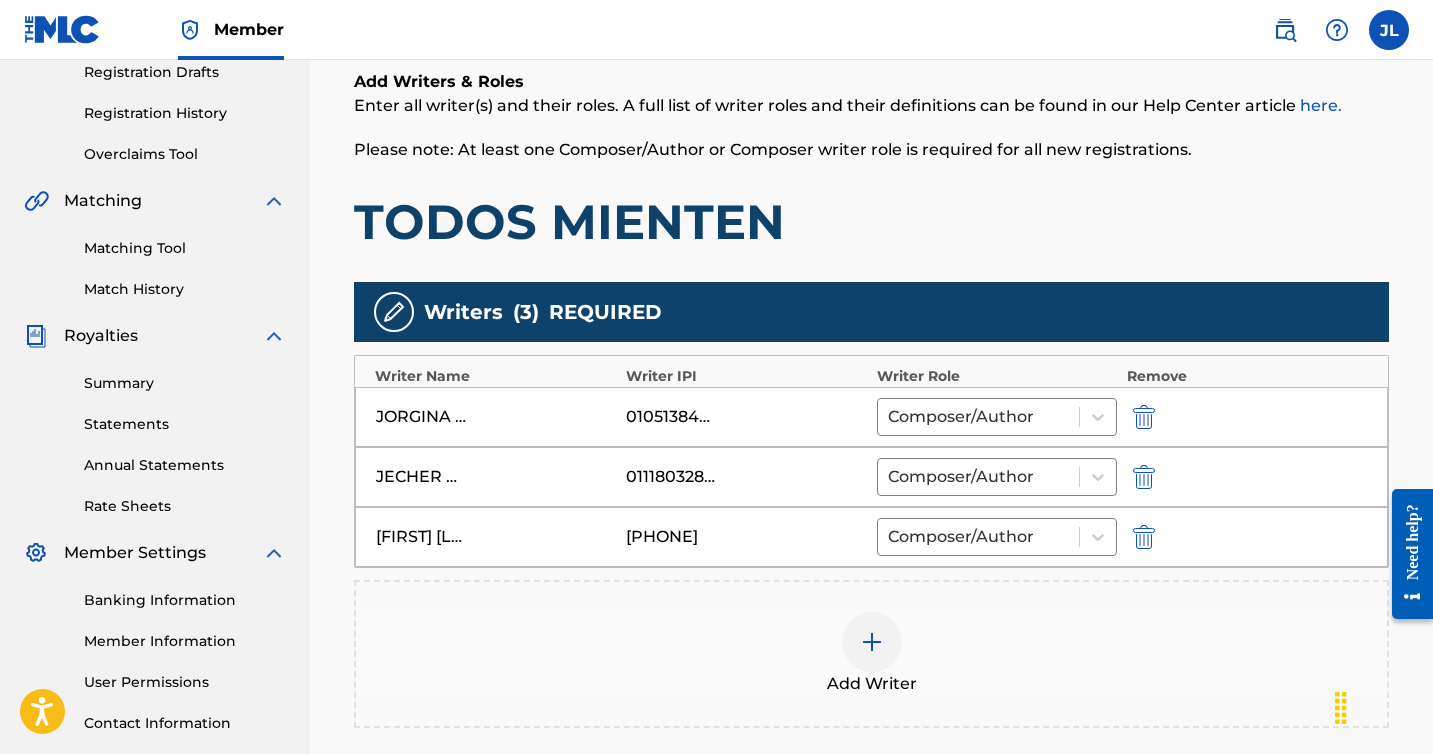 click on "Add Writer" at bounding box center (871, 654) 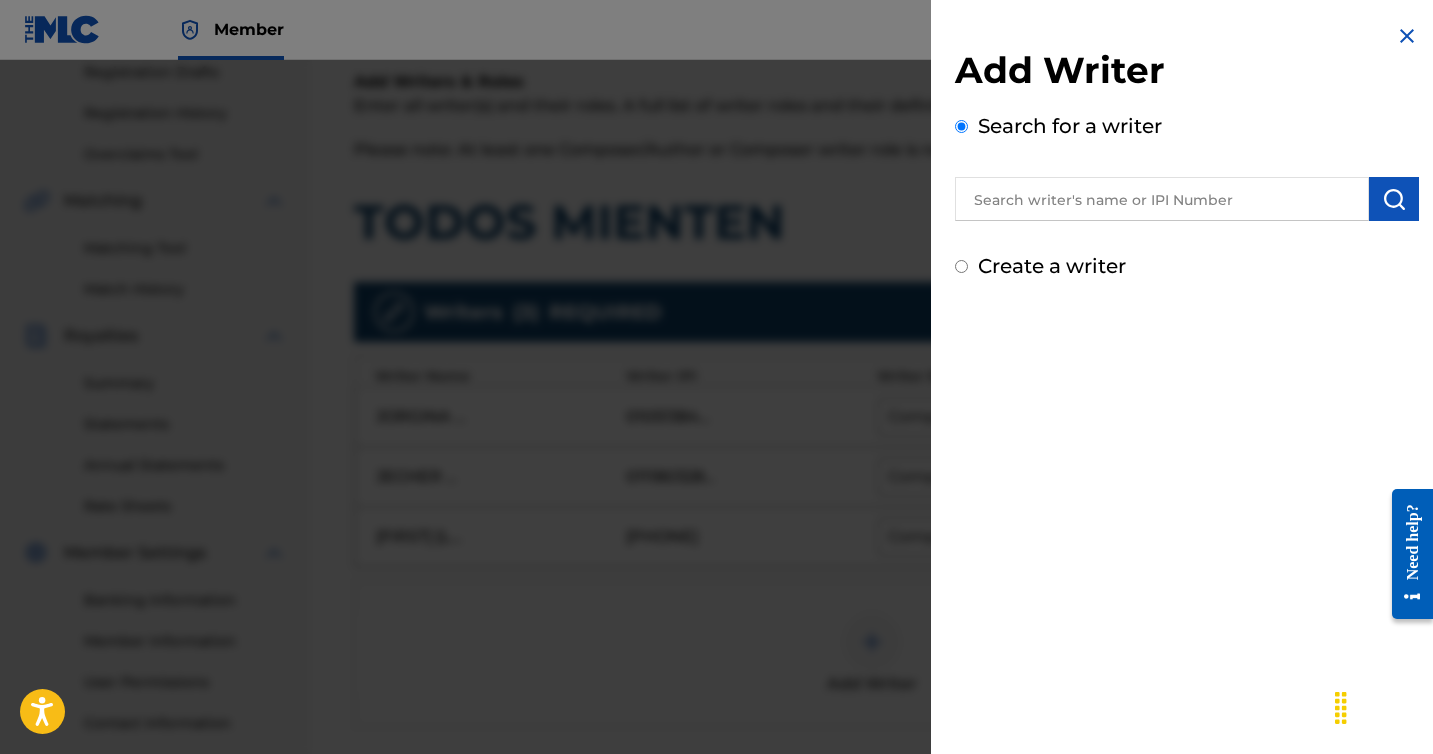 click at bounding box center [1407, 36] 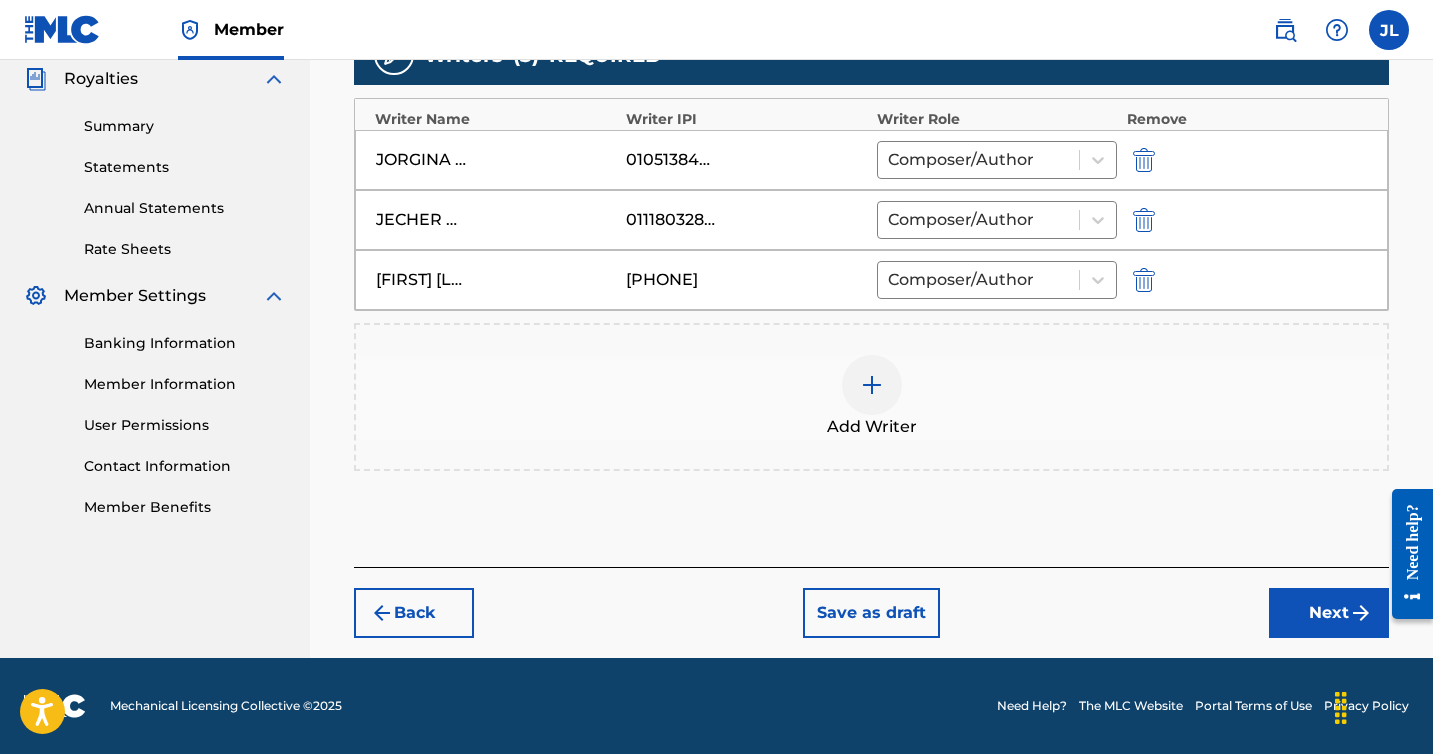 click on "Next" at bounding box center [1329, 613] 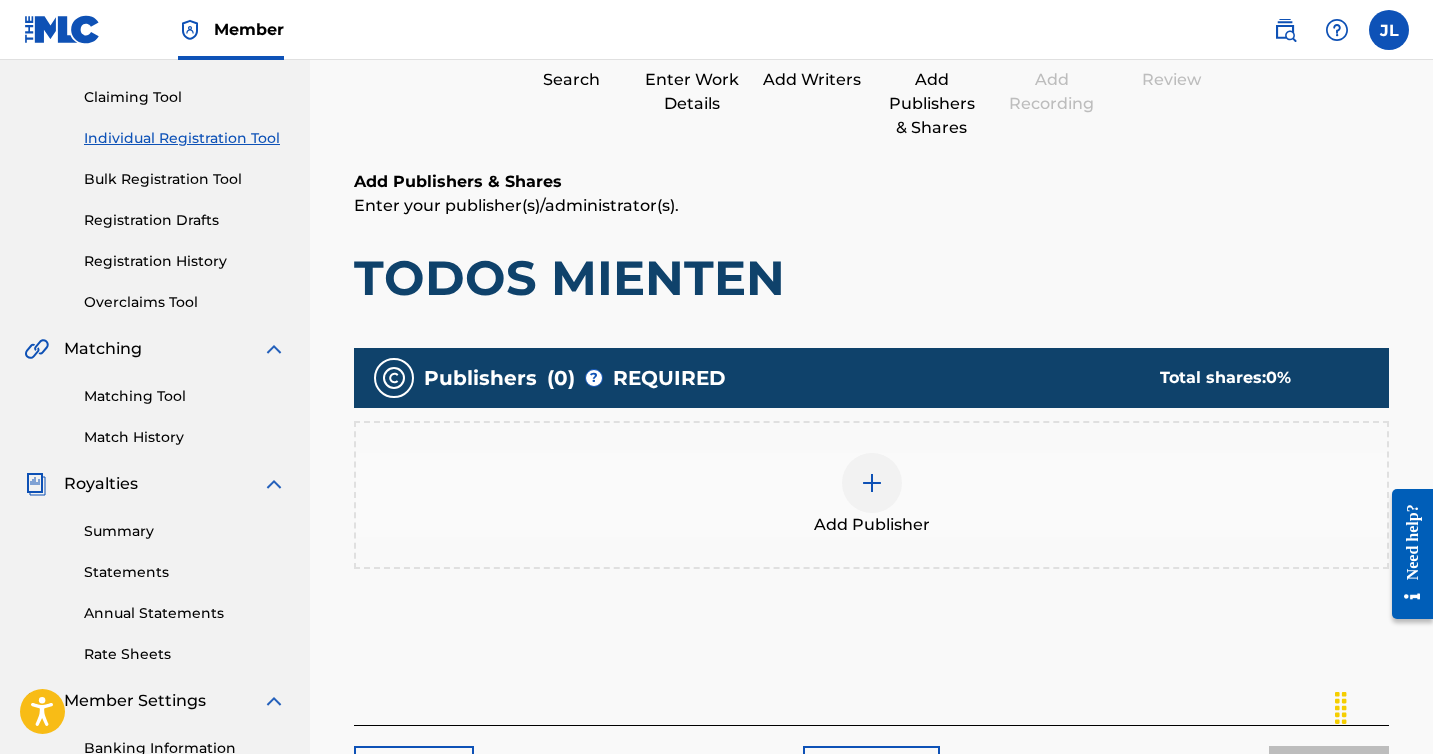 scroll, scrollTop: 90, scrollLeft: 0, axis: vertical 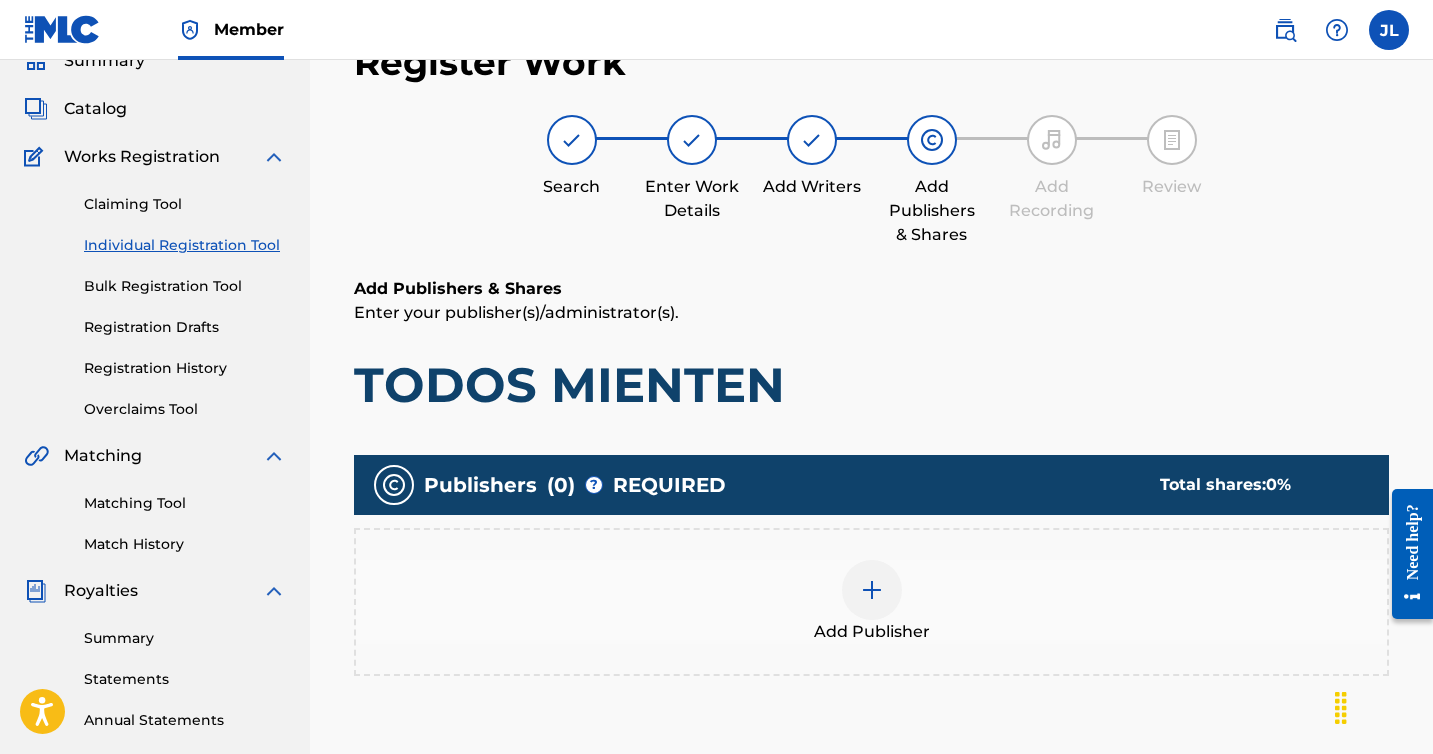 click at bounding box center (872, 590) 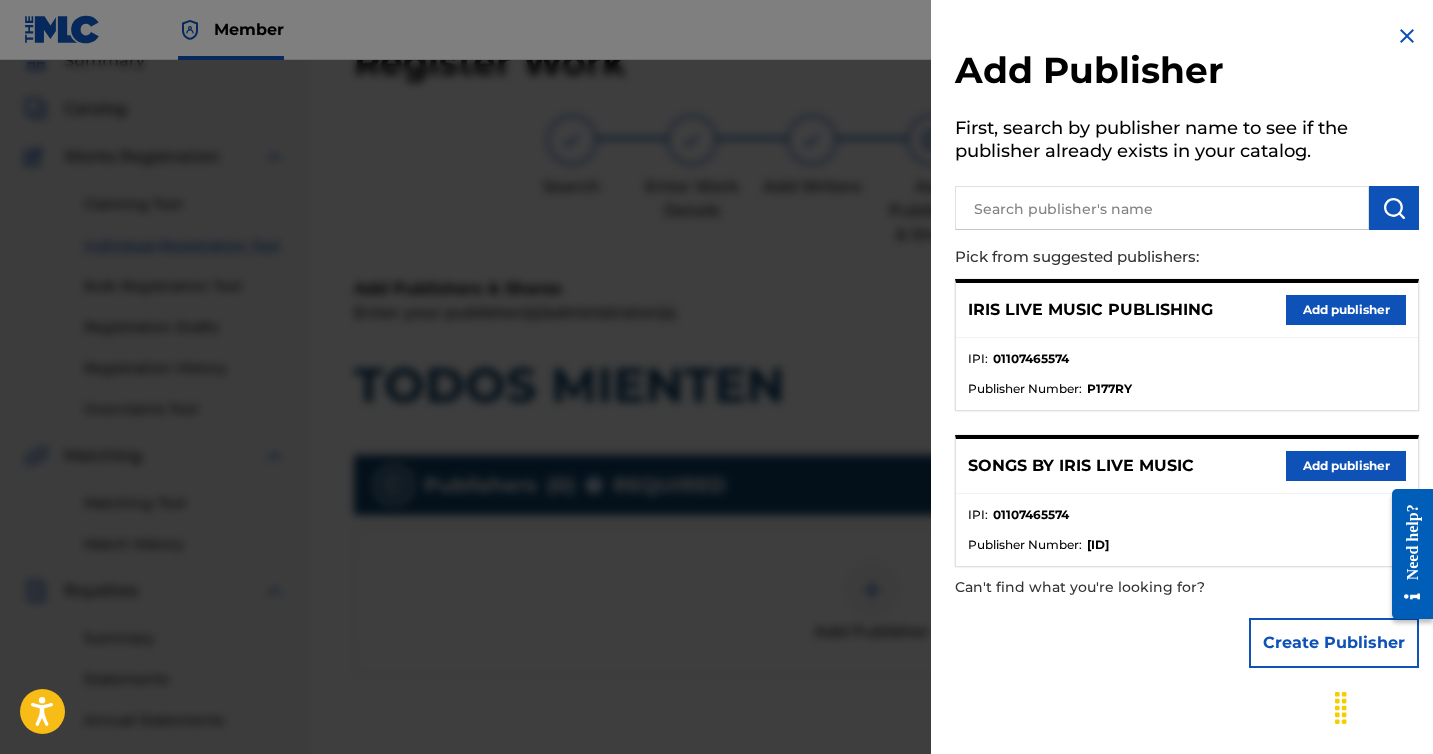 click on "Add publisher" at bounding box center (1346, 310) 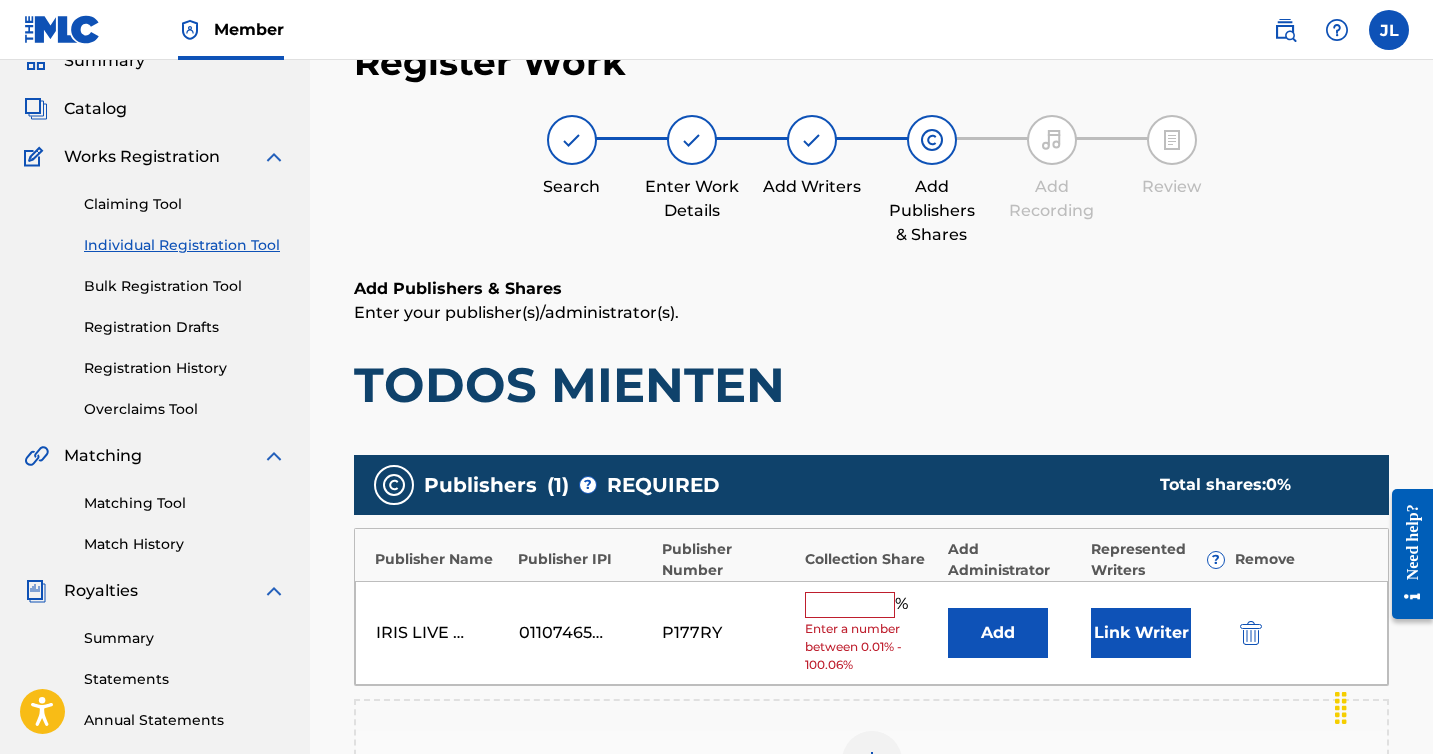 click on "Add" at bounding box center [998, 633] 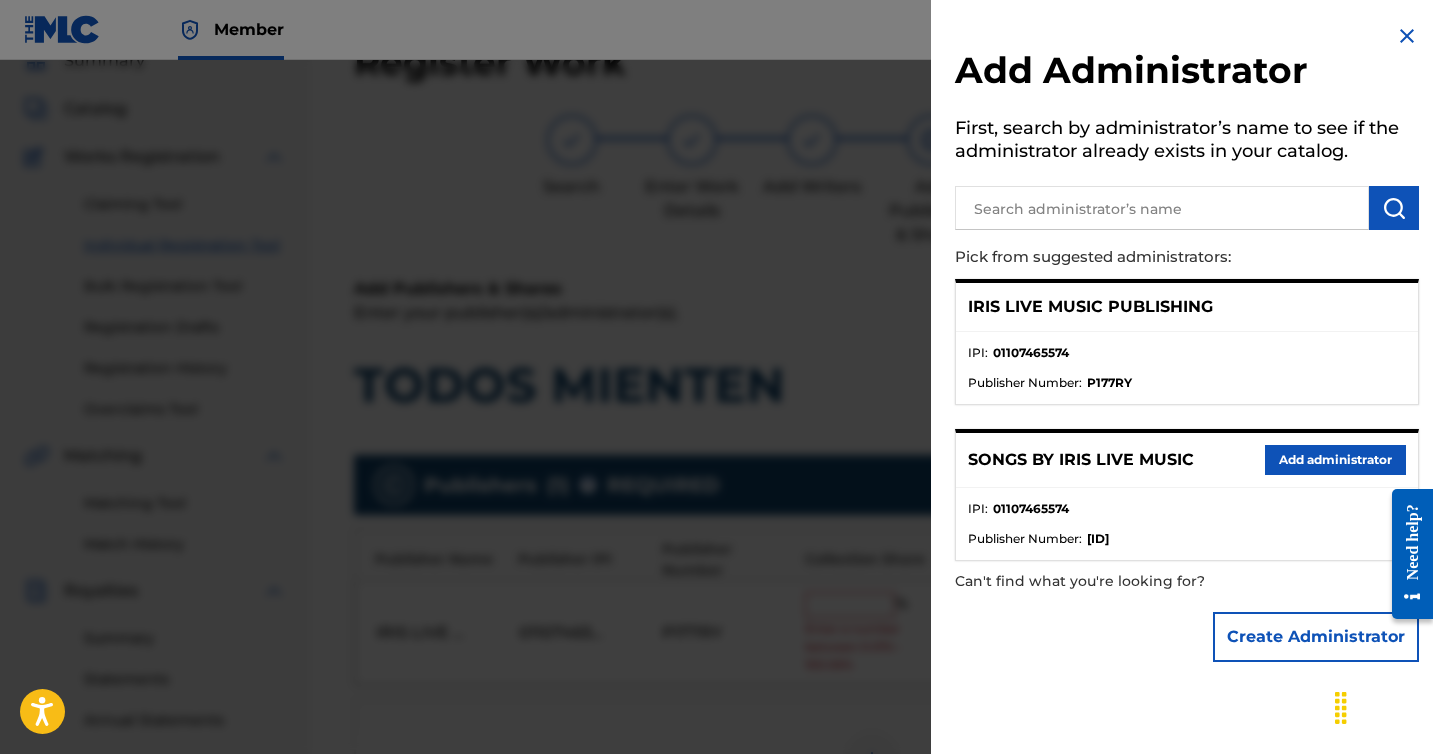 click at bounding box center (716, 437) 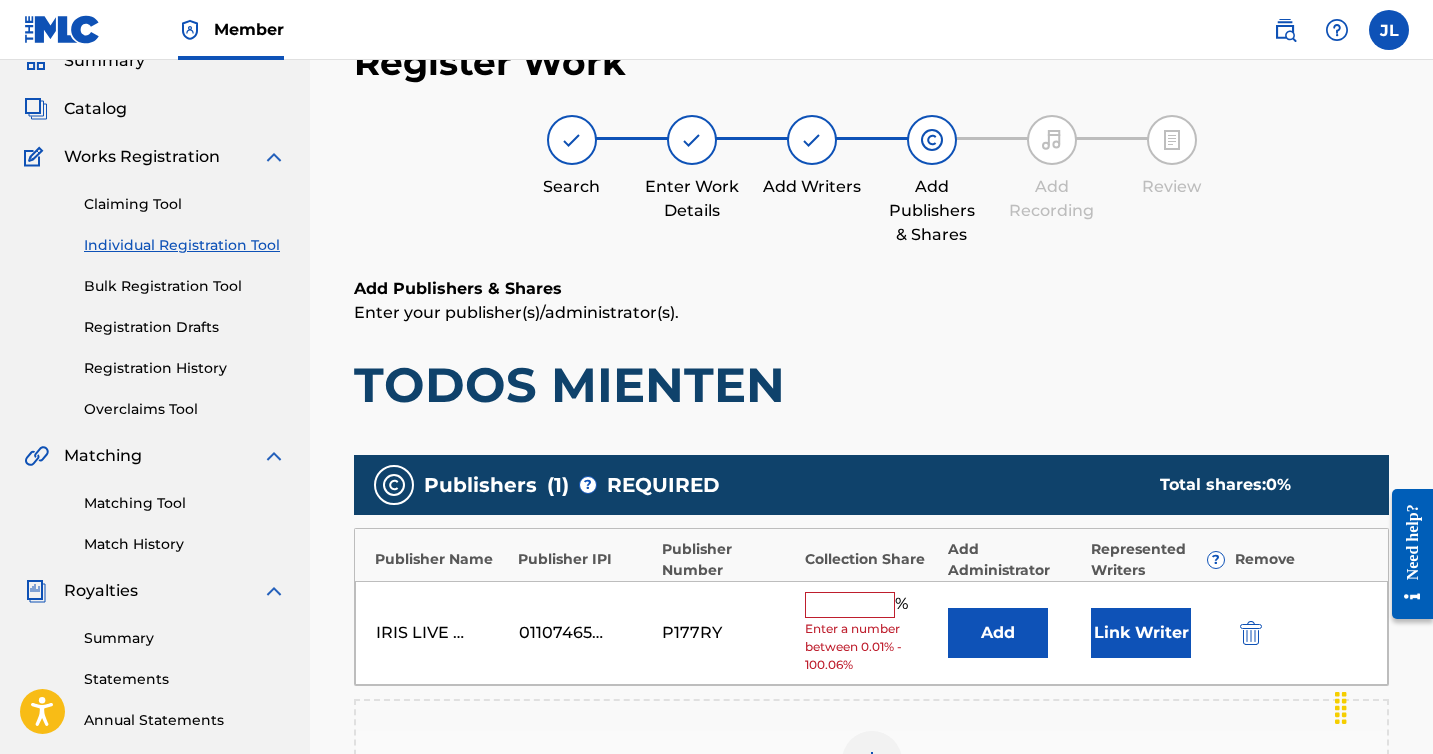 scroll, scrollTop: 218, scrollLeft: 0, axis: vertical 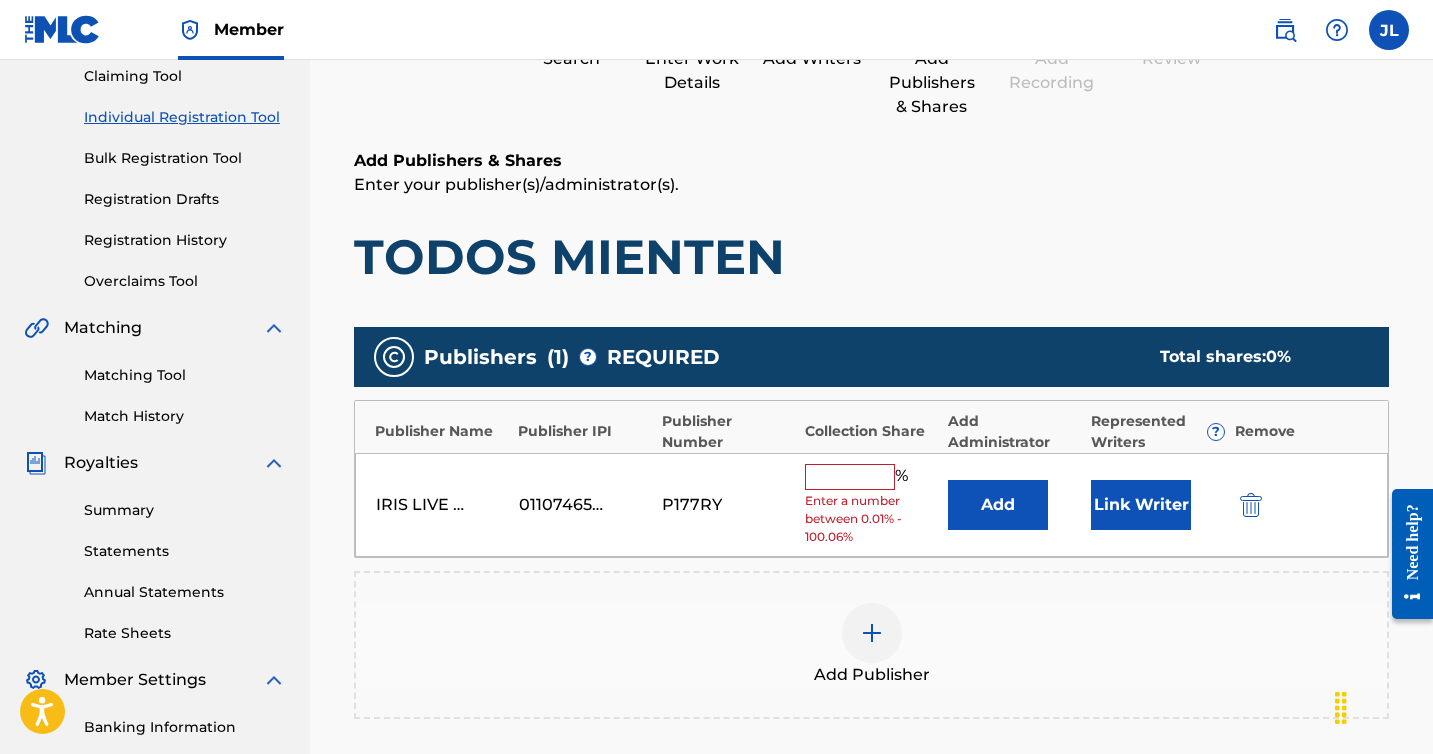 click on "Link Writer" at bounding box center [1141, 505] 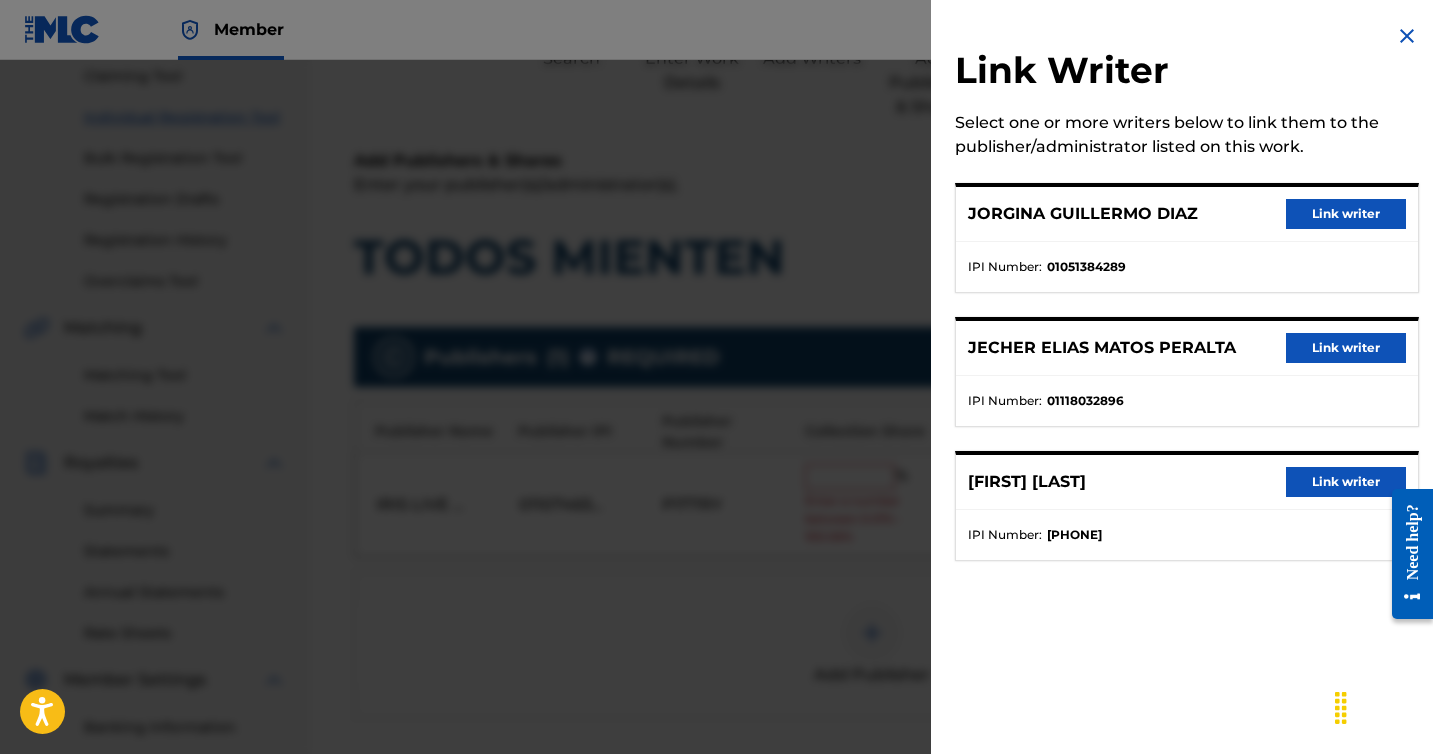 click on "Link writer" at bounding box center (1346, 348) 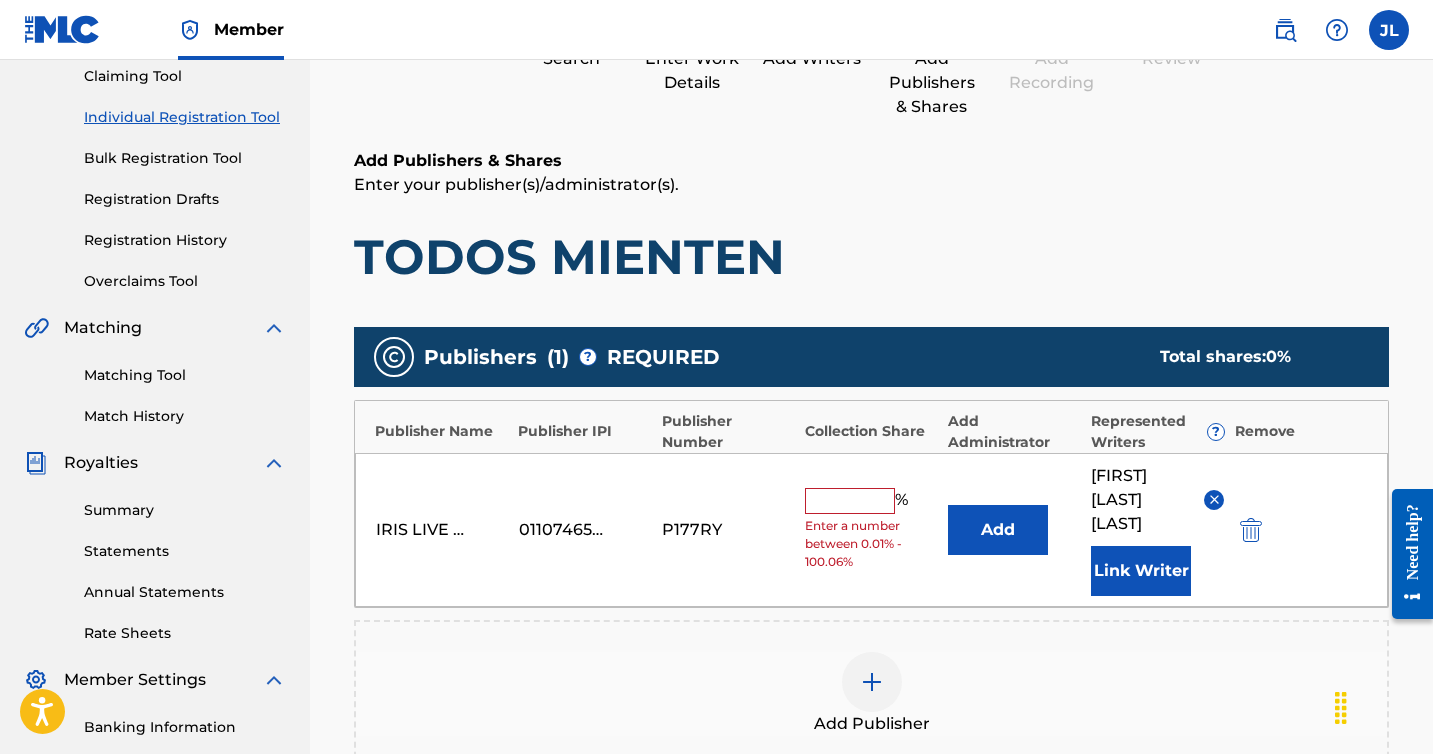 click at bounding box center (850, 501) 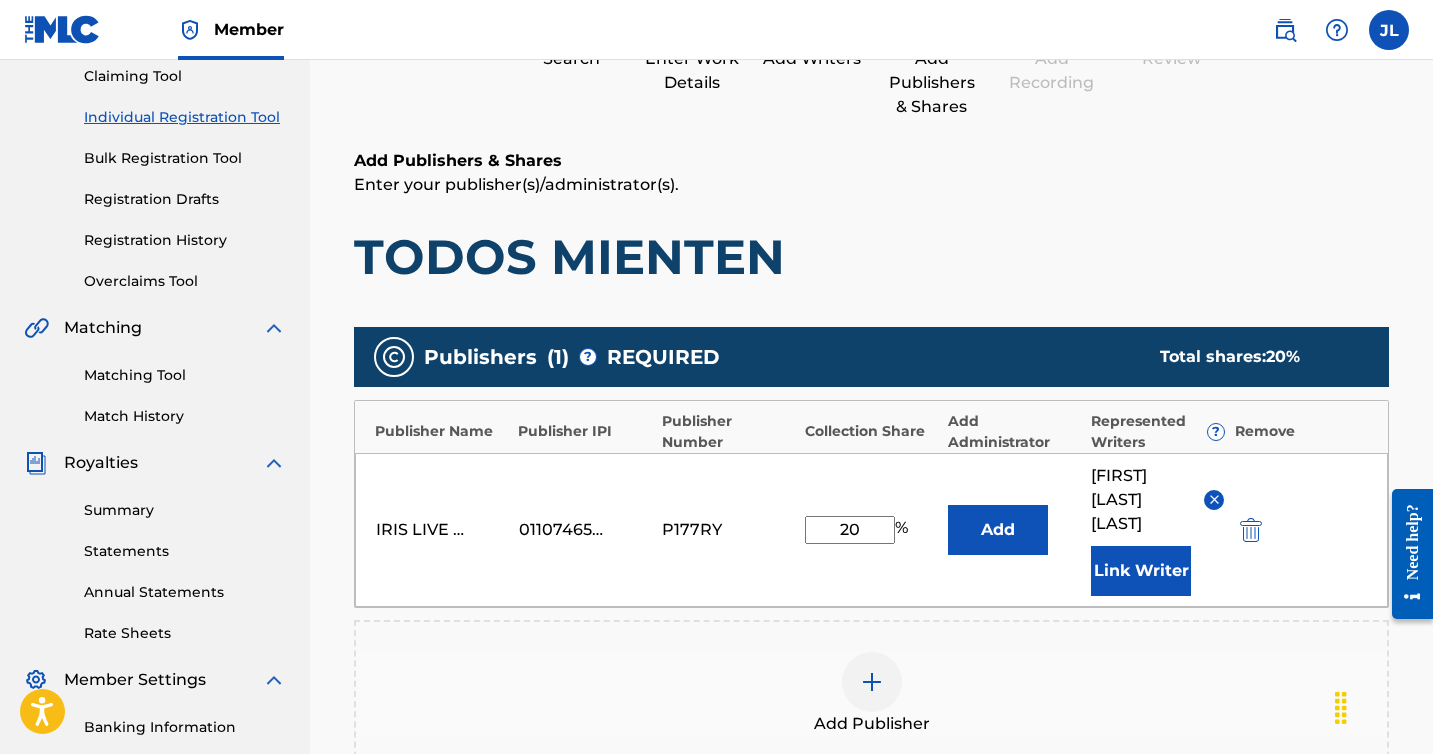 type on "20" 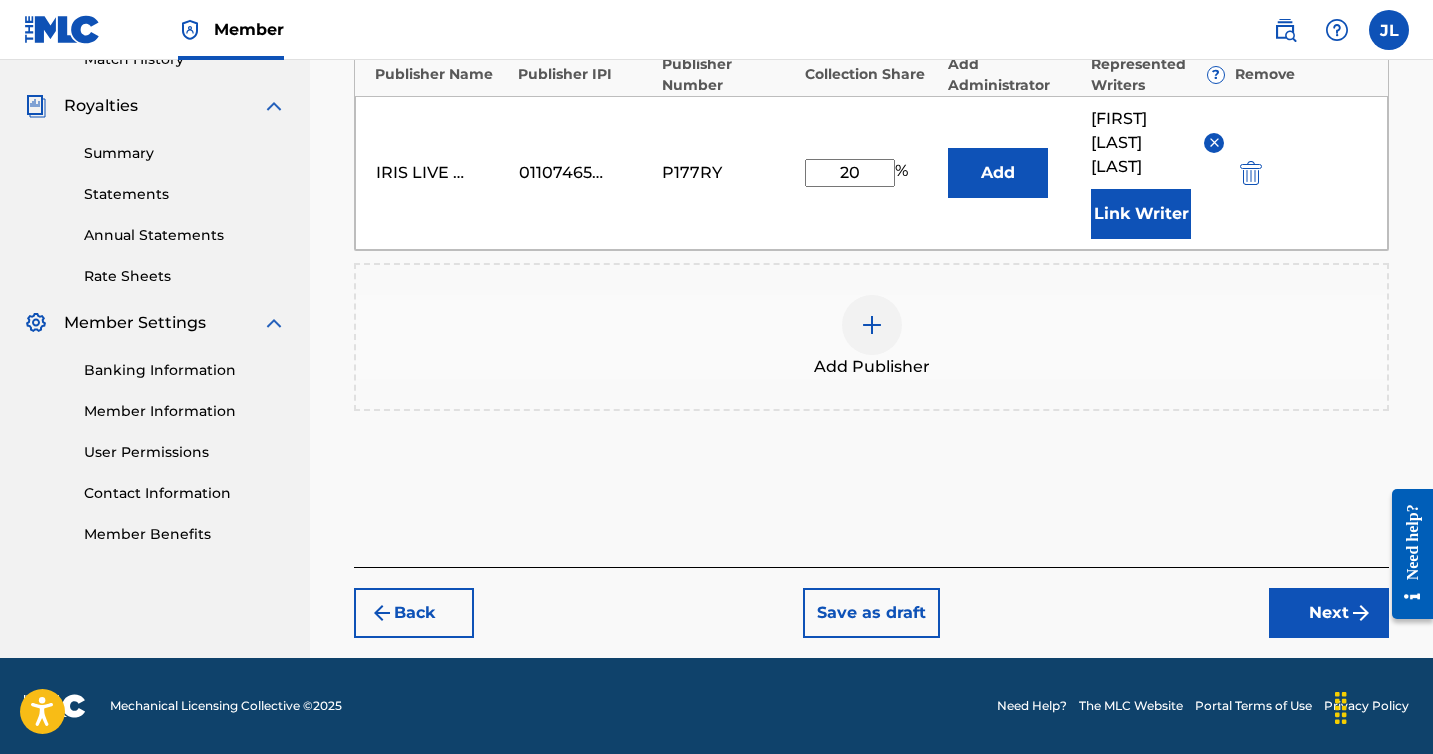 scroll, scrollTop: 599, scrollLeft: 0, axis: vertical 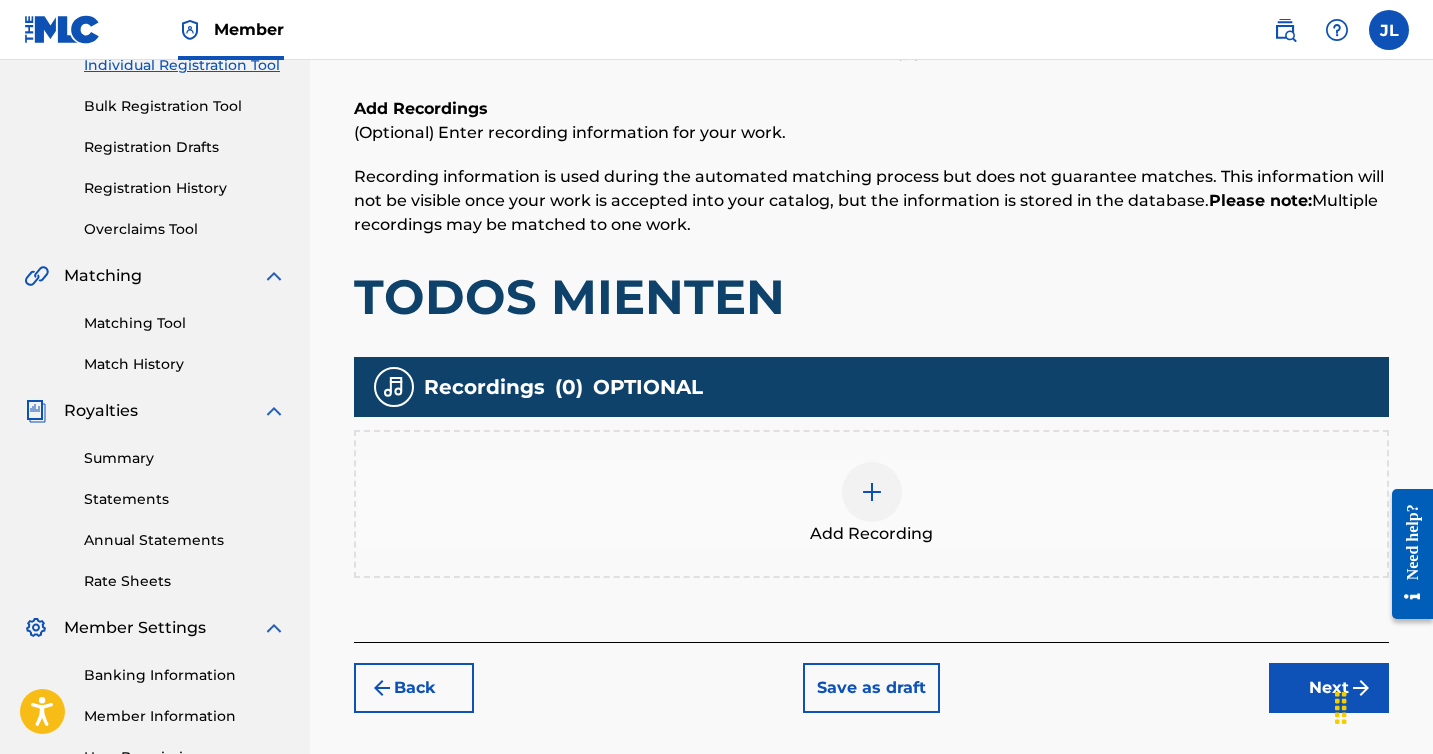 click on "Back" at bounding box center (414, 688) 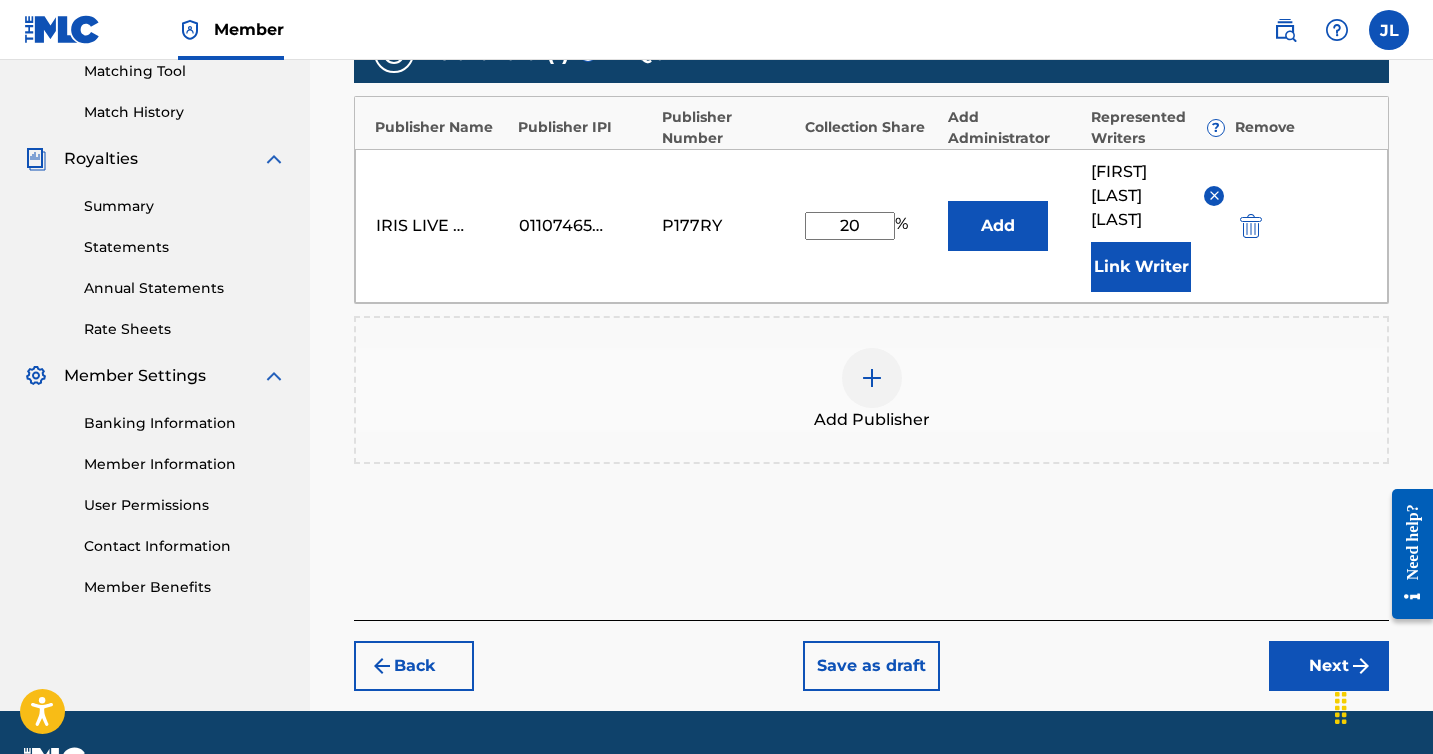 scroll, scrollTop: 524, scrollLeft: 0, axis: vertical 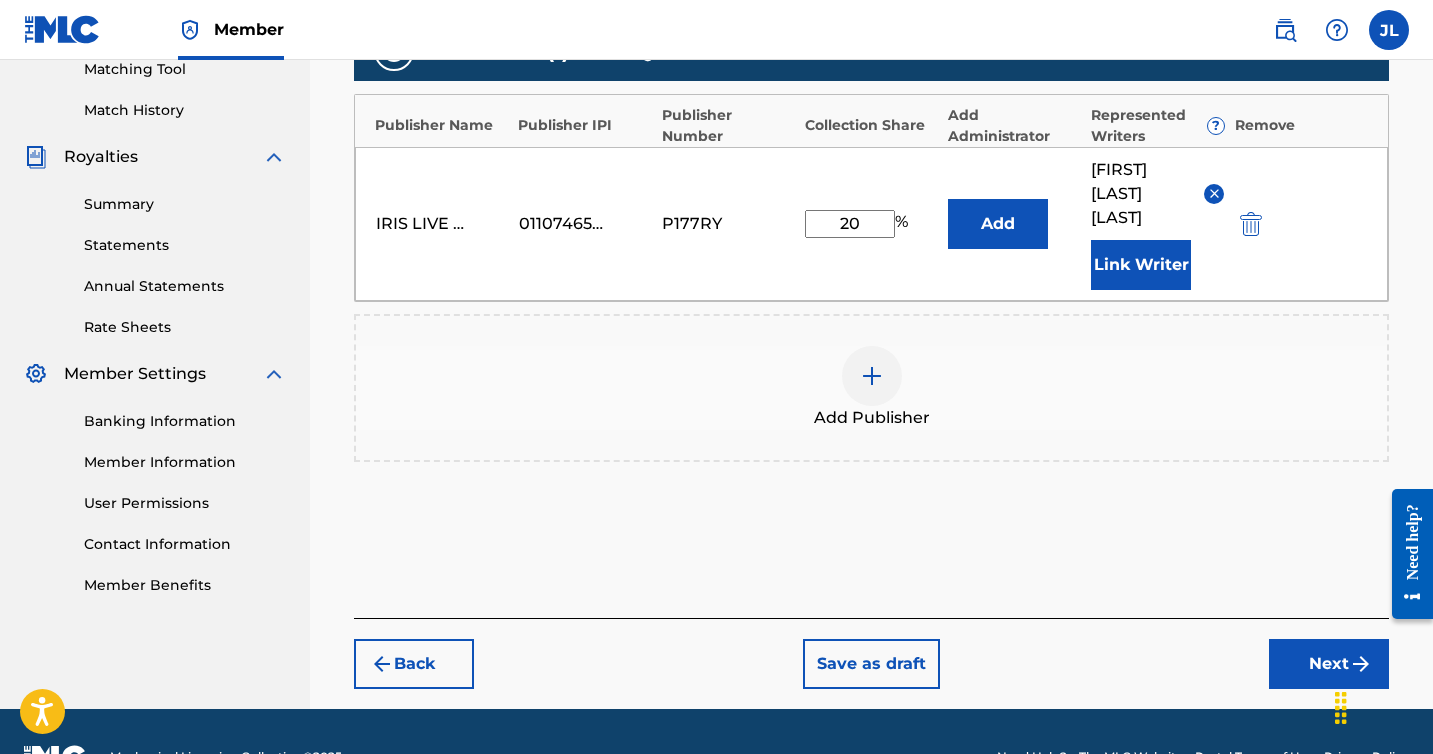 click on "Next" at bounding box center [1329, 664] 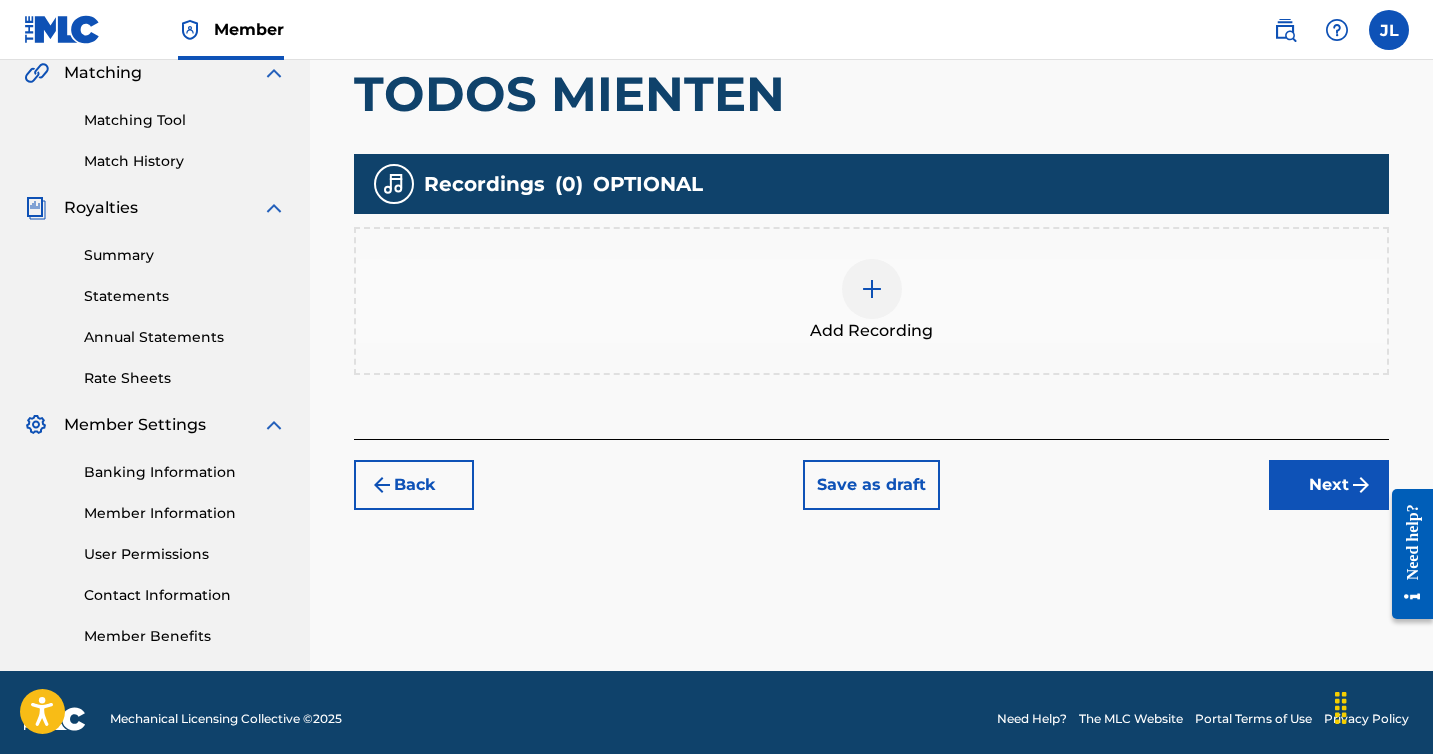 scroll, scrollTop: 486, scrollLeft: 0, axis: vertical 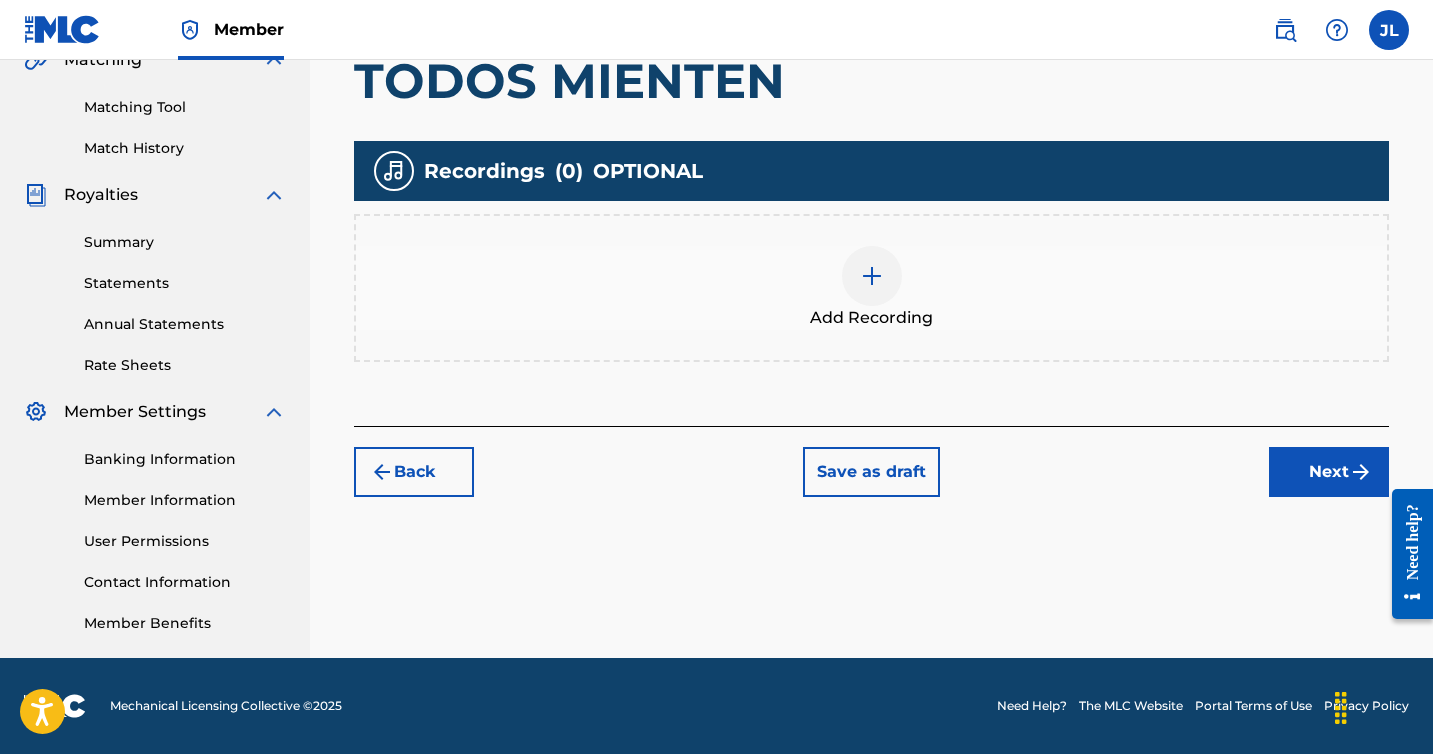 click at bounding box center [872, 276] 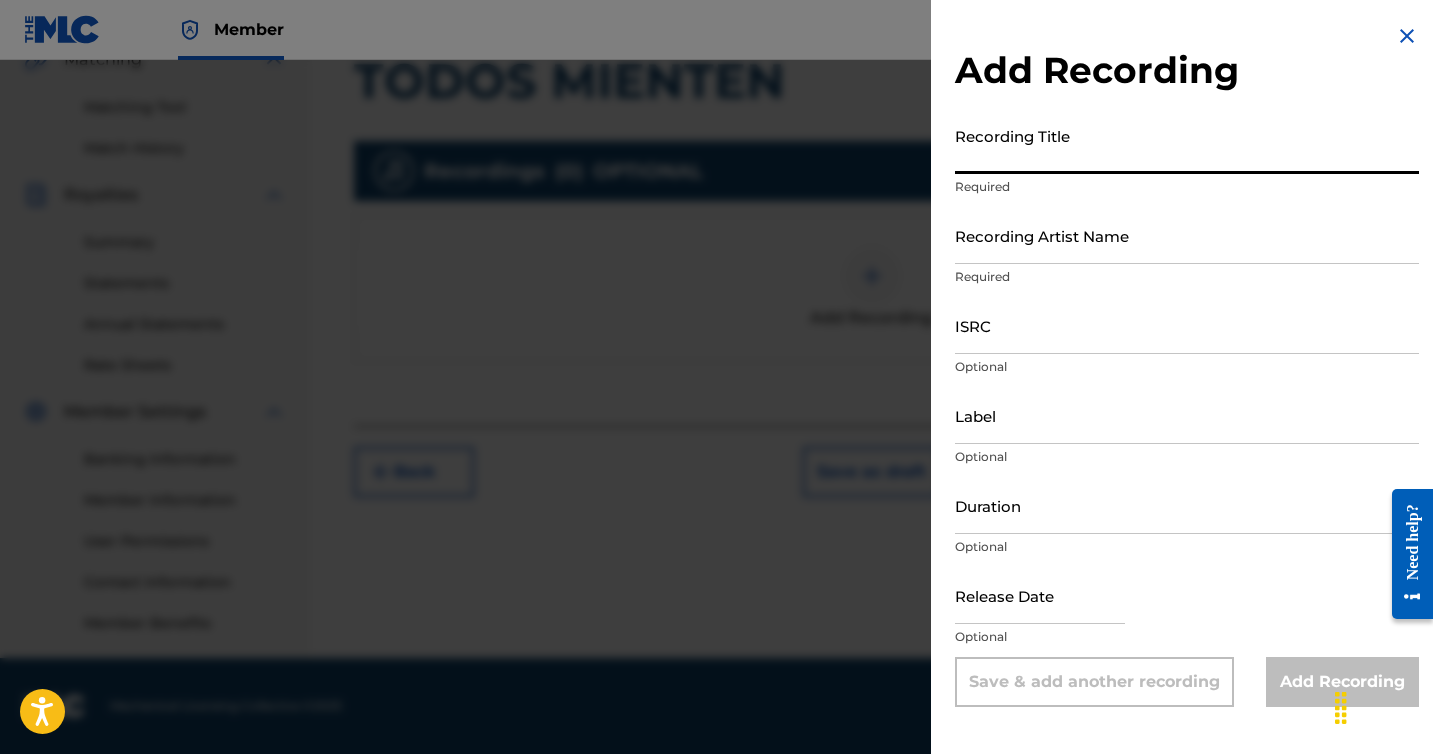 click on "Recording Title" at bounding box center [1187, 145] 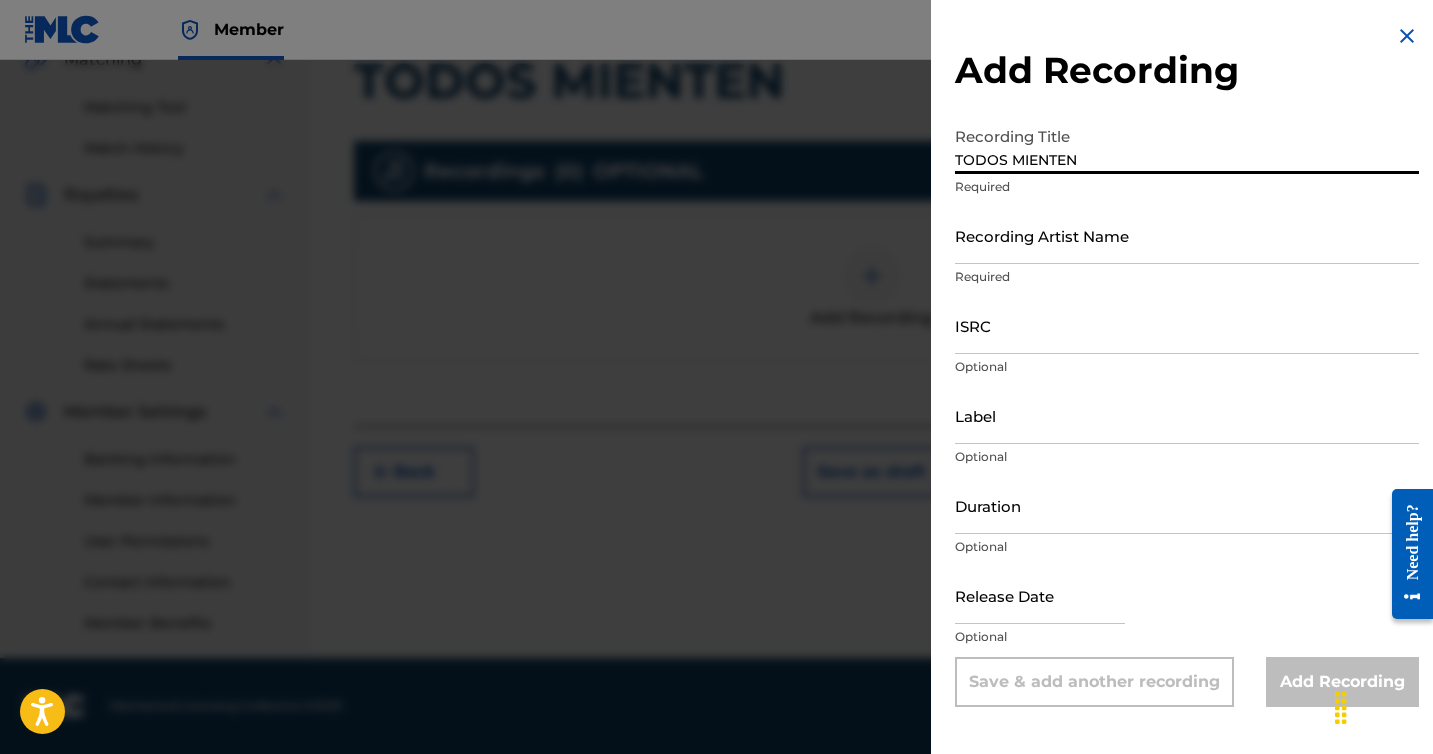 type on "TODOS MIENTEN" 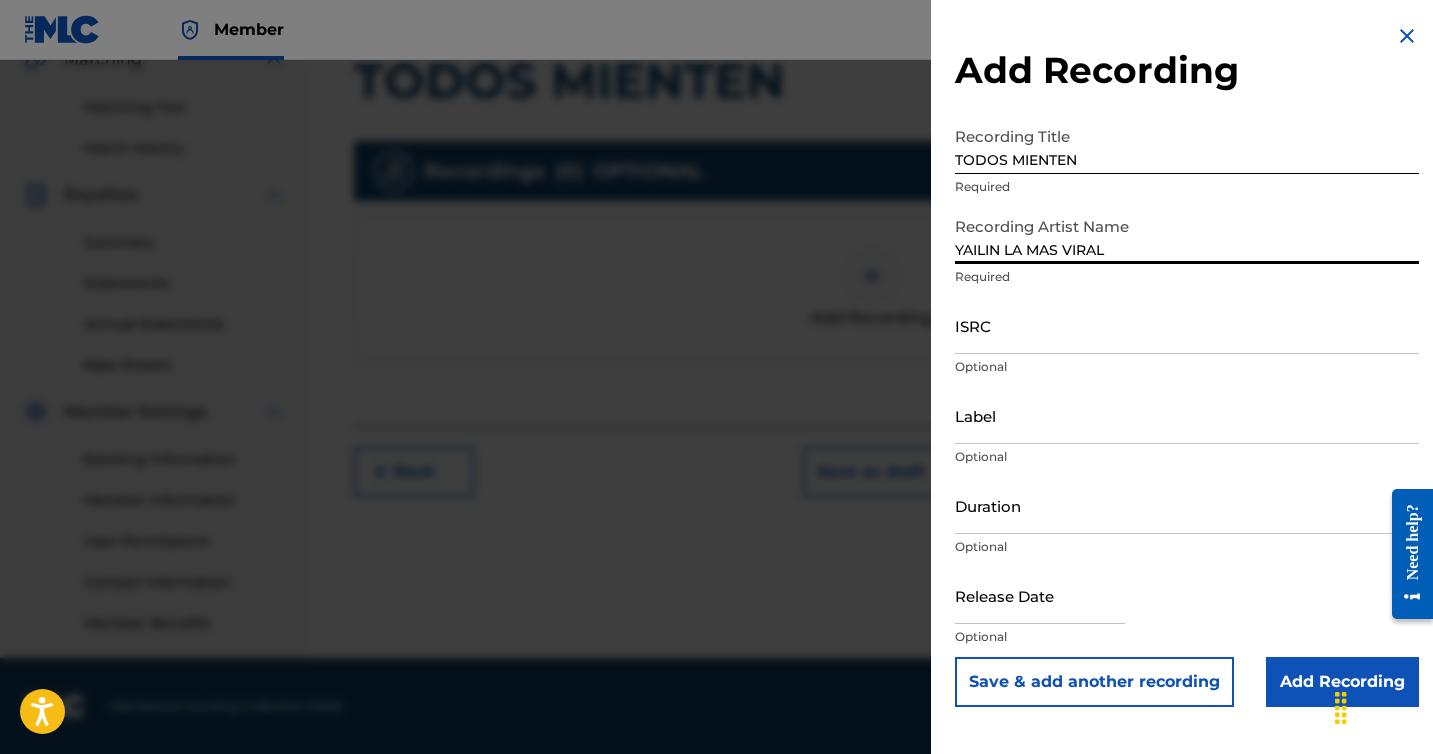 type on "YAILIN LA MAS VIRAL" 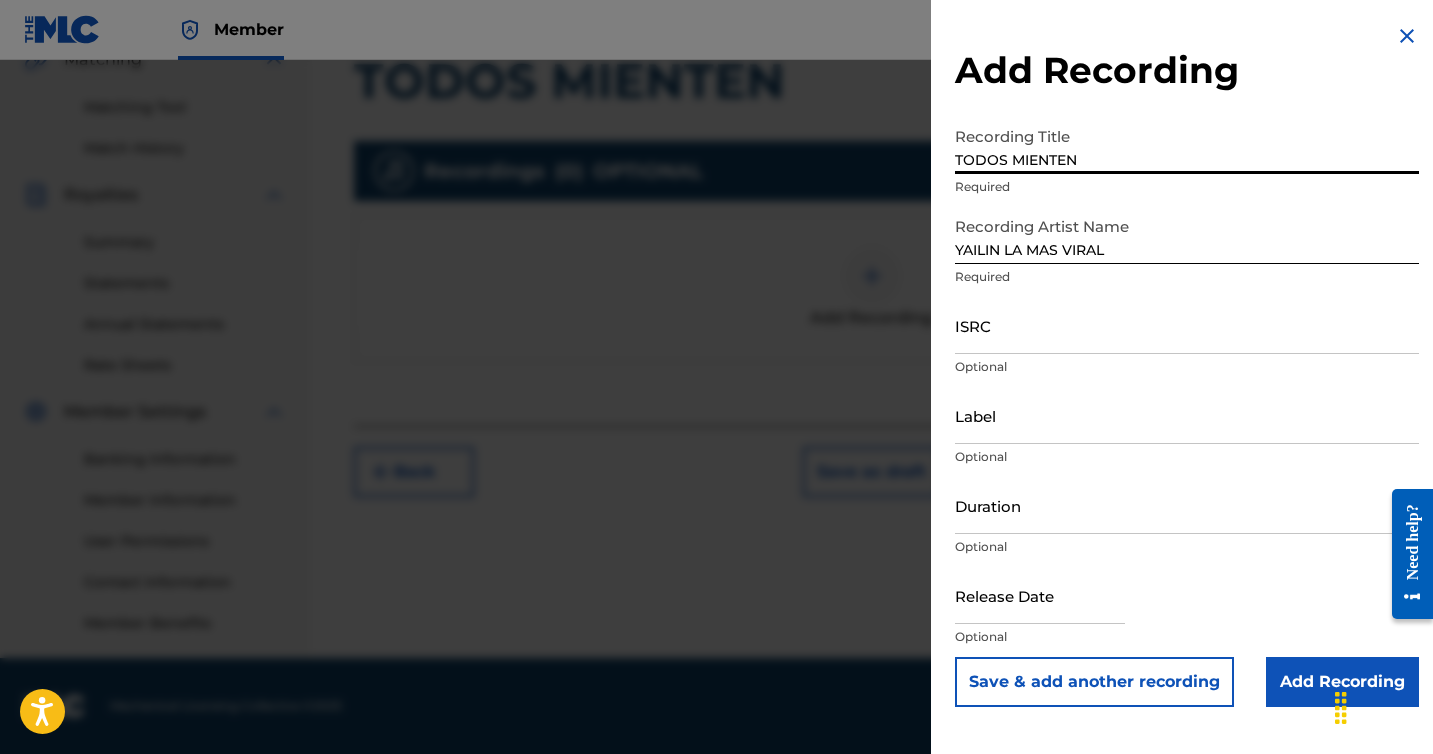 click on "TODOS MIENTEN" at bounding box center (1187, 145) 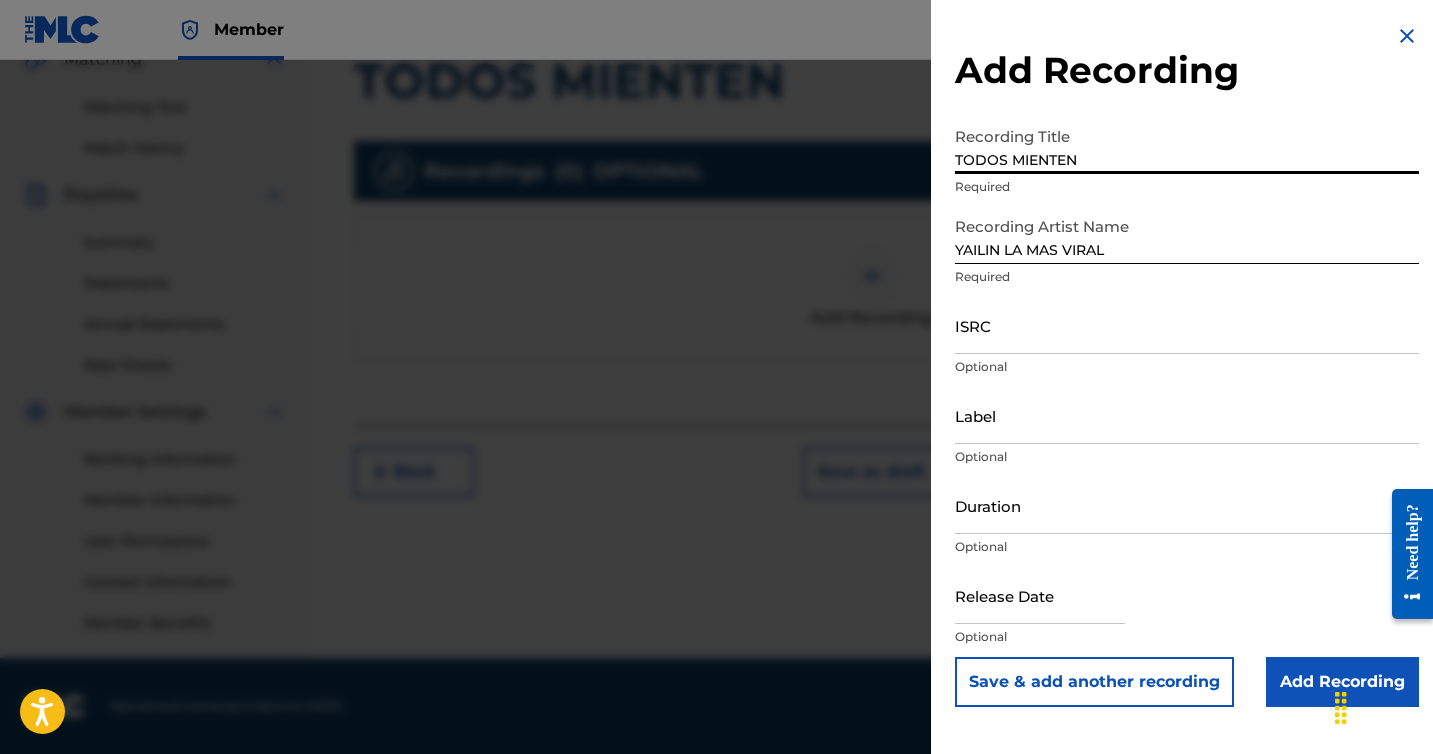 click on "ISRC" at bounding box center (1187, 325) 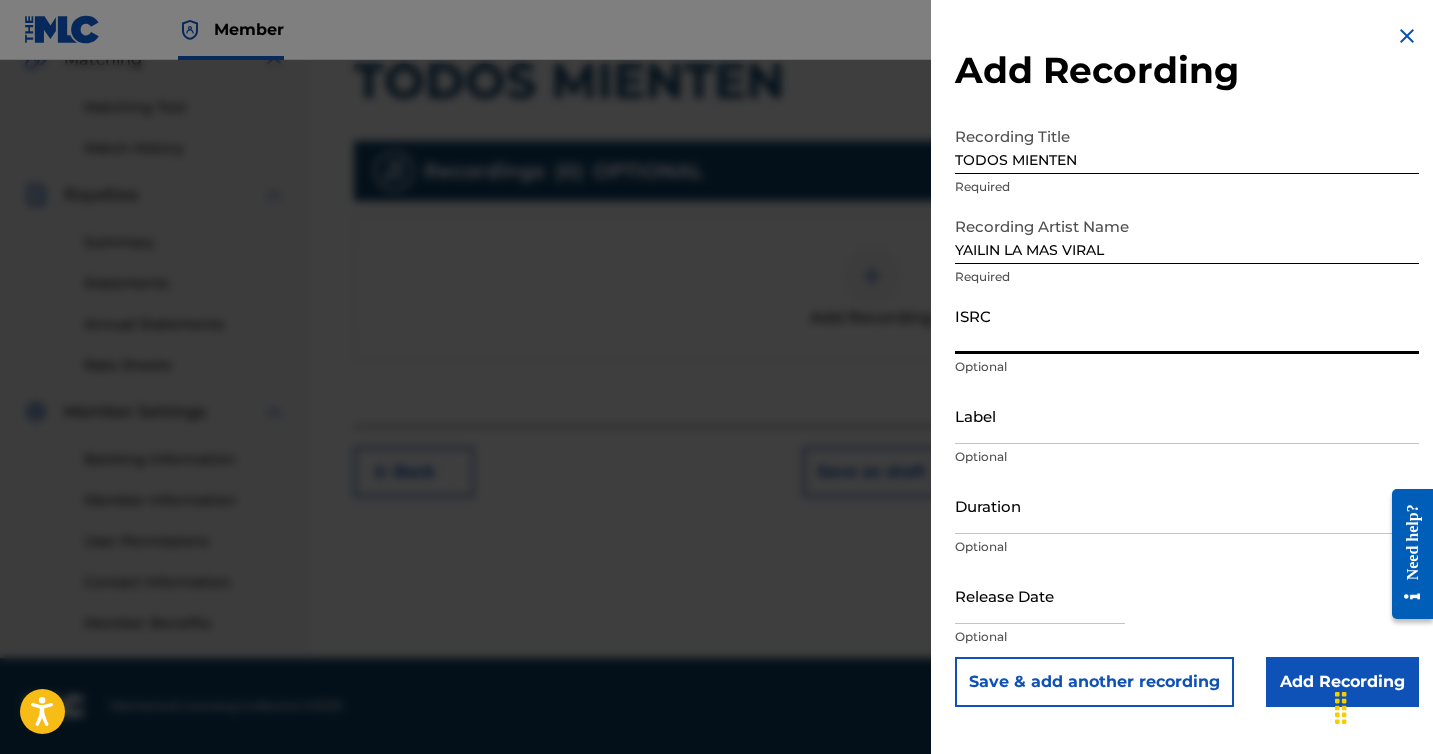 paste on "[ID]" 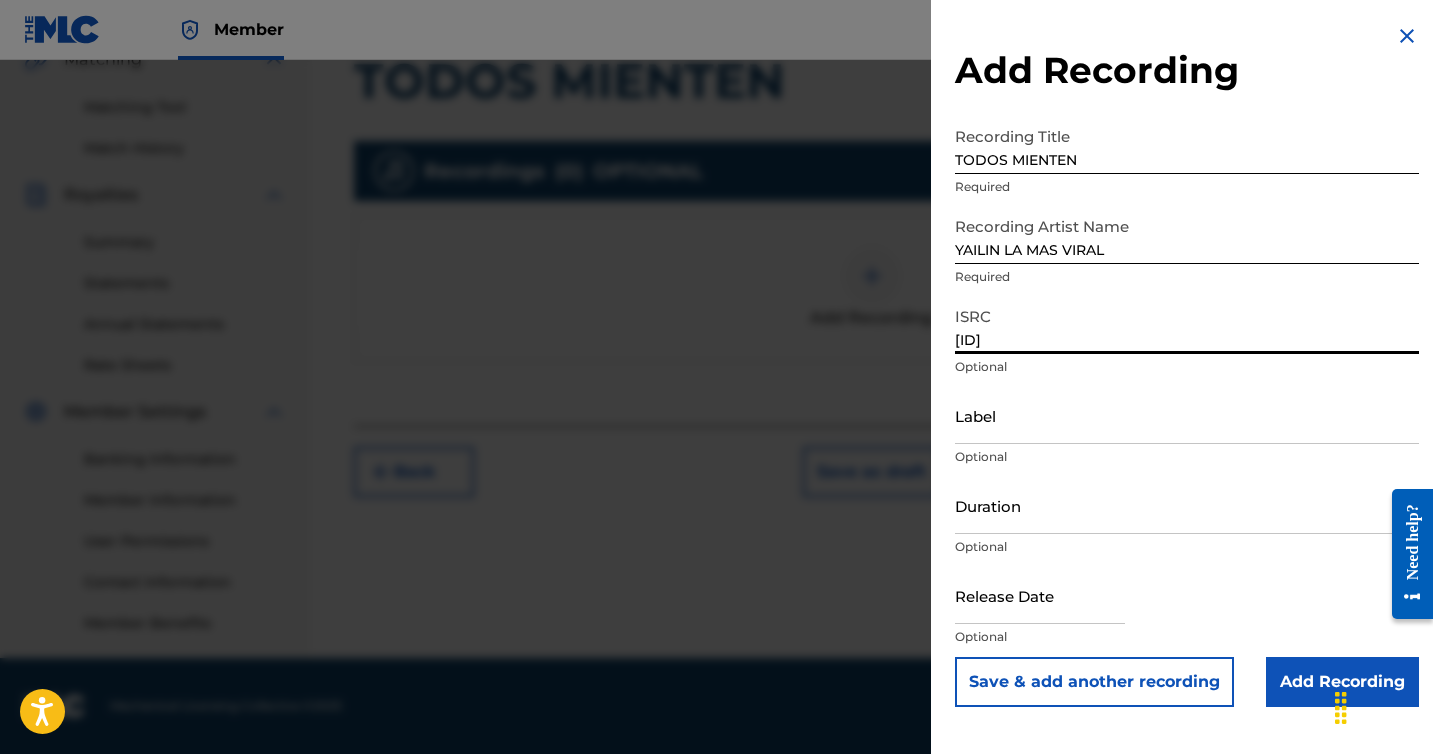 type on "[ID]" 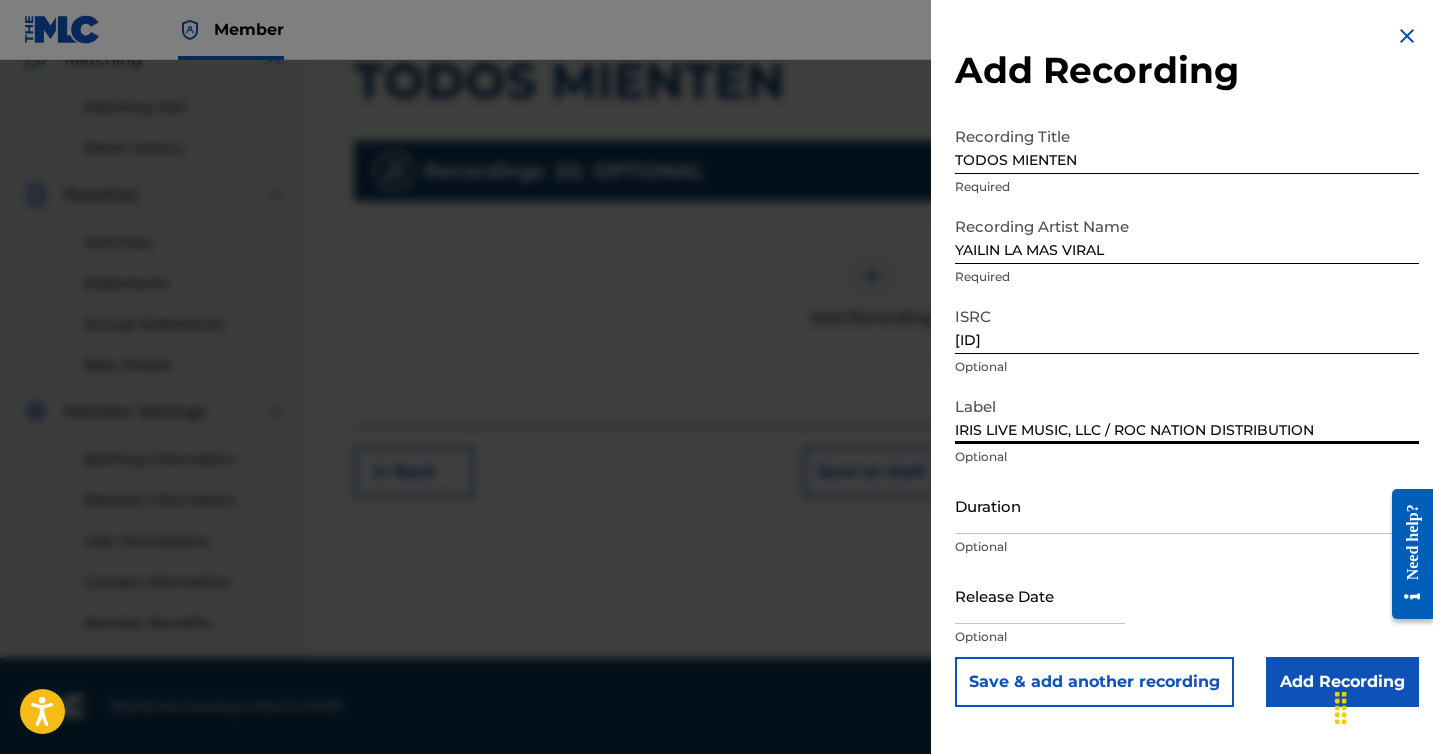 type on "IRIS LIVE MUSIC, LLC / ROC NATION DISTRIBUTION" 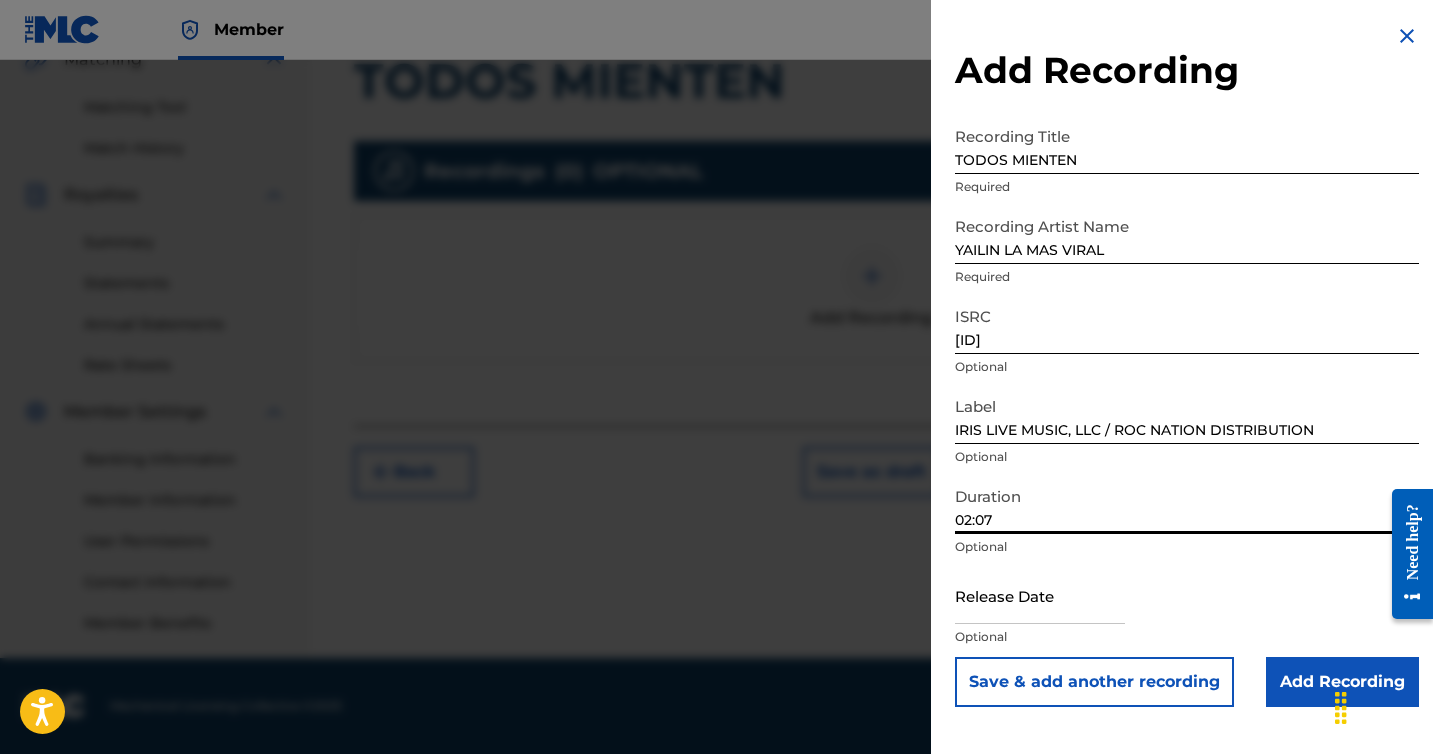 type on "02:07" 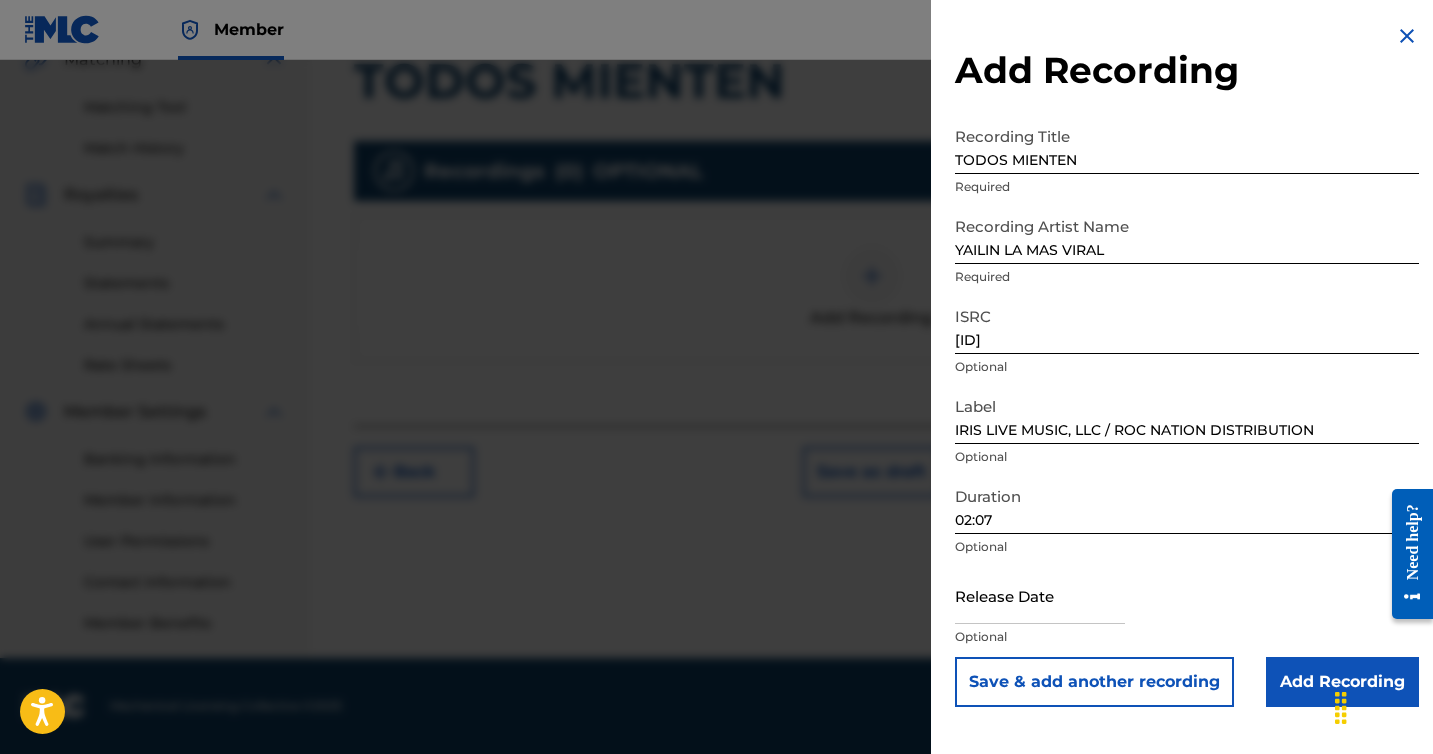 click at bounding box center (1040, 595) 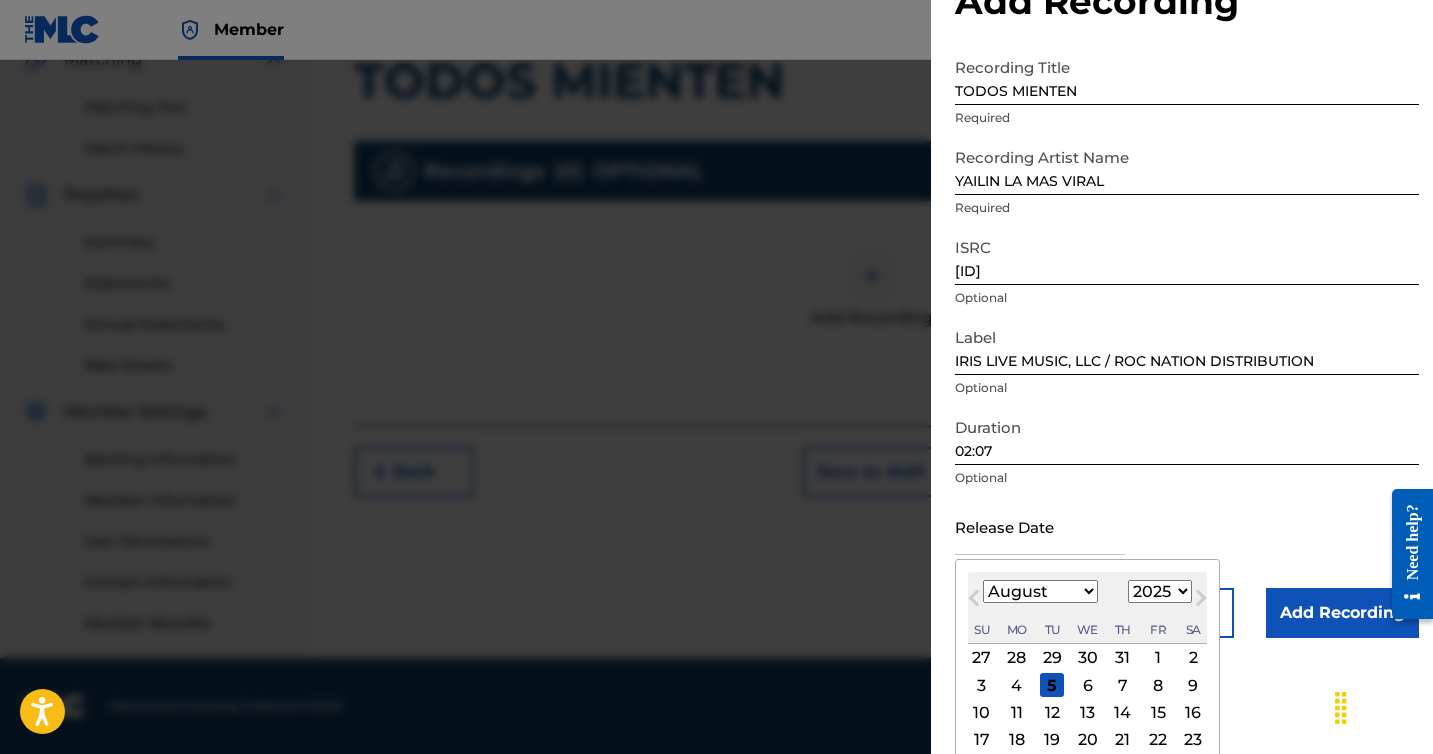 scroll, scrollTop: 163, scrollLeft: 0, axis: vertical 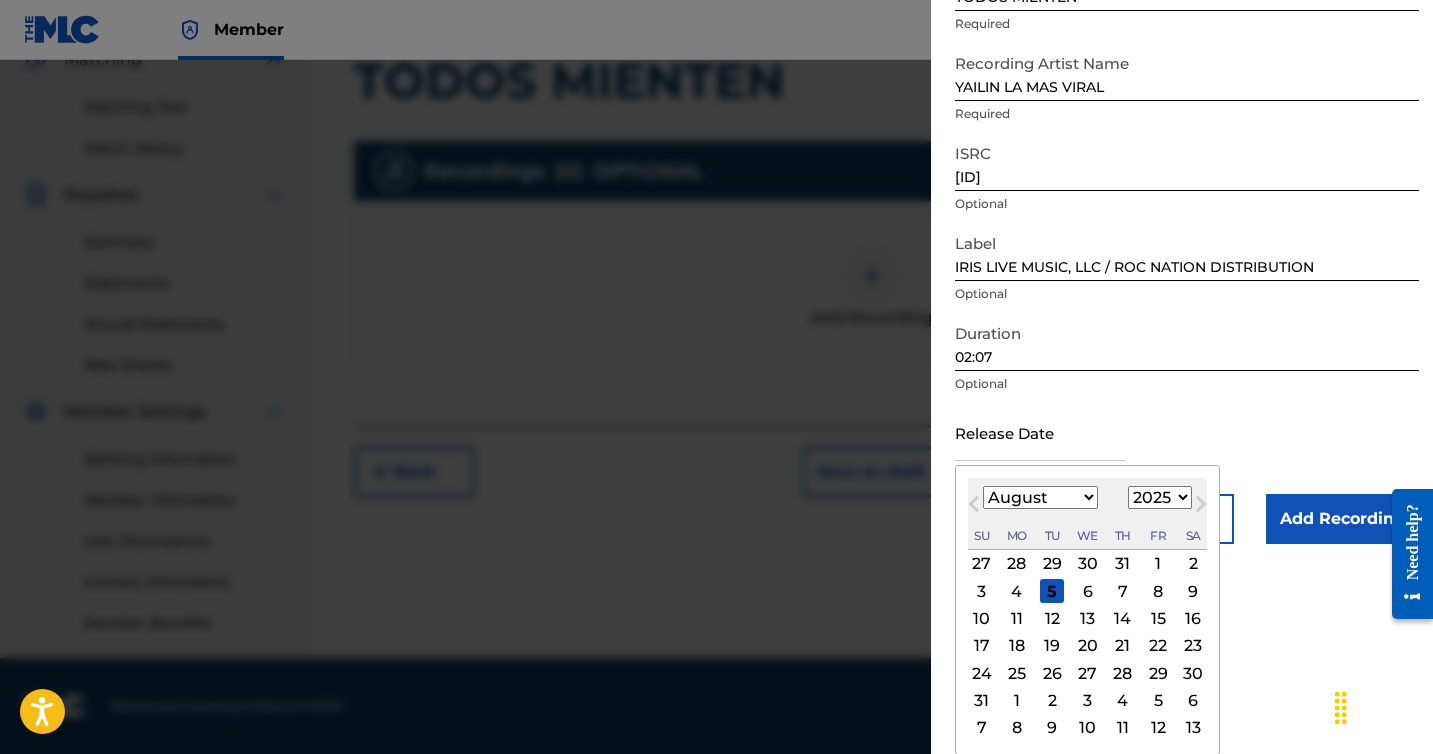 click on "January February March April May June July August September October November December" at bounding box center (1040, 497) 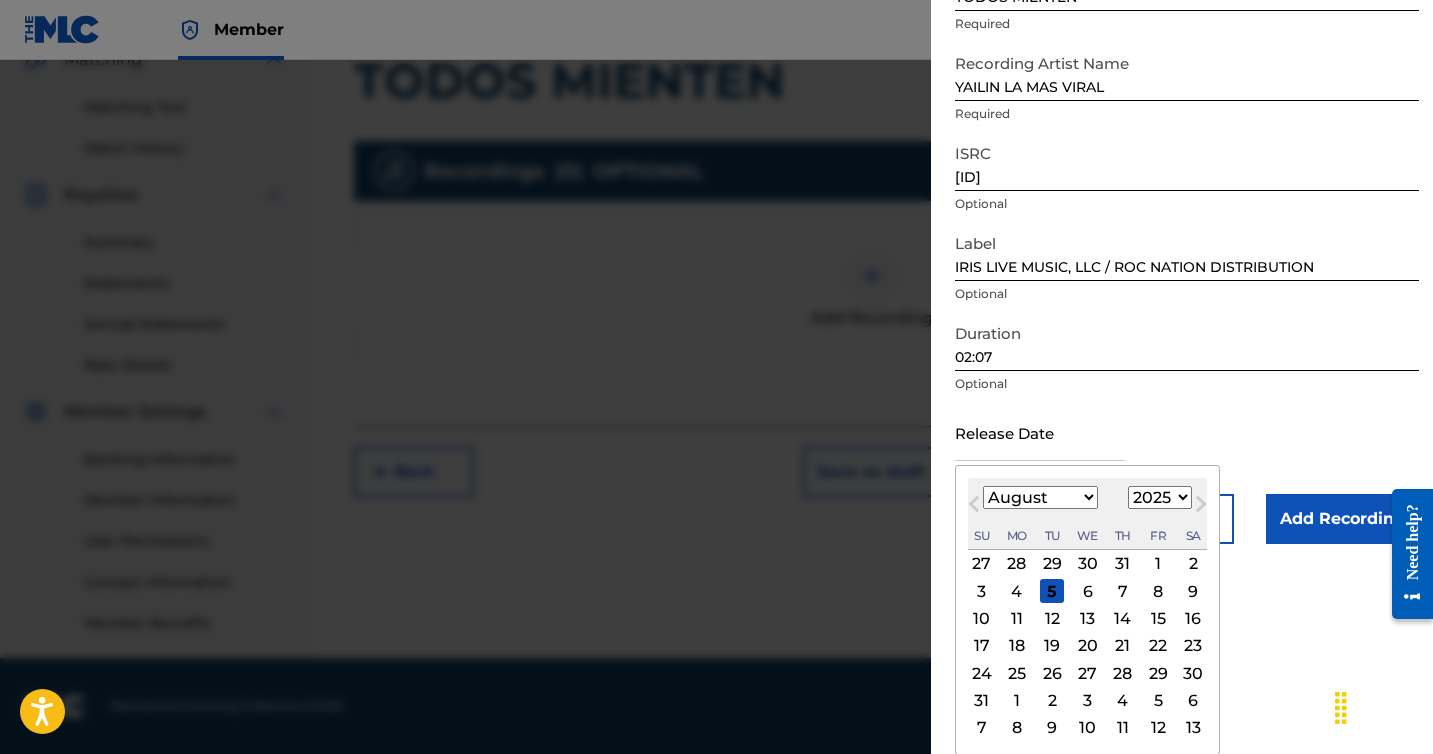 select on "4" 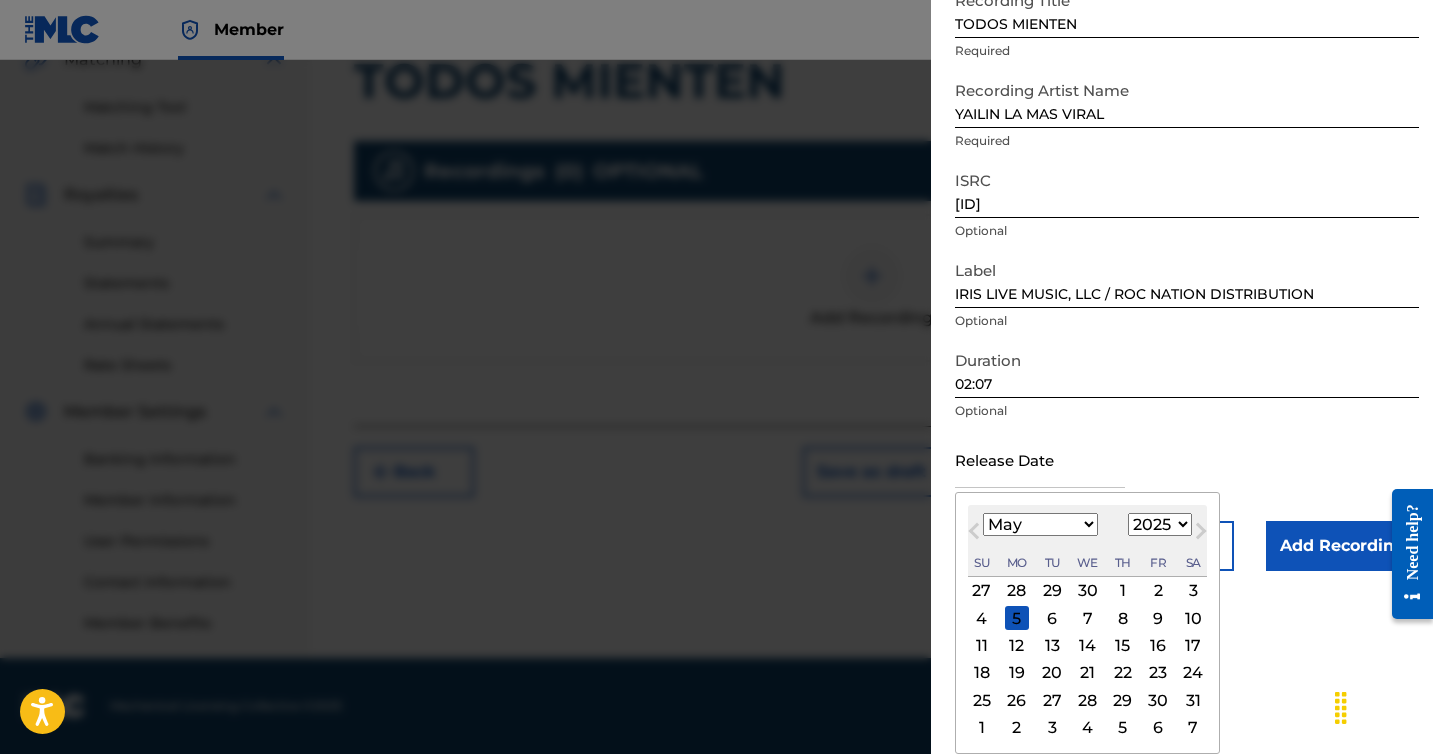 scroll, scrollTop: 136, scrollLeft: 0, axis: vertical 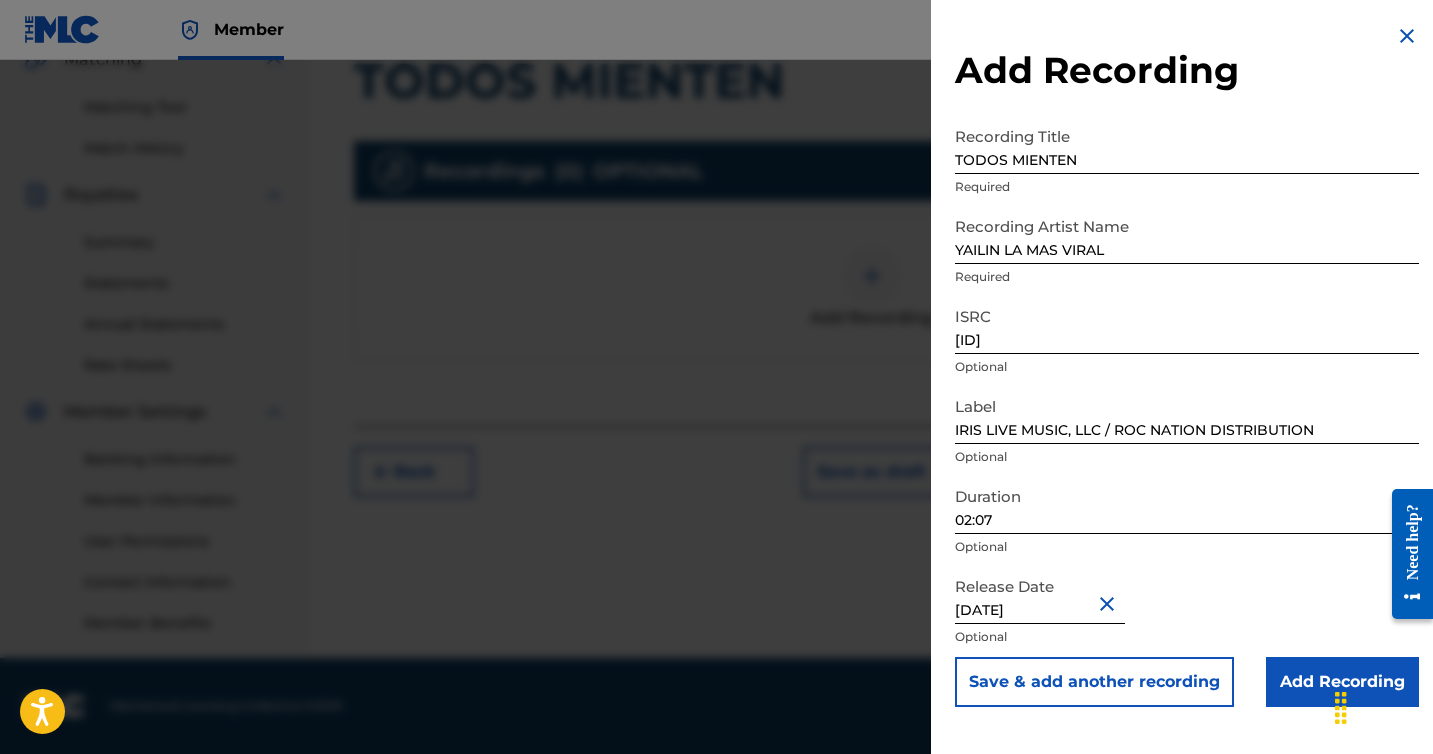 select on "4" 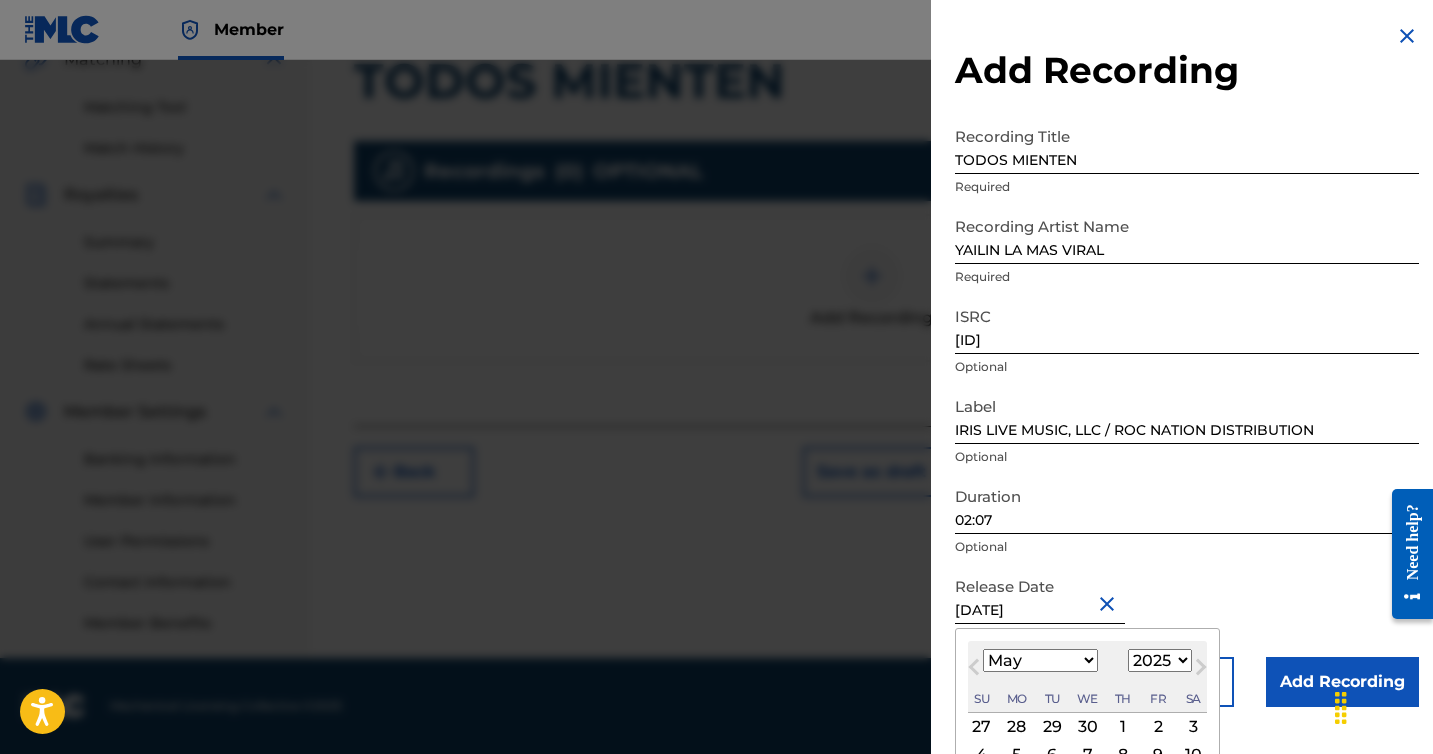 click on "Duration 02:07 Optional" at bounding box center [1187, 522] 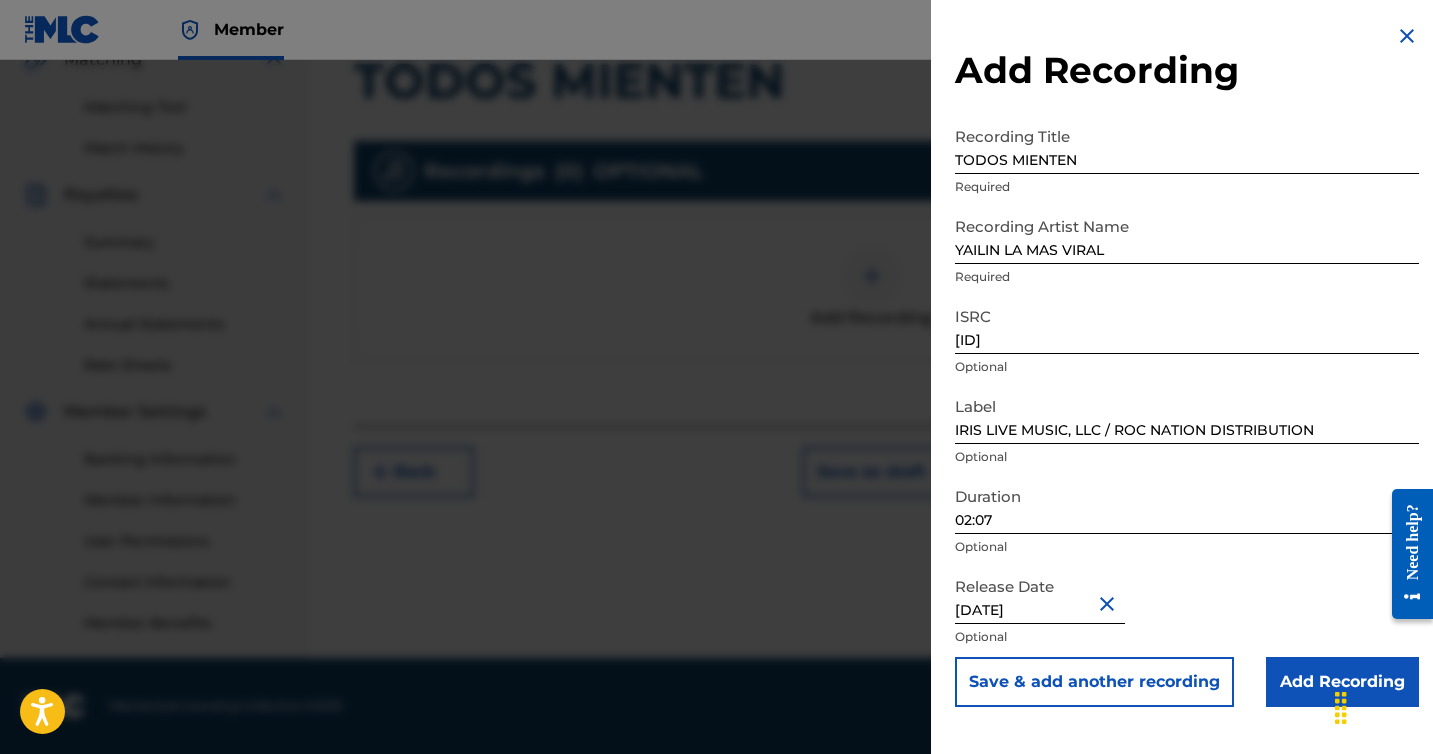 click on "Add Recording" at bounding box center (1342, 682) 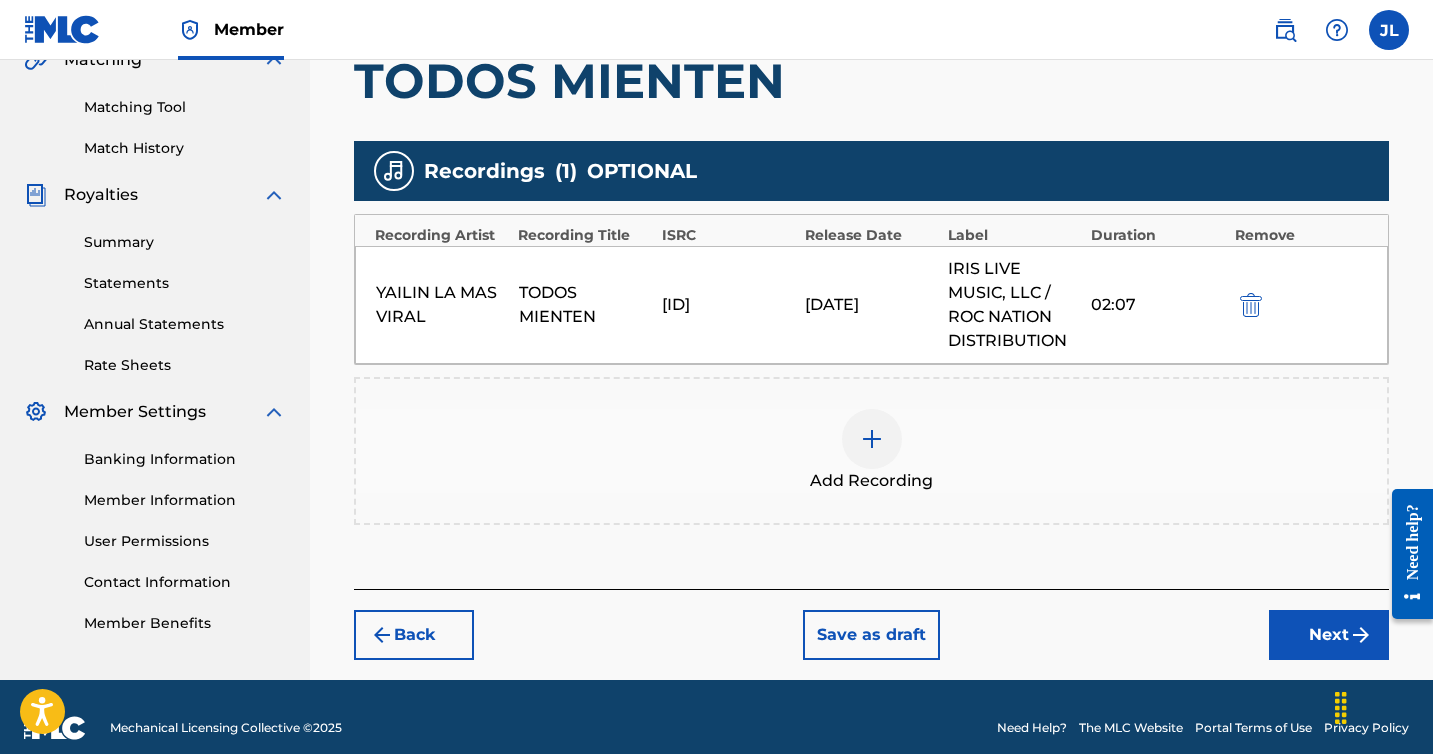 click on "Next" at bounding box center (1329, 635) 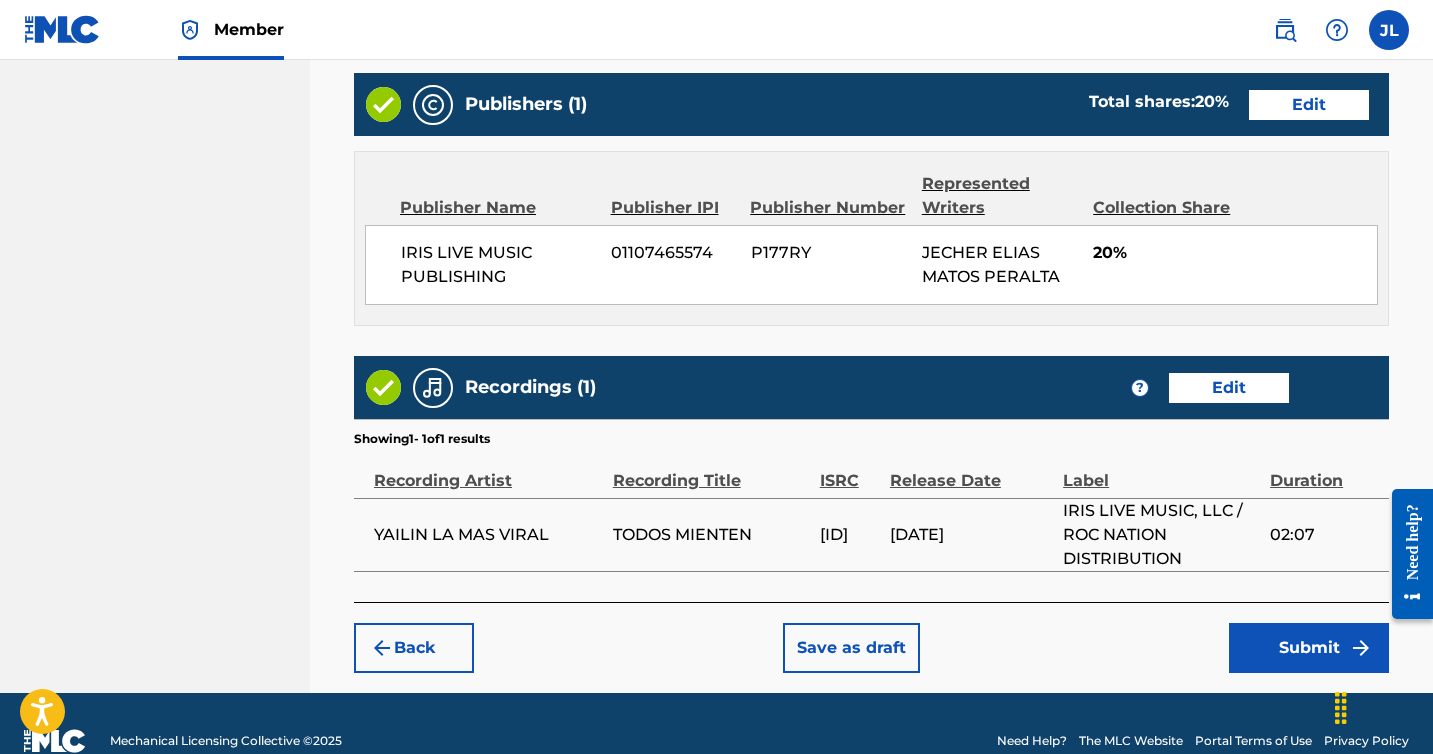 scroll, scrollTop: 1203, scrollLeft: 0, axis: vertical 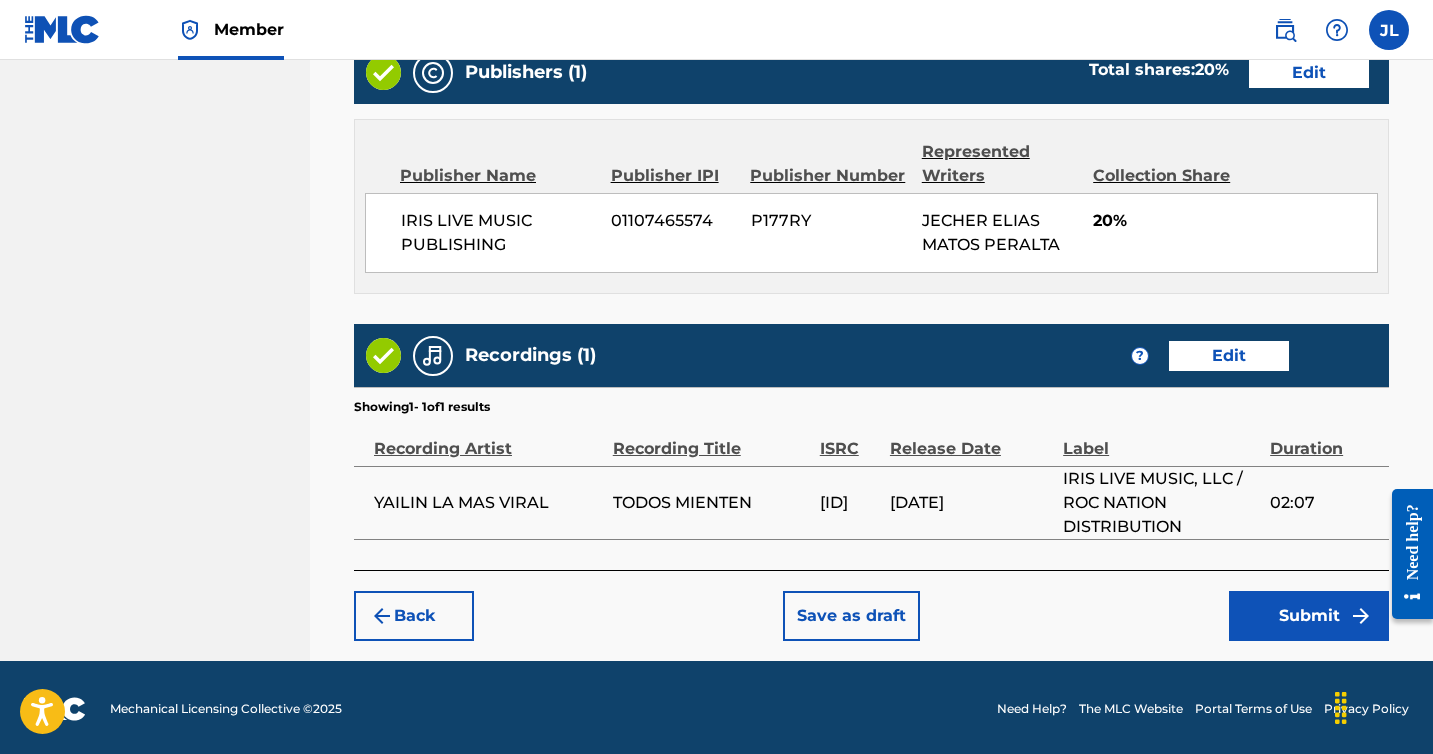 click on "Submit" at bounding box center [1309, 616] 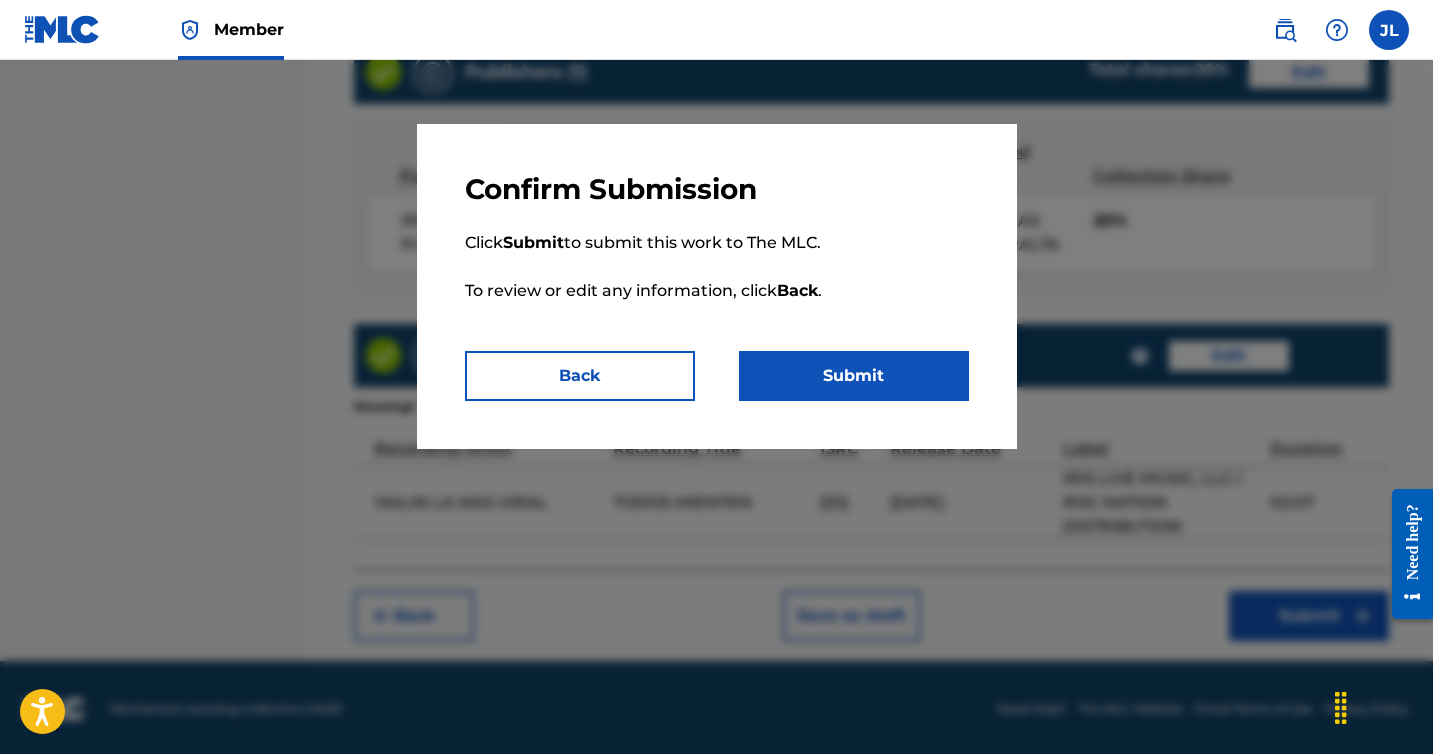 click on "Submit" at bounding box center [854, 376] 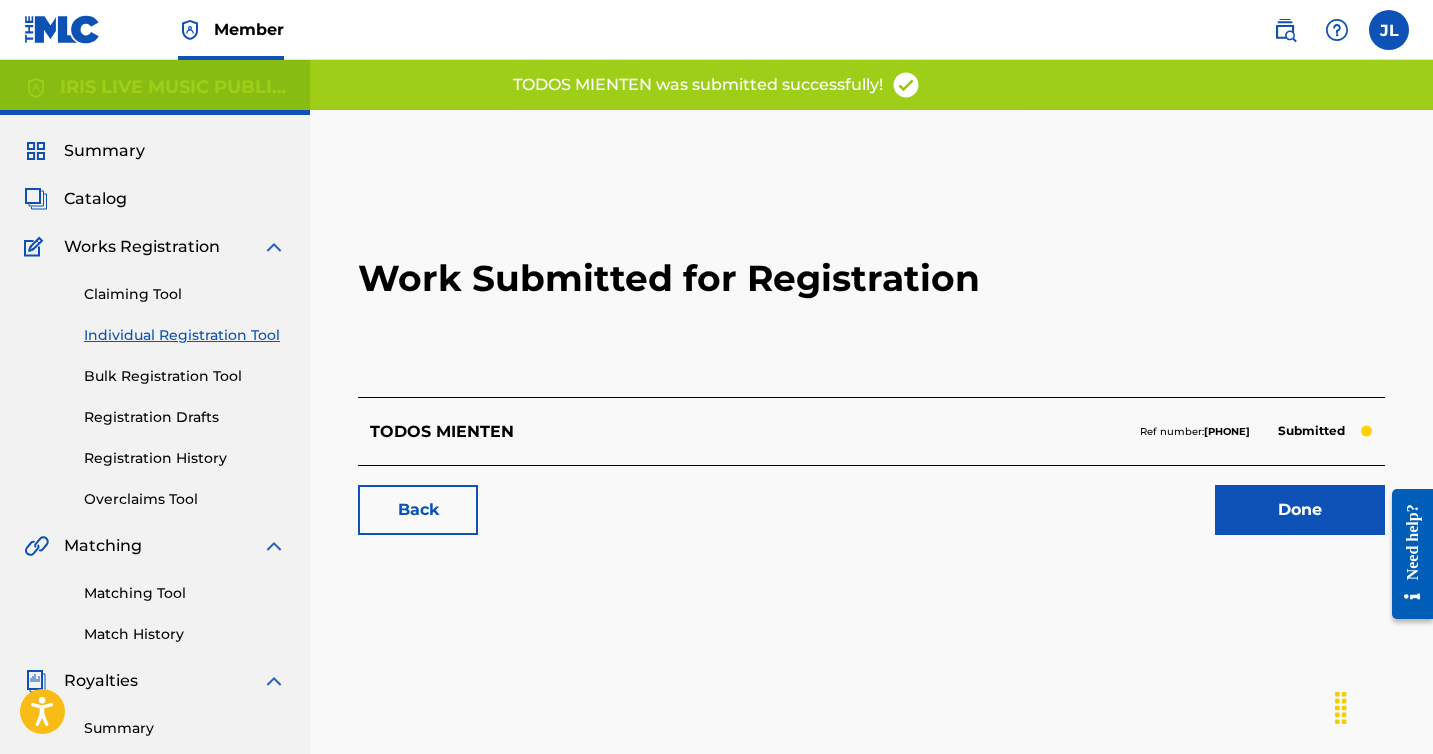 click on "Done" at bounding box center (1300, 510) 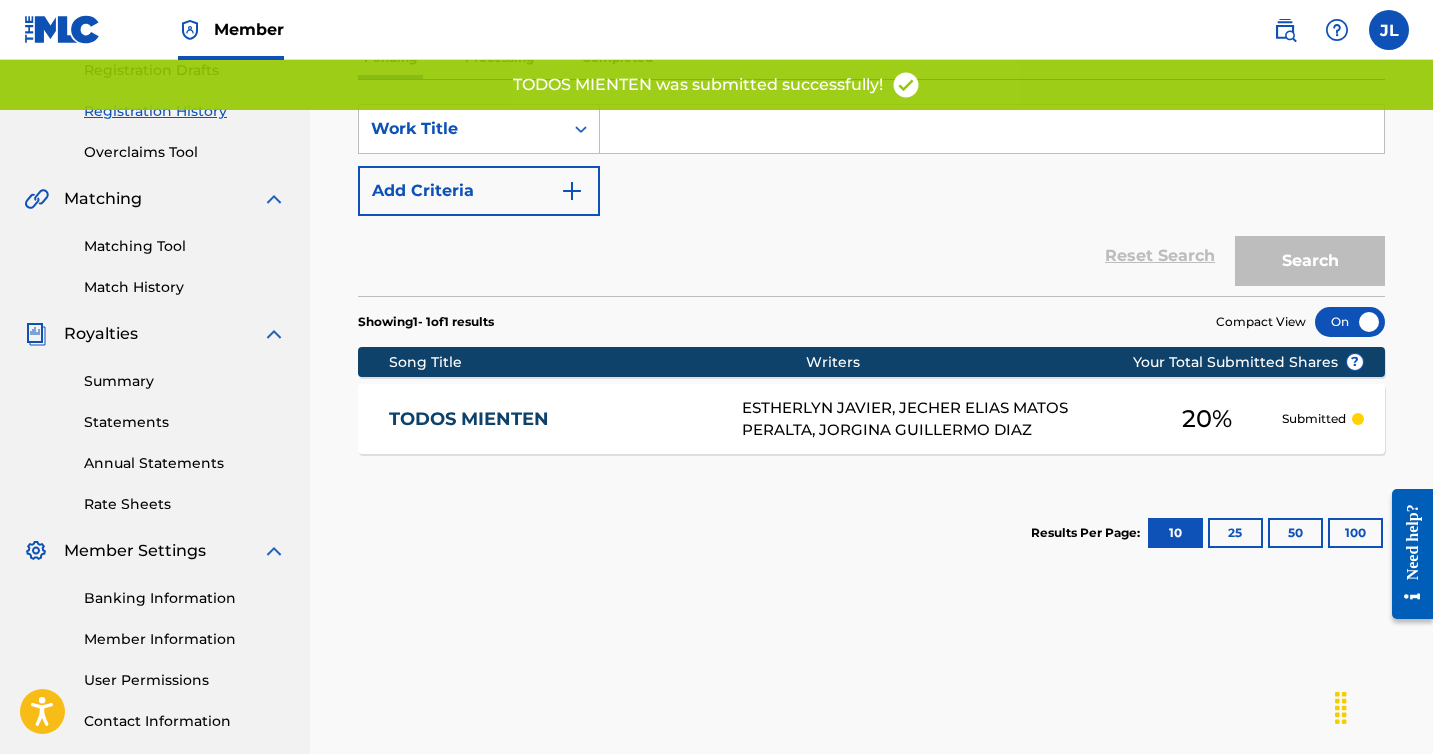 scroll, scrollTop: 385, scrollLeft: 0, axis: vertical 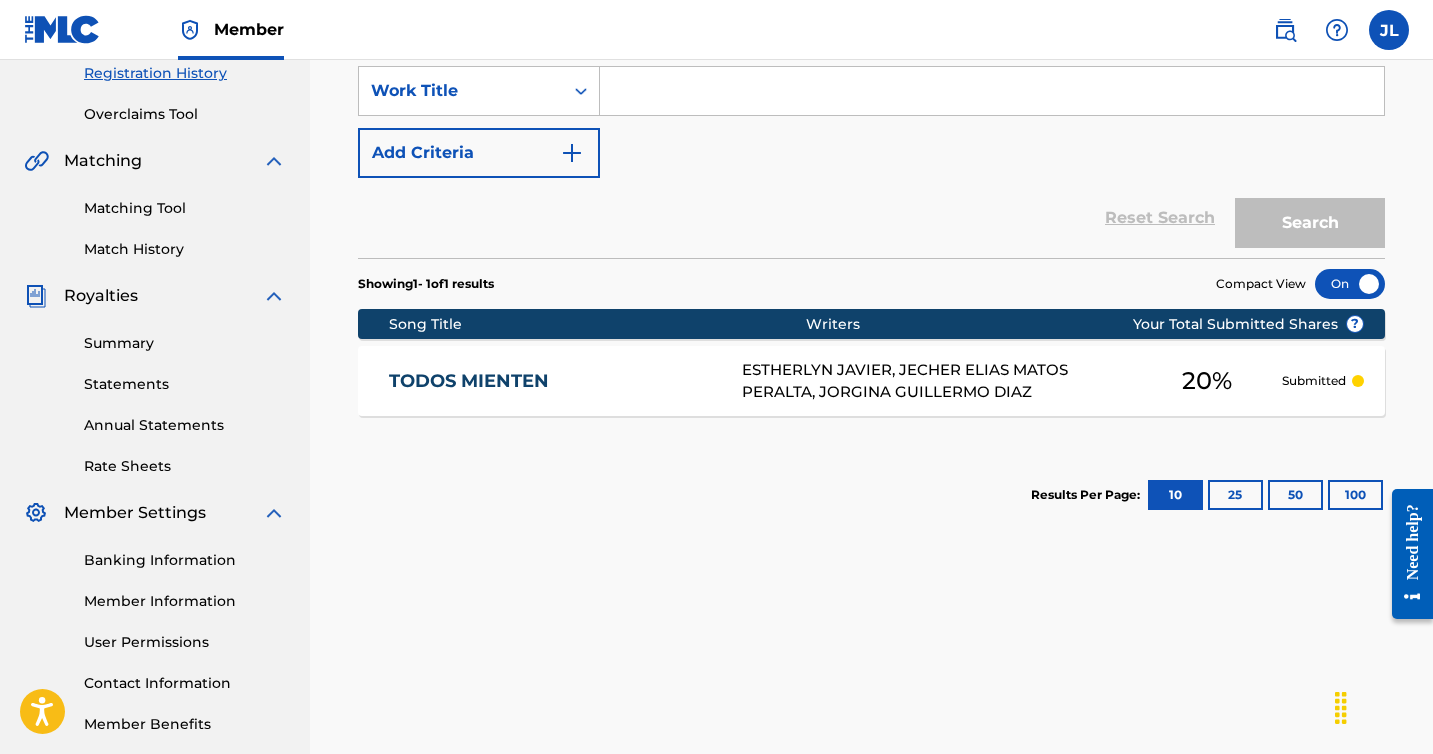click on "Member" at bounding box center (249, 29) 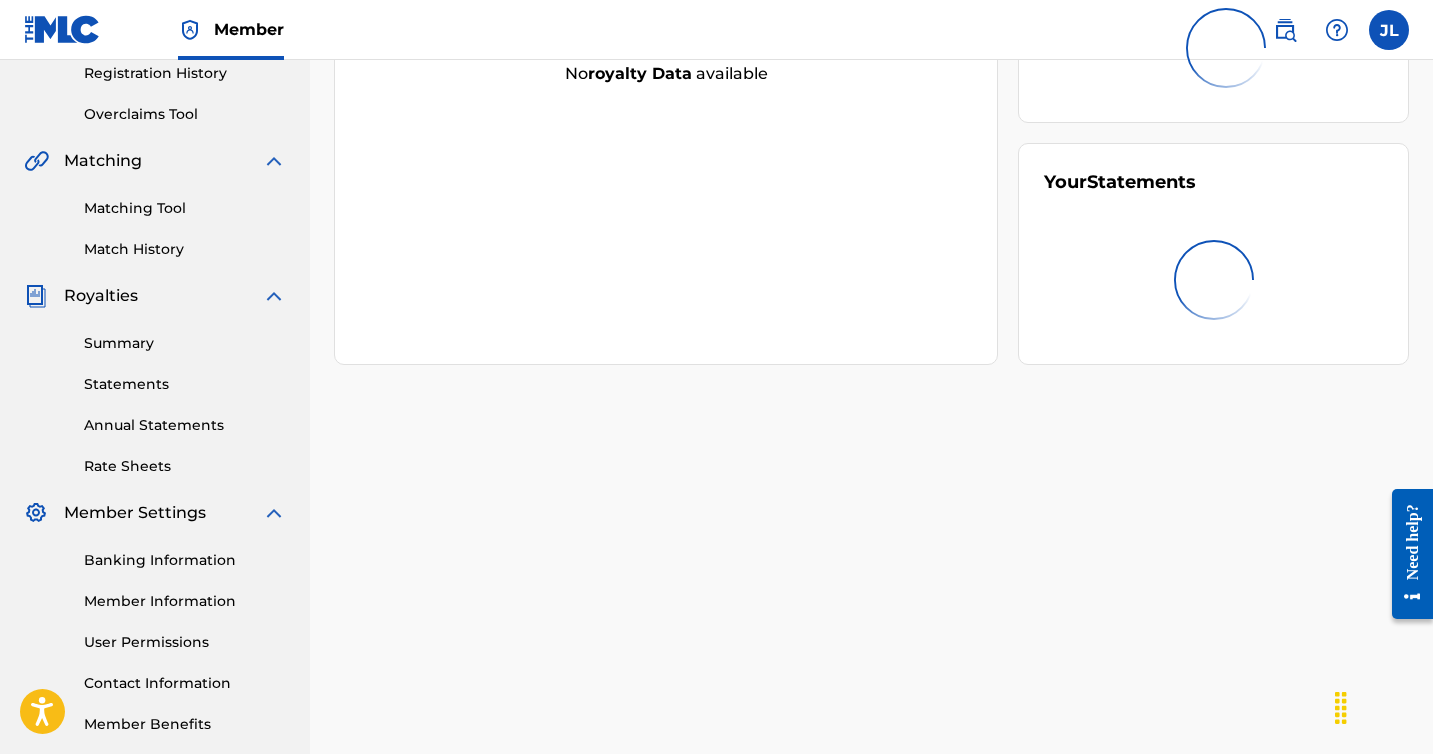 scroll, scrollTop: 0, scrollLeft: 0, axis: both 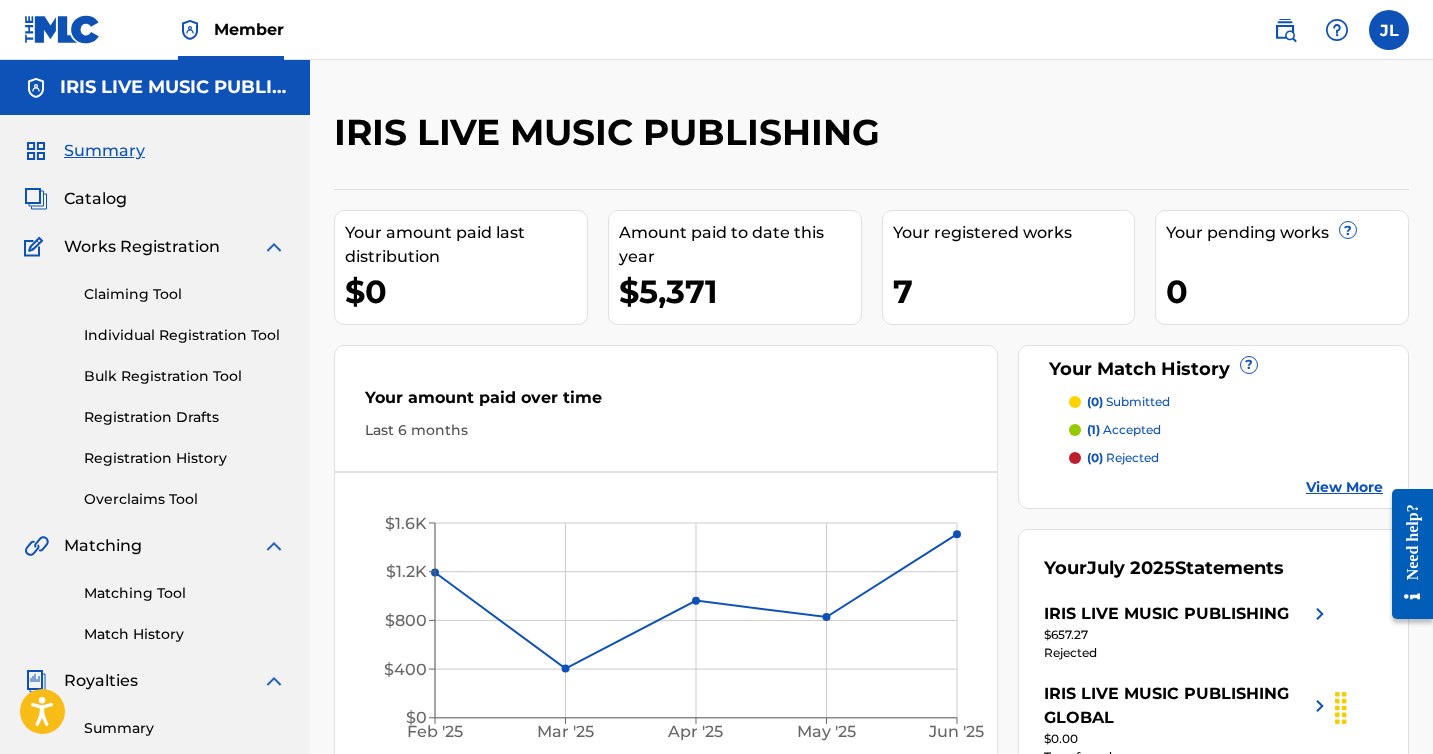 click on "Catalog" at bounding box center [95, 199] 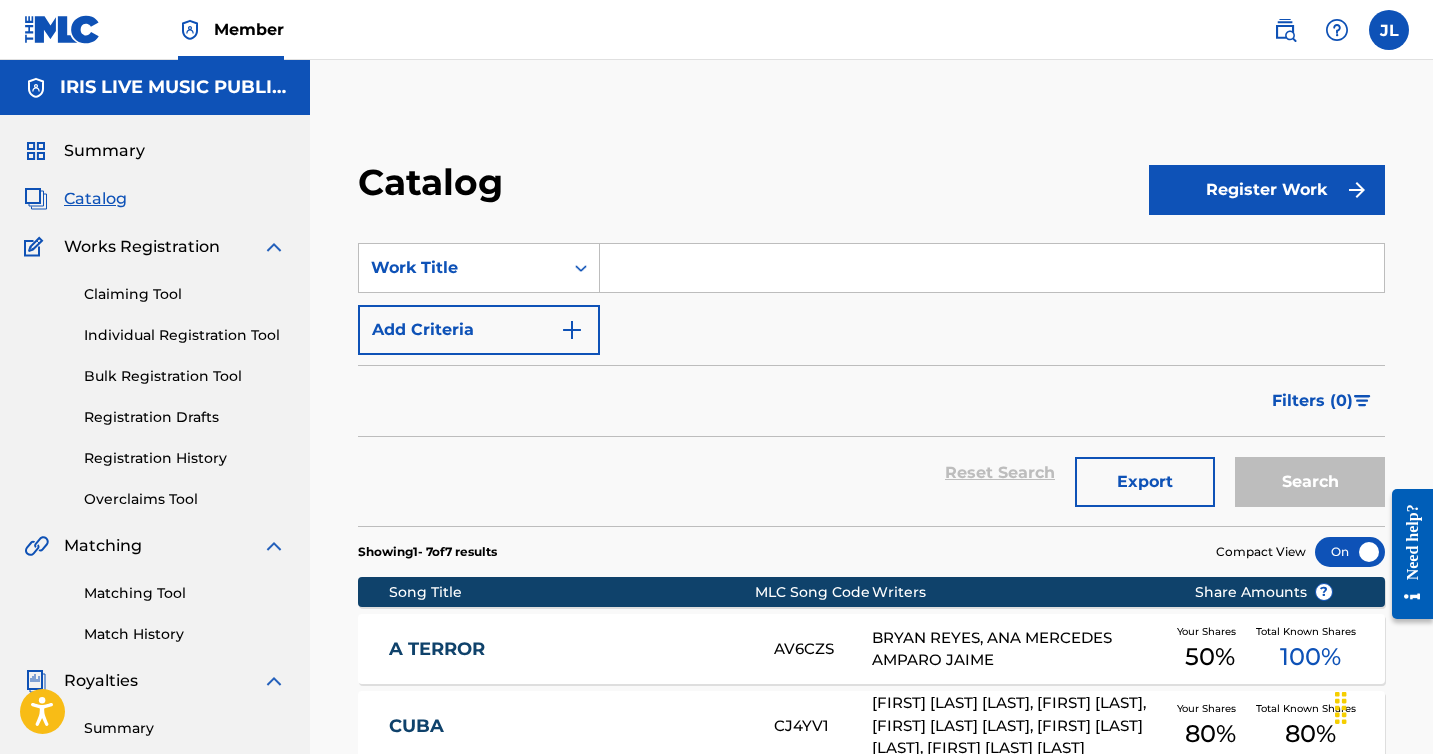 click on "Claiming Tool" at bounding box center (185, 294) 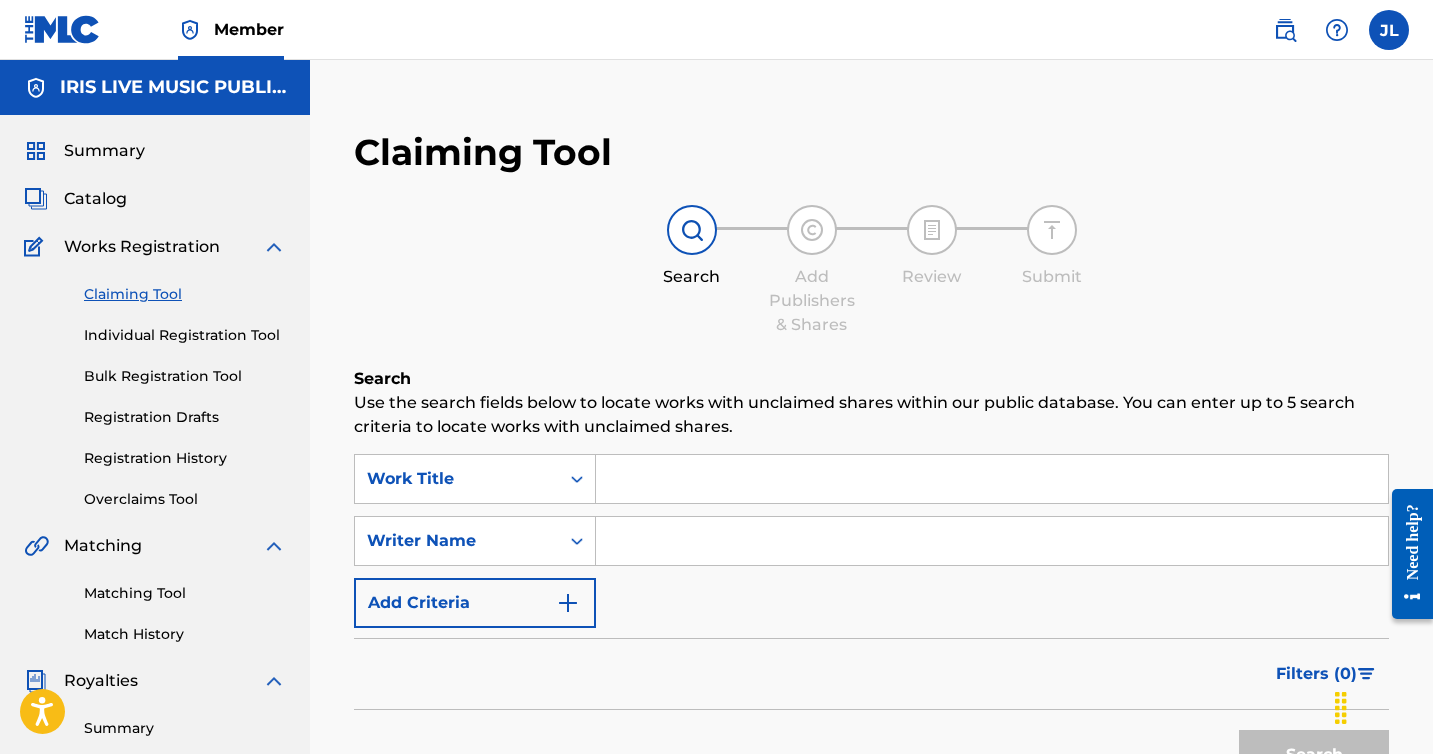 click at bounding box center [992, 479] 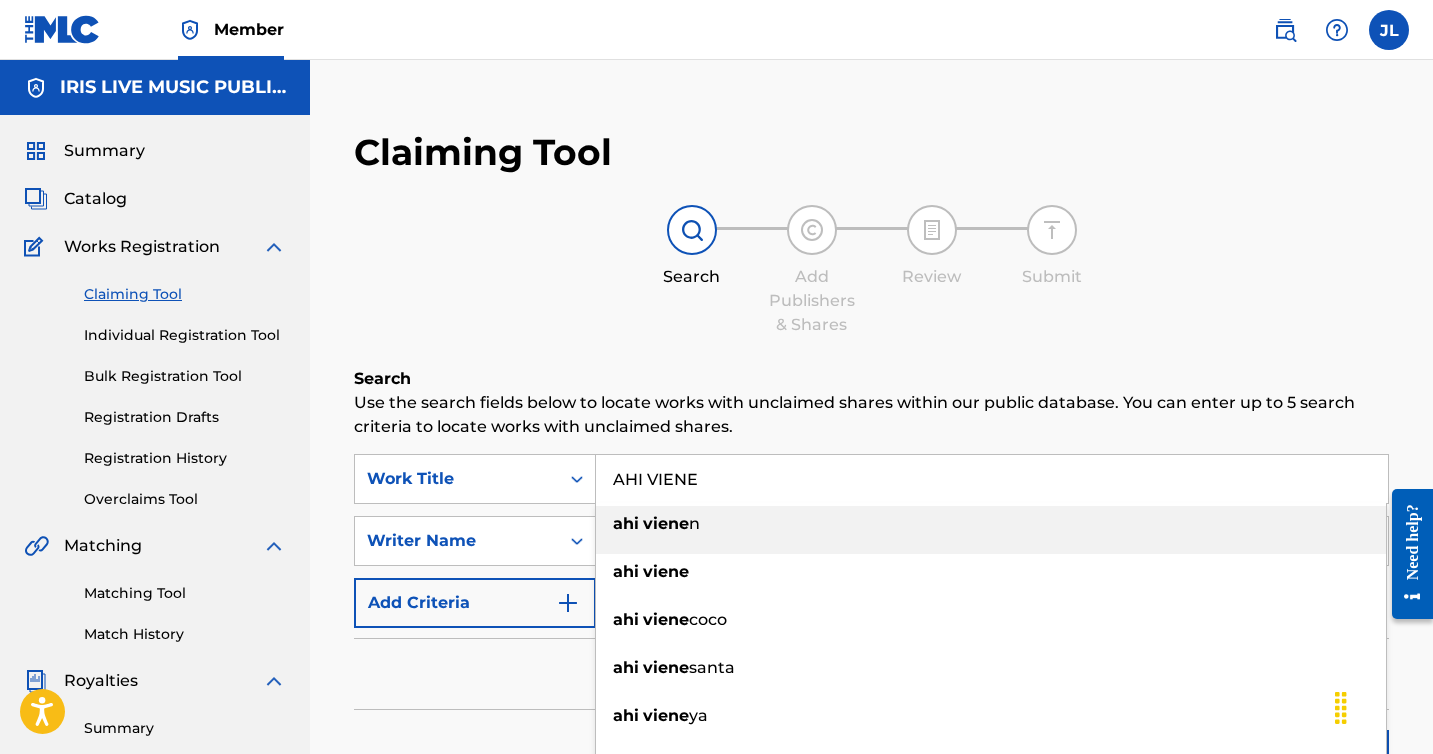 click on "viene" at bounding box center [666, 523] 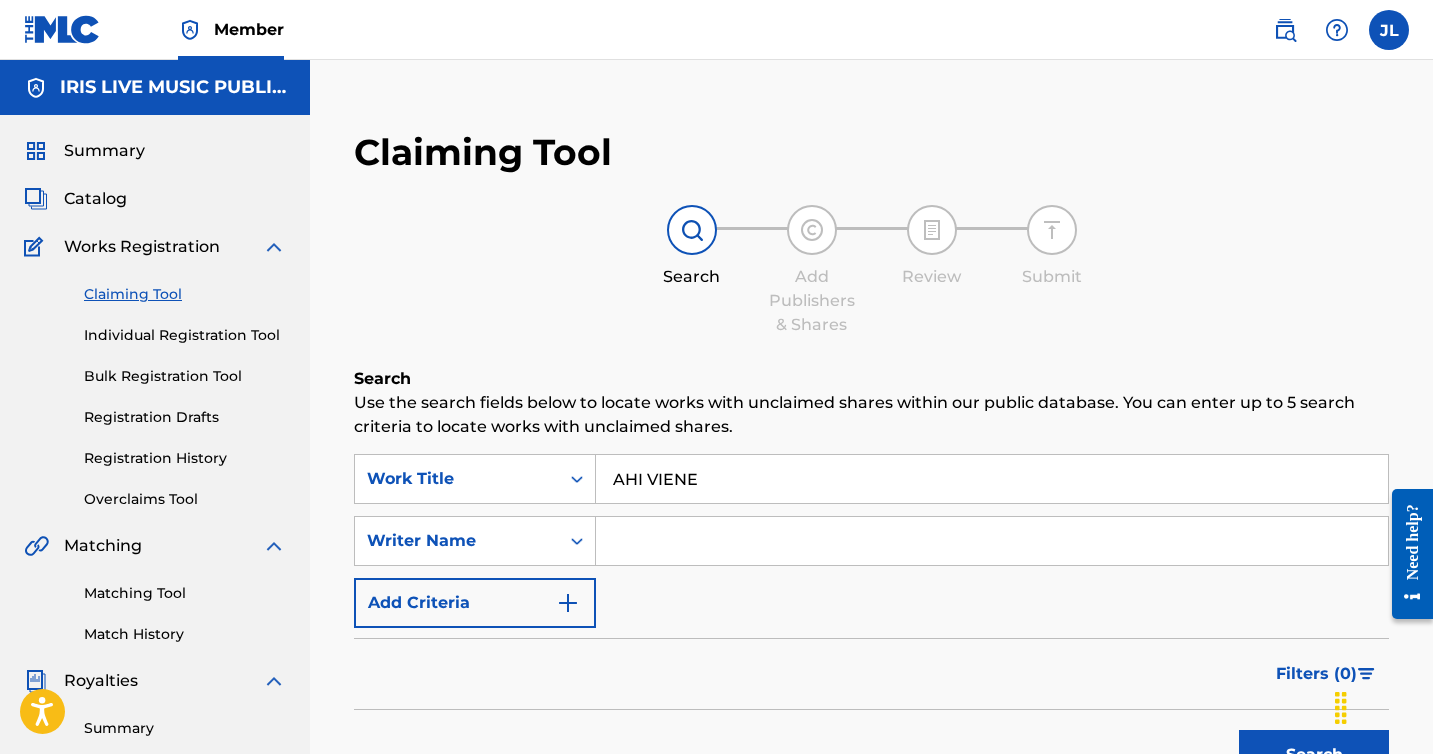 type on "ahi vienen" 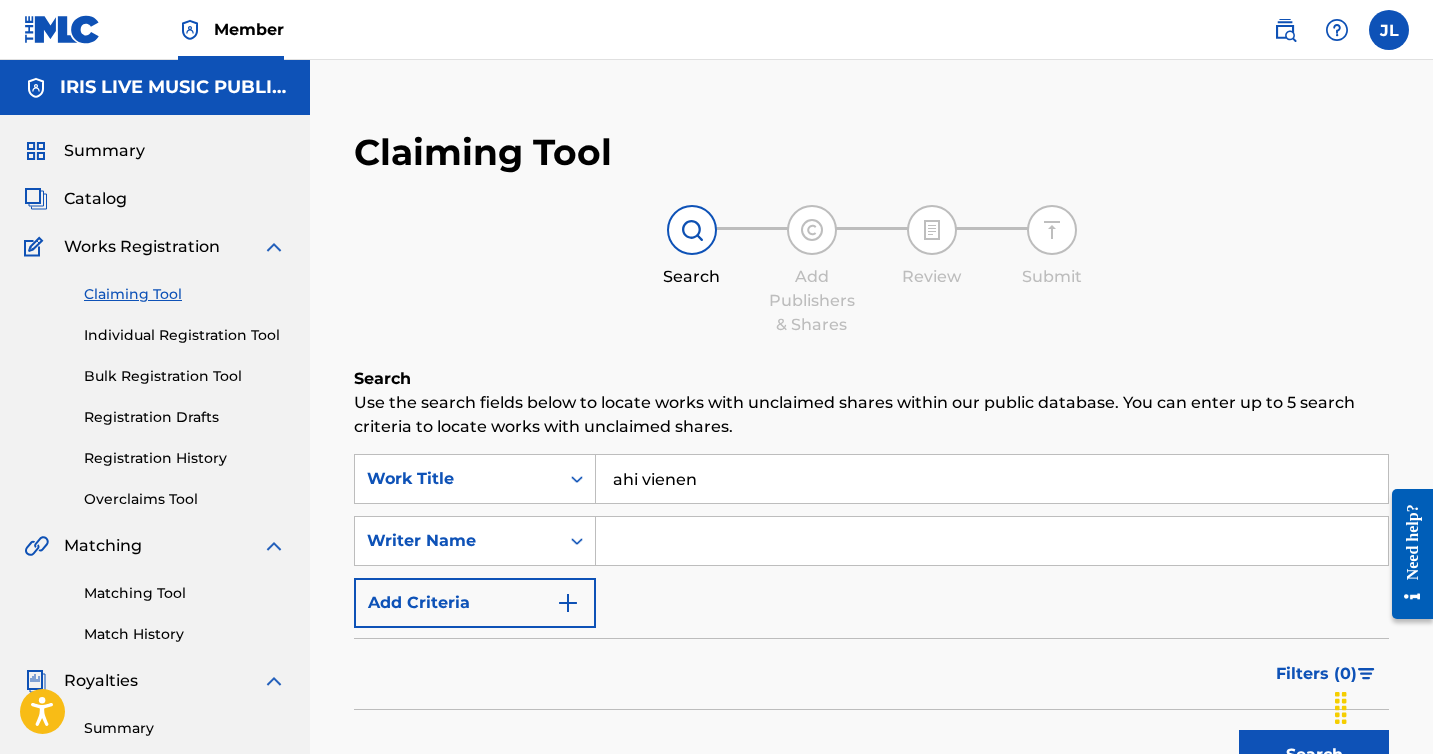 click at bounding box center [992, 541] 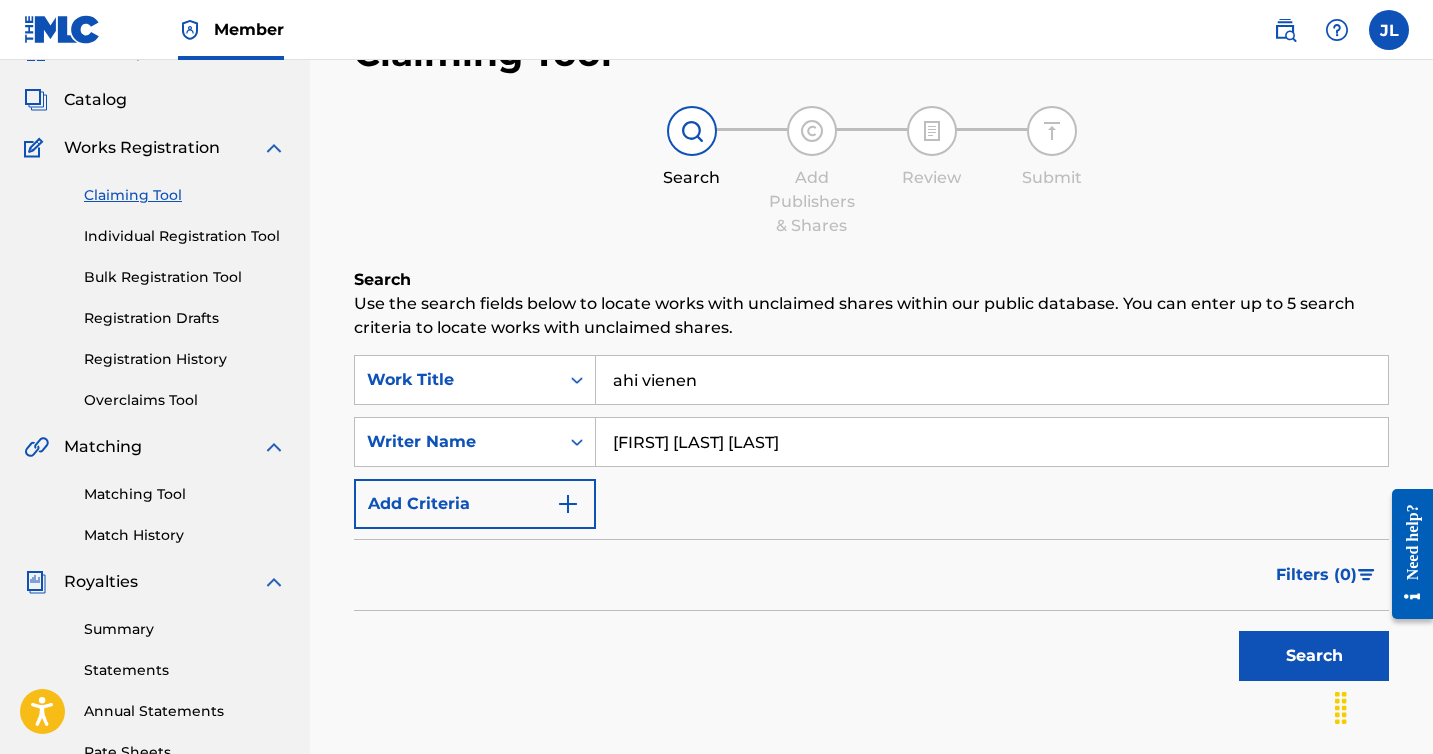 scroll, scrollTop: 176, scrollLeft: 0, axis: vertical 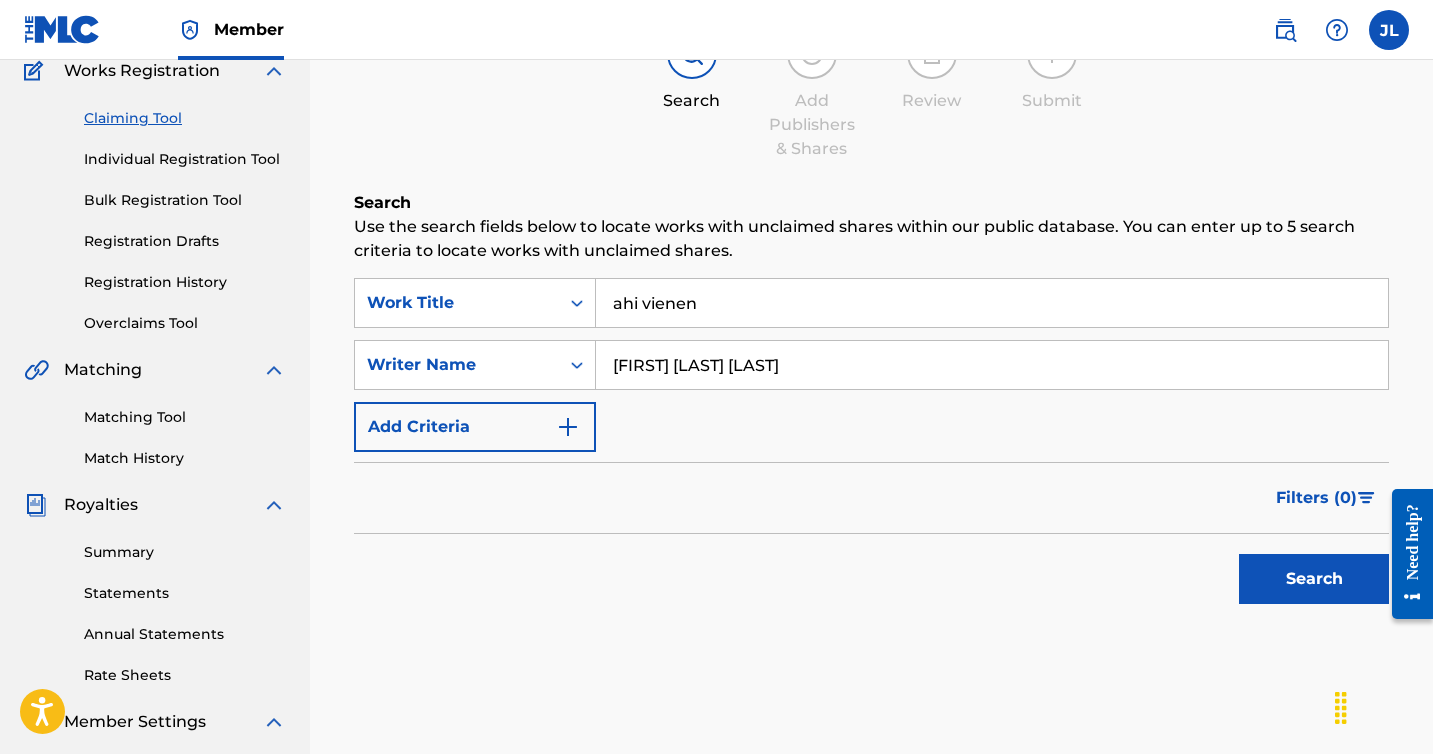 click on "Search" at bounding box center (1314, 579) 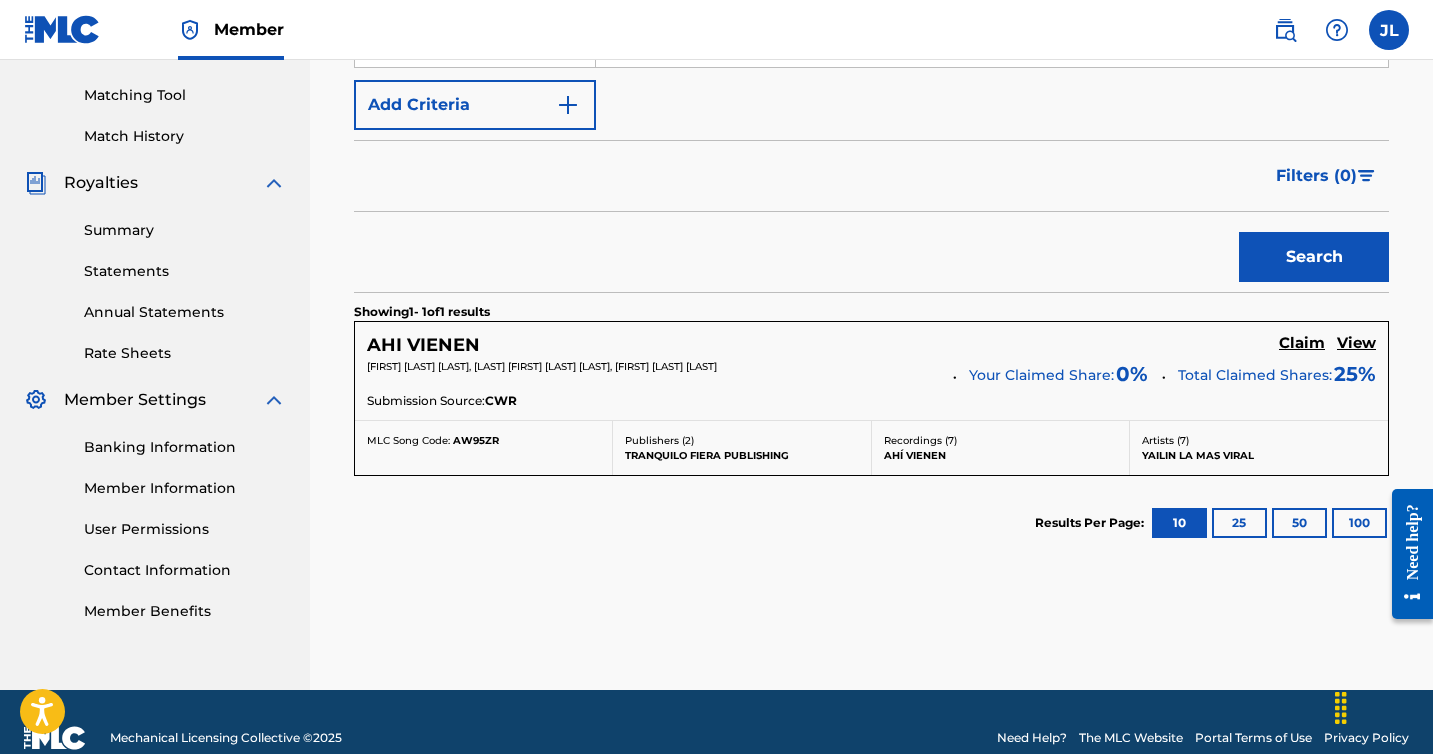 scroll, scrollTop: 530, scrollLeft: 0, axis: vertical 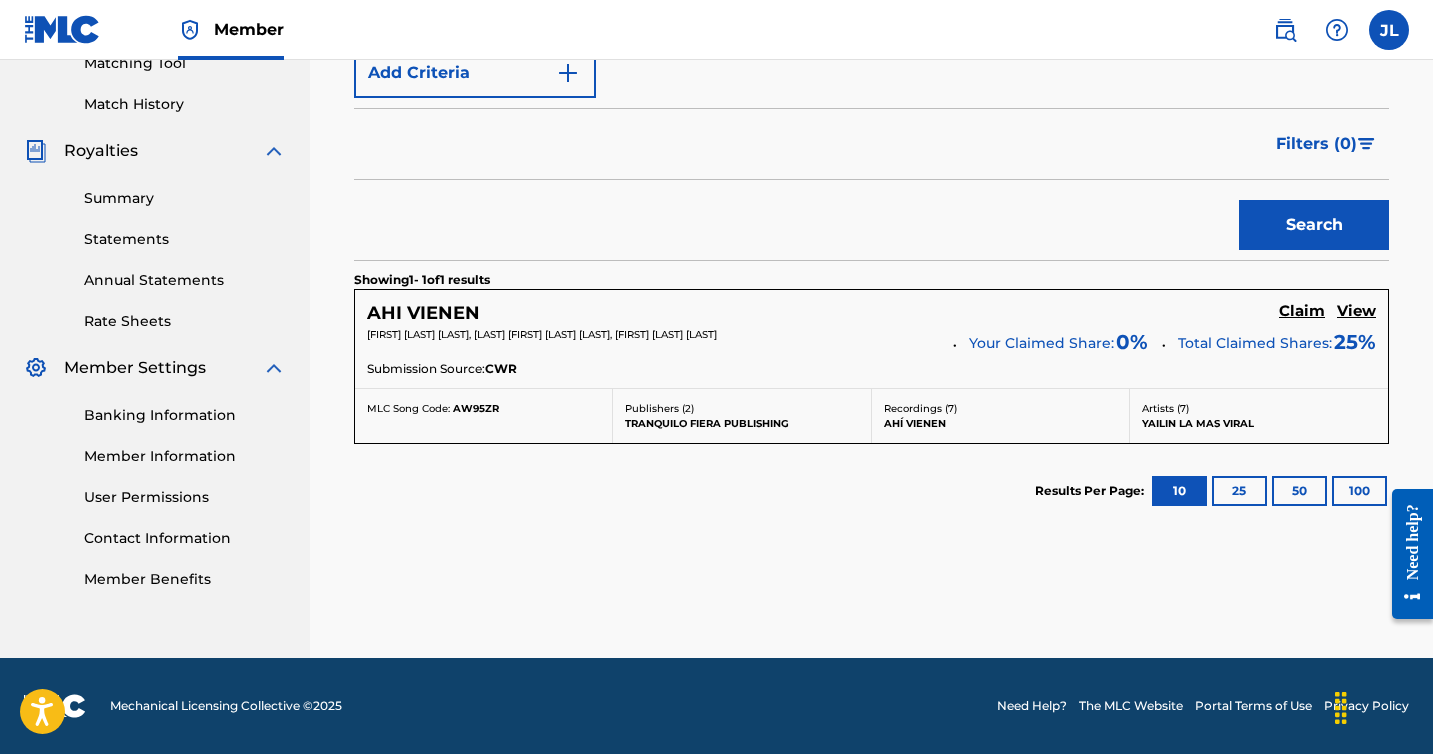 click on "Claim" at bounding box center (1302, 311) 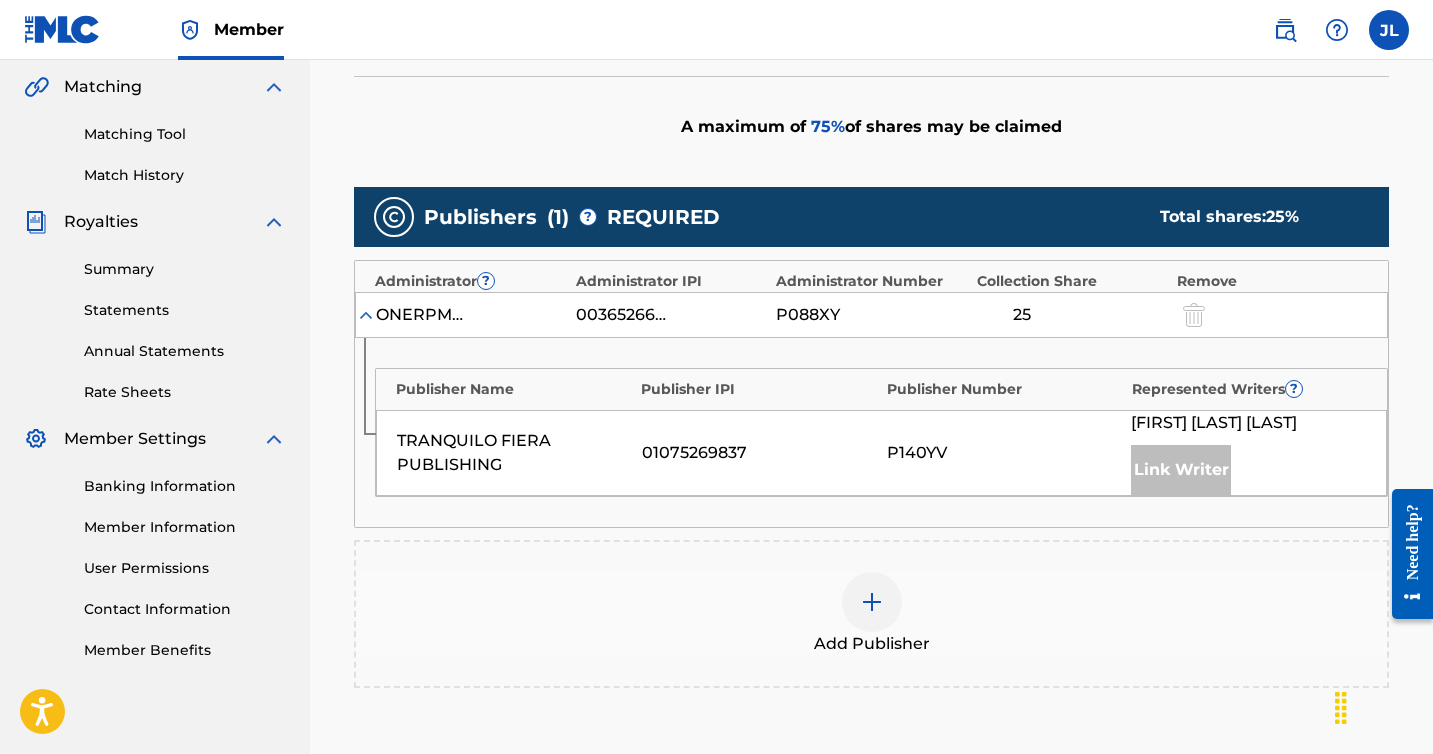 scroll, scrollTop: 599, scrollLeft: 0, axis: vertical 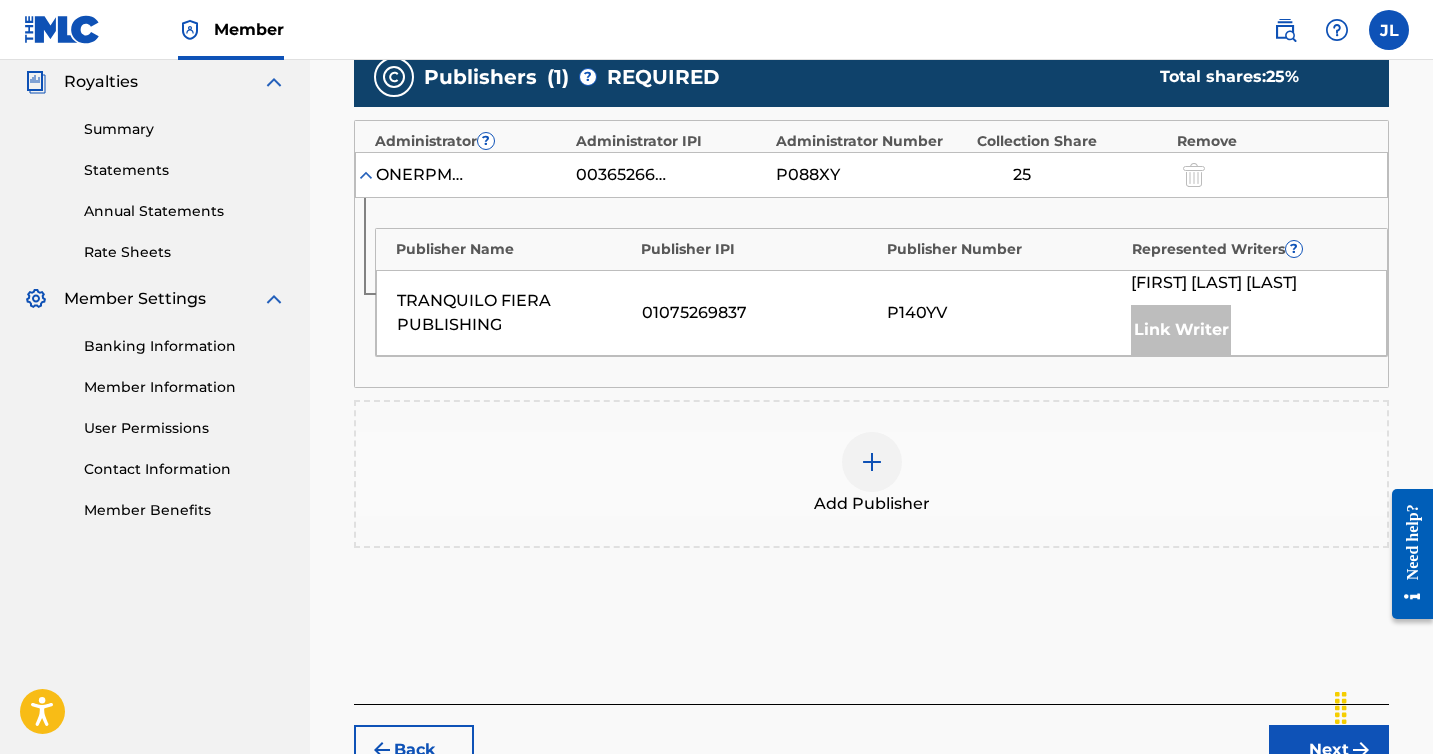 click at bounding box center [872, 462] 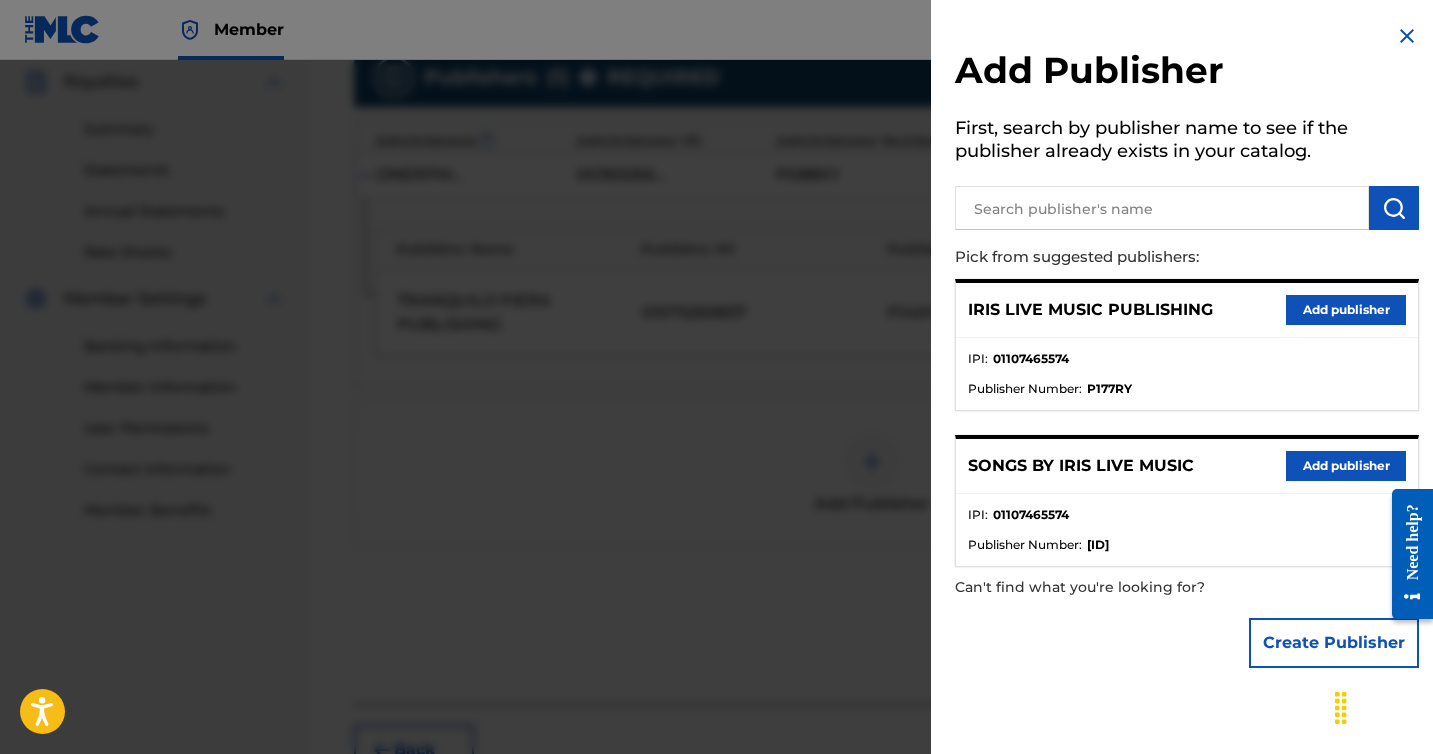 click on "Add publisher" at bounding box center [1346, 310] 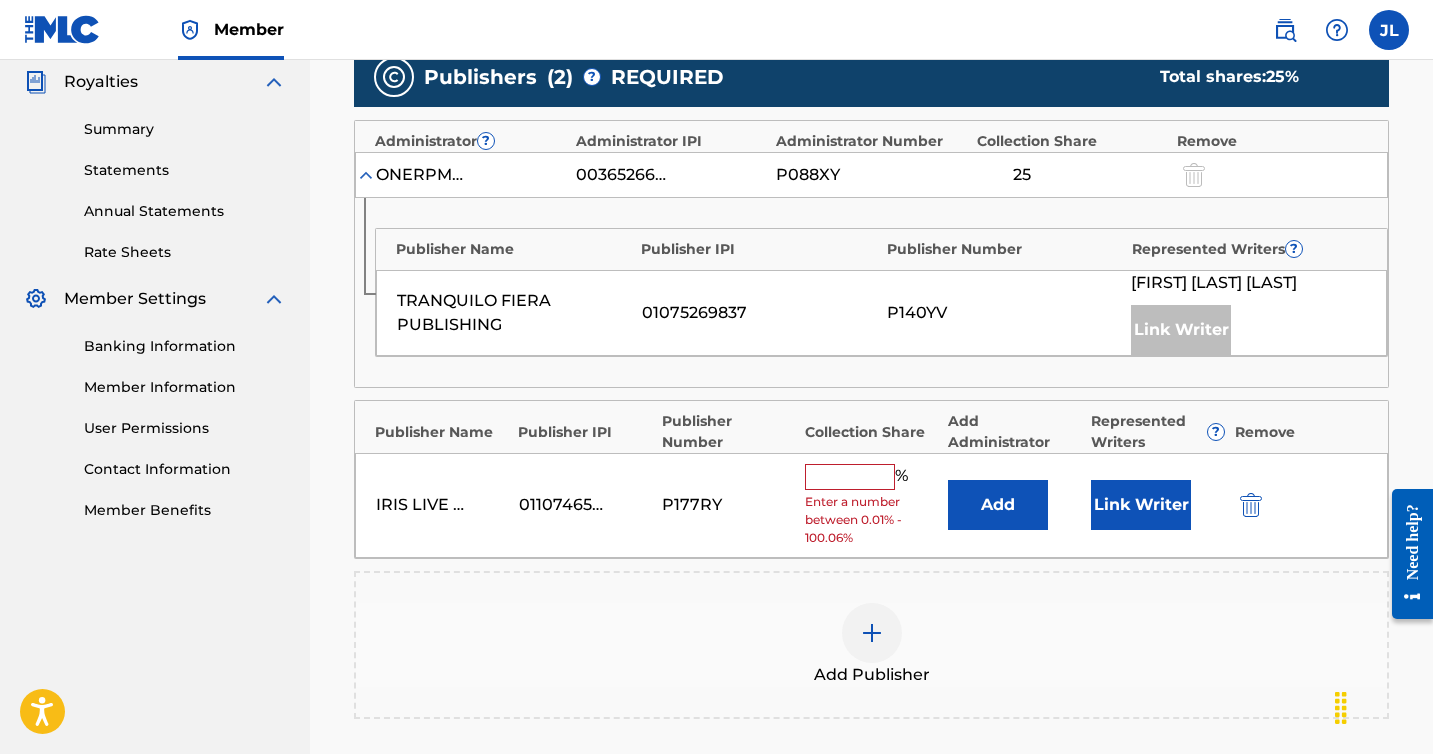 click at bounding box center [850, 477] 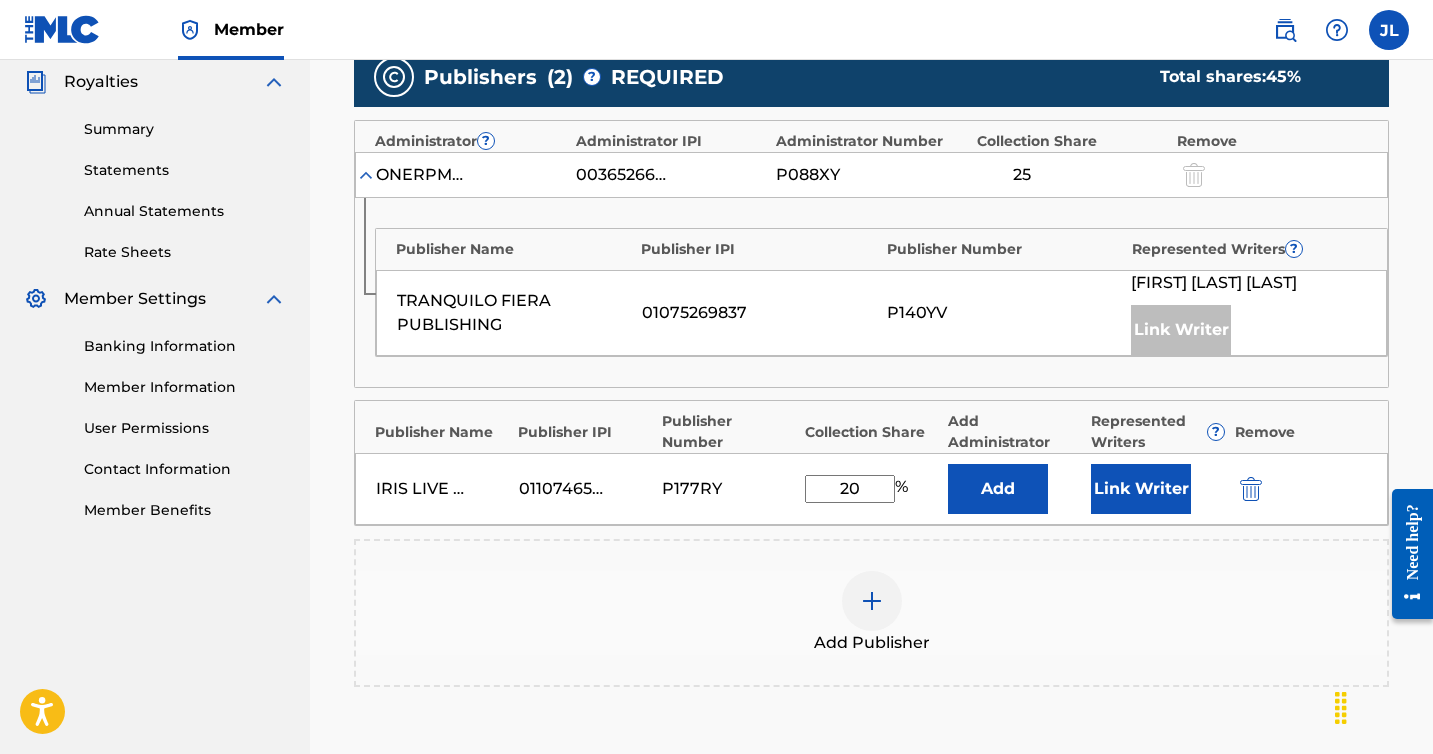 click on "IRIS LIVE MUSIC PUBLISHING [PHONE] P177RY 20 % Add [FIRST] [LAST] Link Writer" at bounding box center [871, 489] 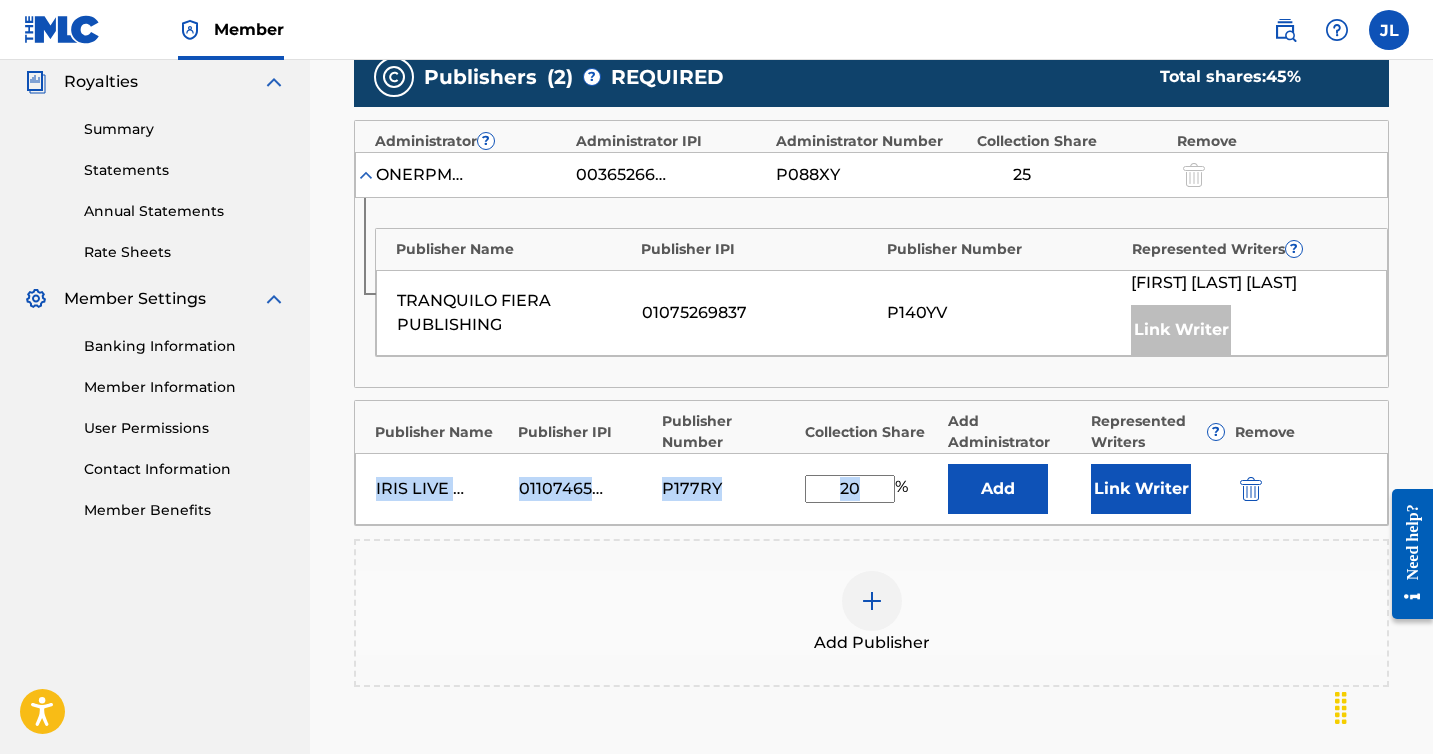 click on "IRIS LIVE MUSIC PUBLISHING [PHONE] P177RY 20 % Add [FIRST] [LAST] Link Writer" at bounding box center [871, 489] 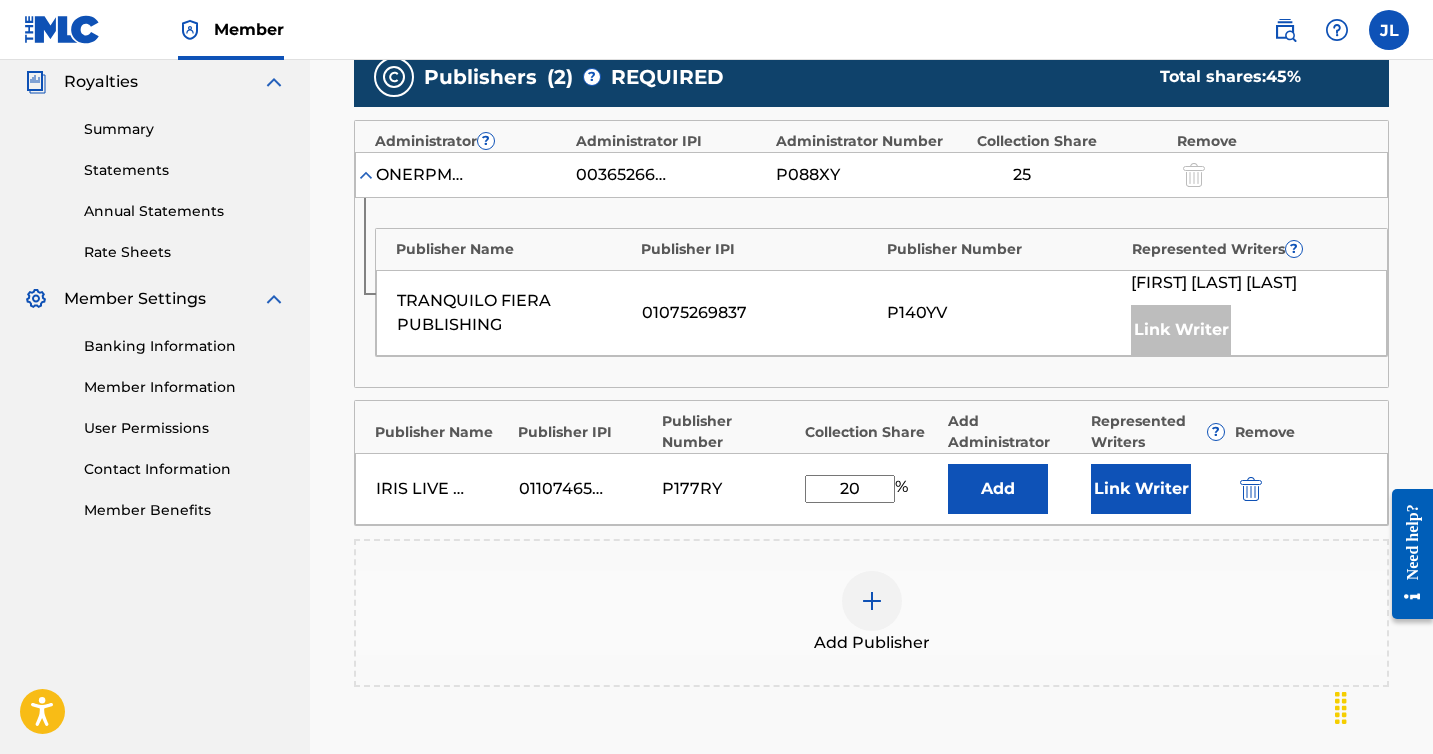 click on "20" at bounding box center (850, 489) 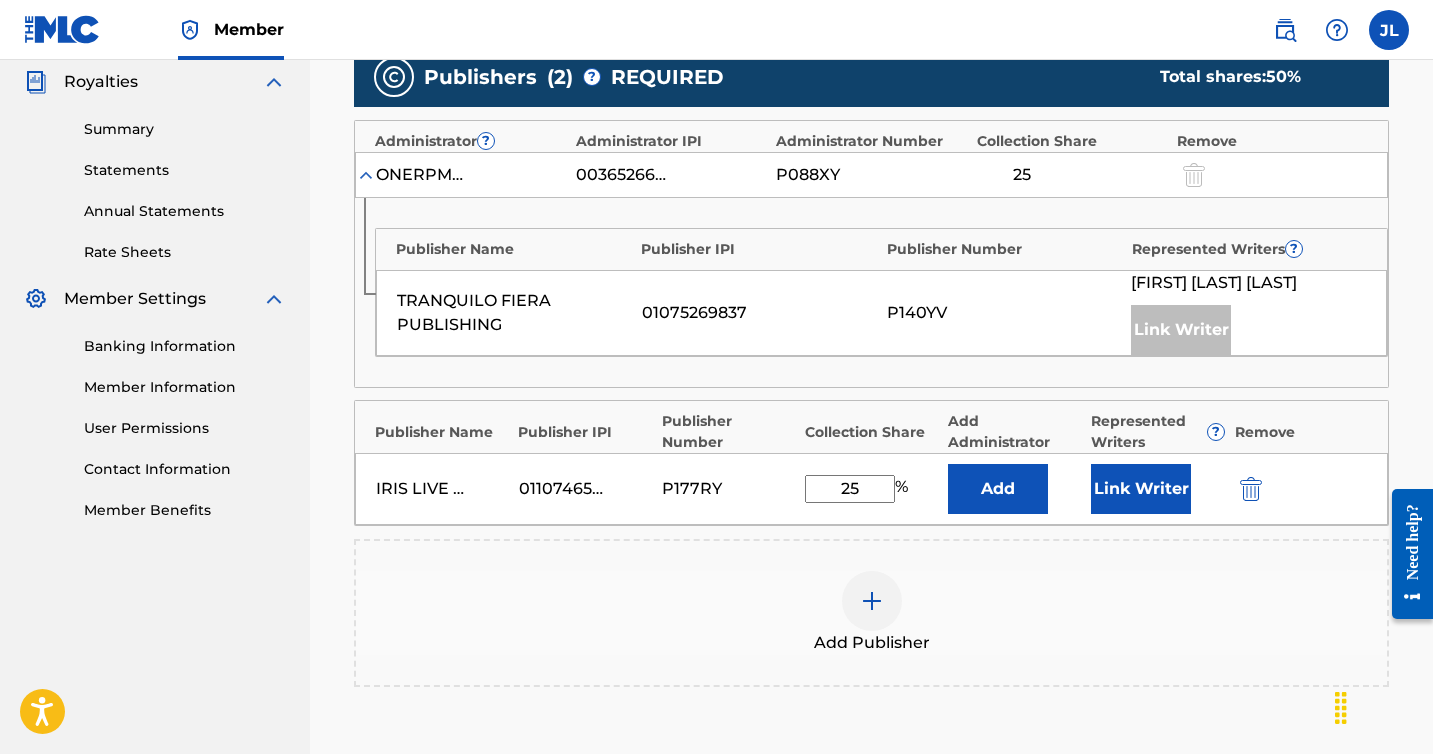 type on "25" 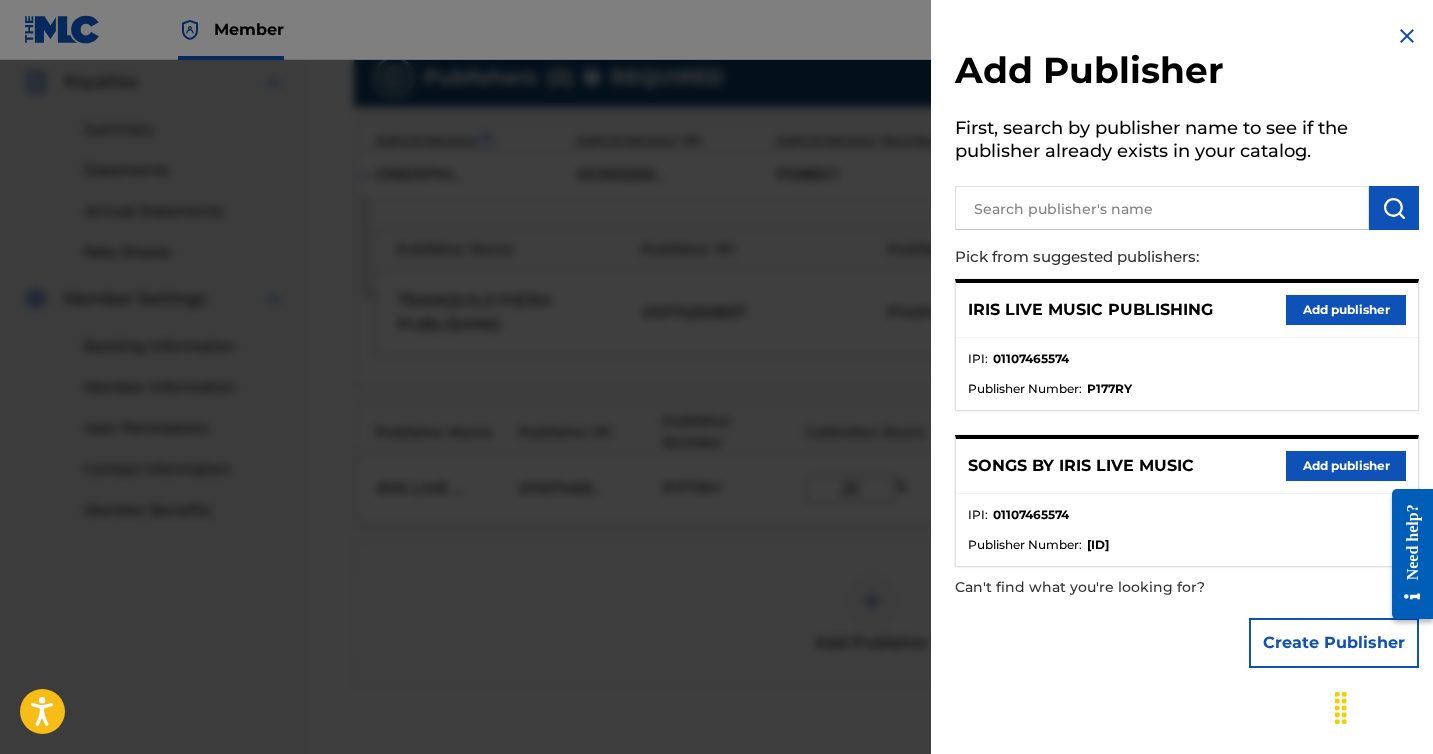 click on "Add publisher" at bounding box center (1346, 310) 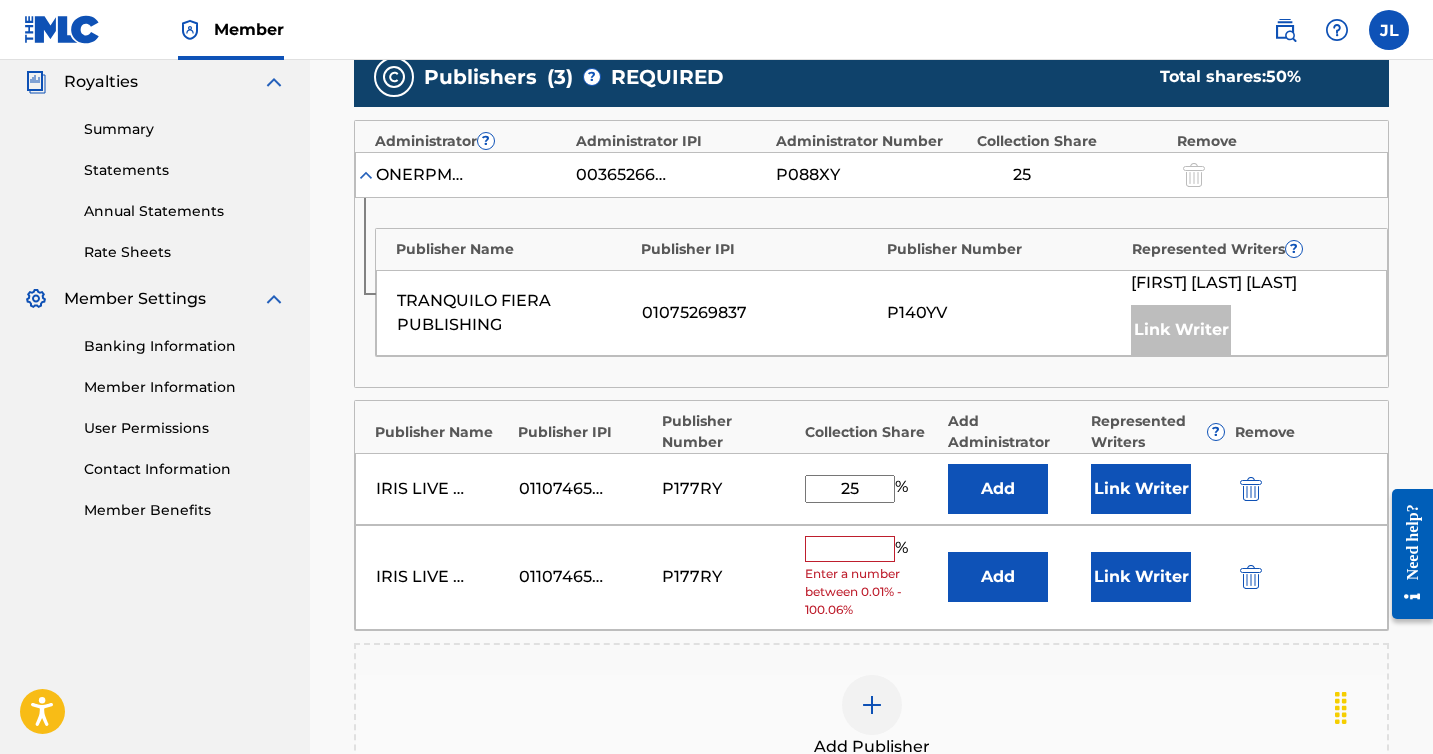 click at bounding box center (1251, 577) 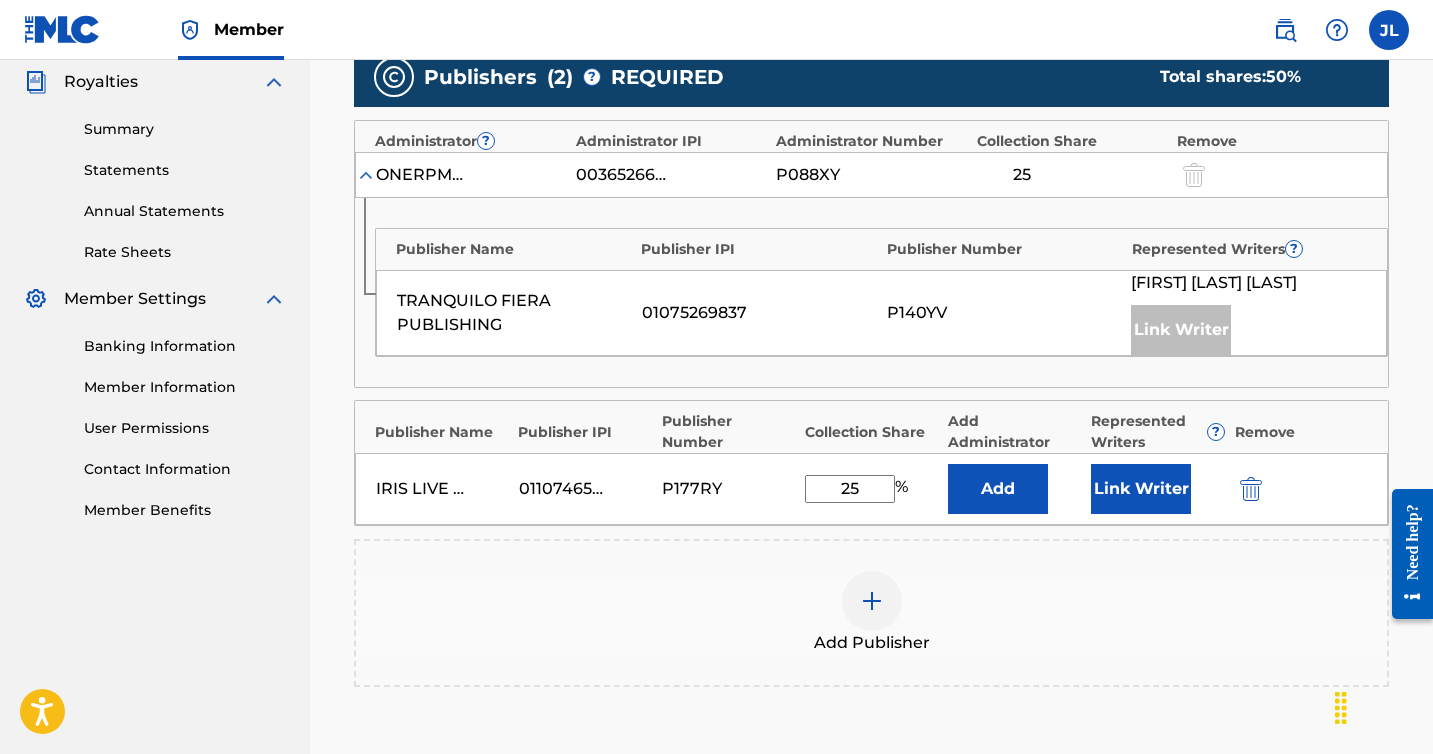 click on "Link Writer" at bounding box center [1141, 489] 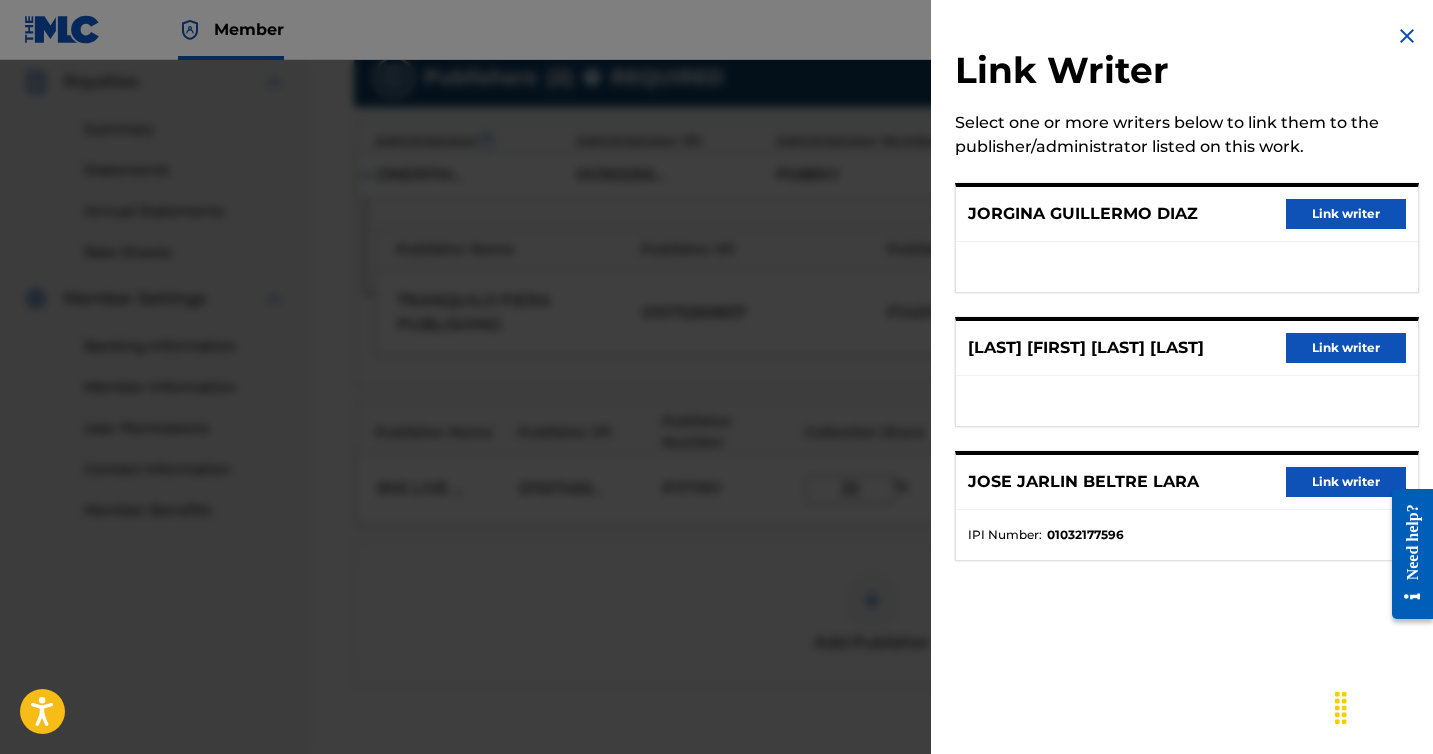 click on "Link writer" at bounding box center [1346, 348] 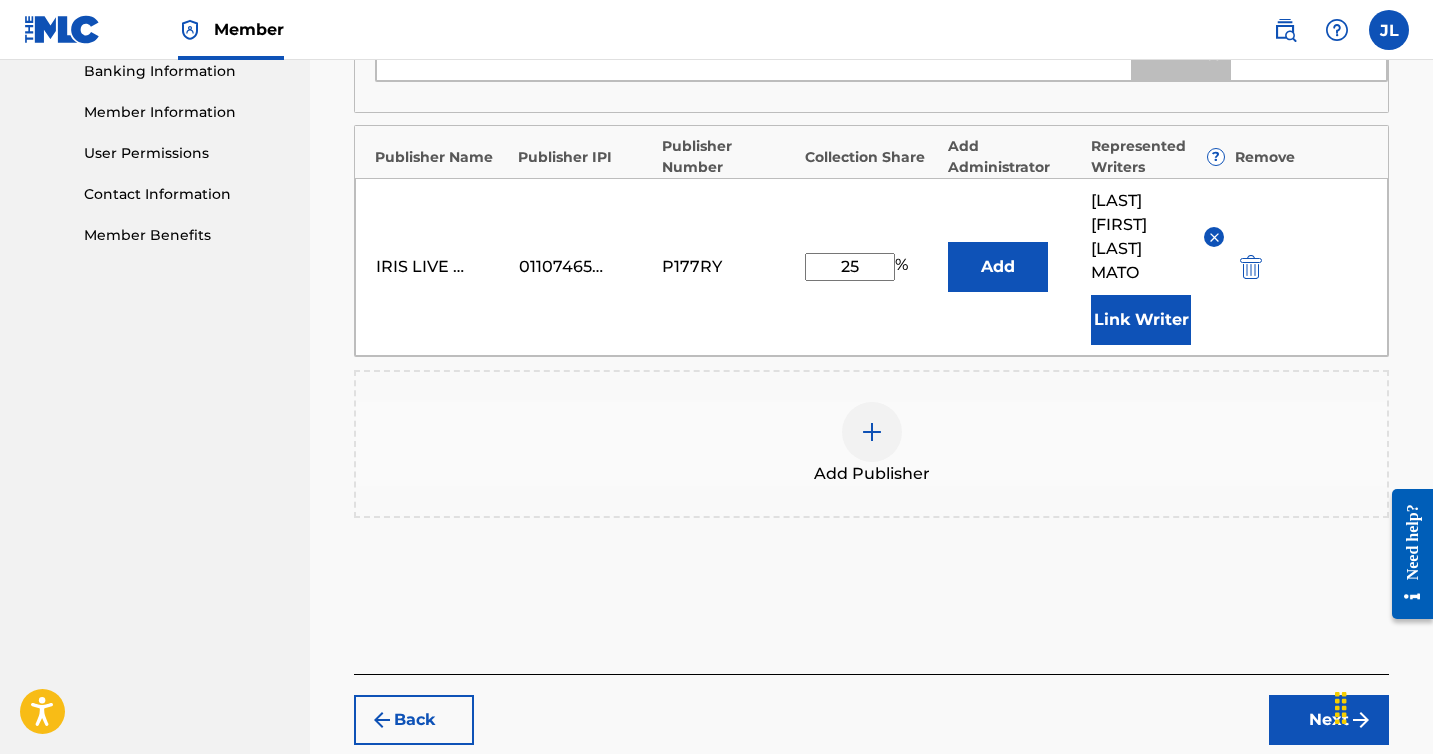 scroll, scrollTop: 896, scrollLeft: 0, axis: vertical 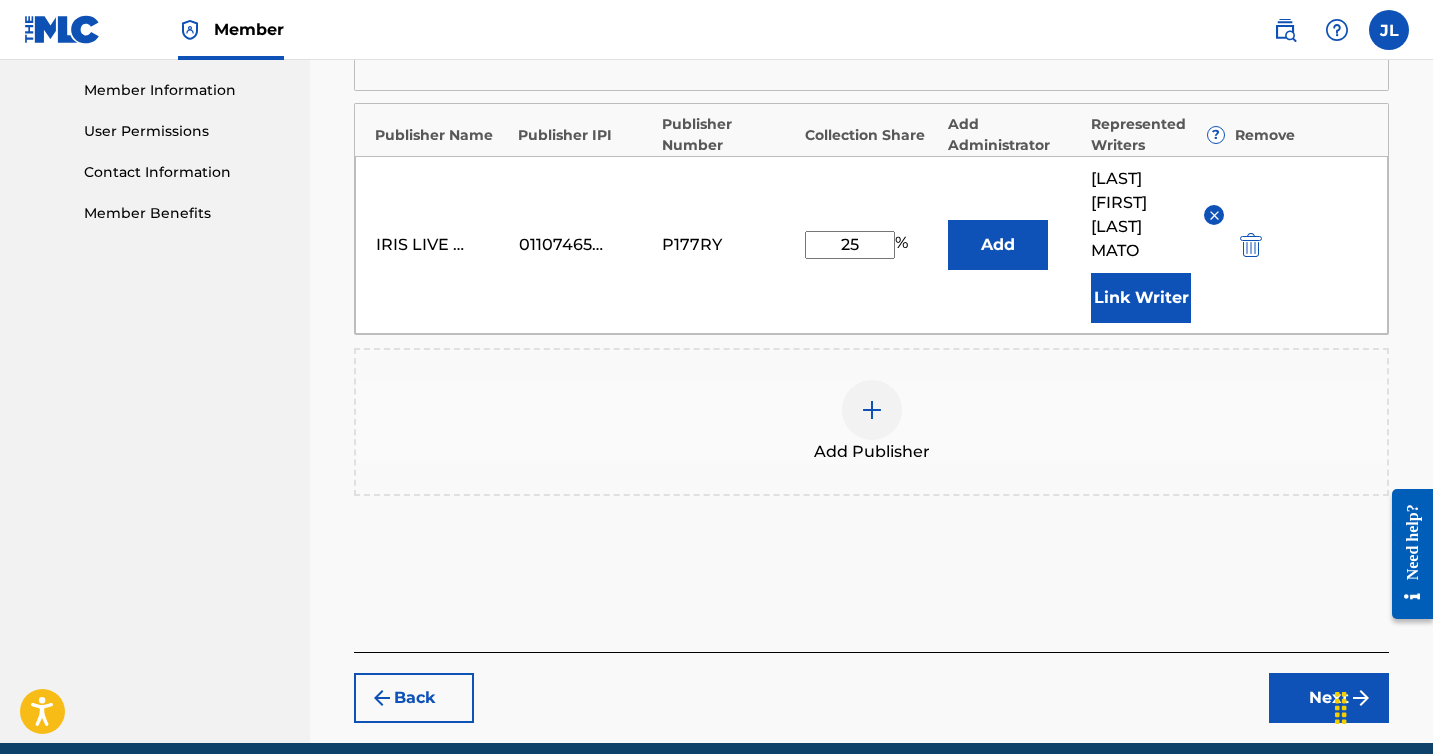 click on "Next" at bounding box center [1329, 698] 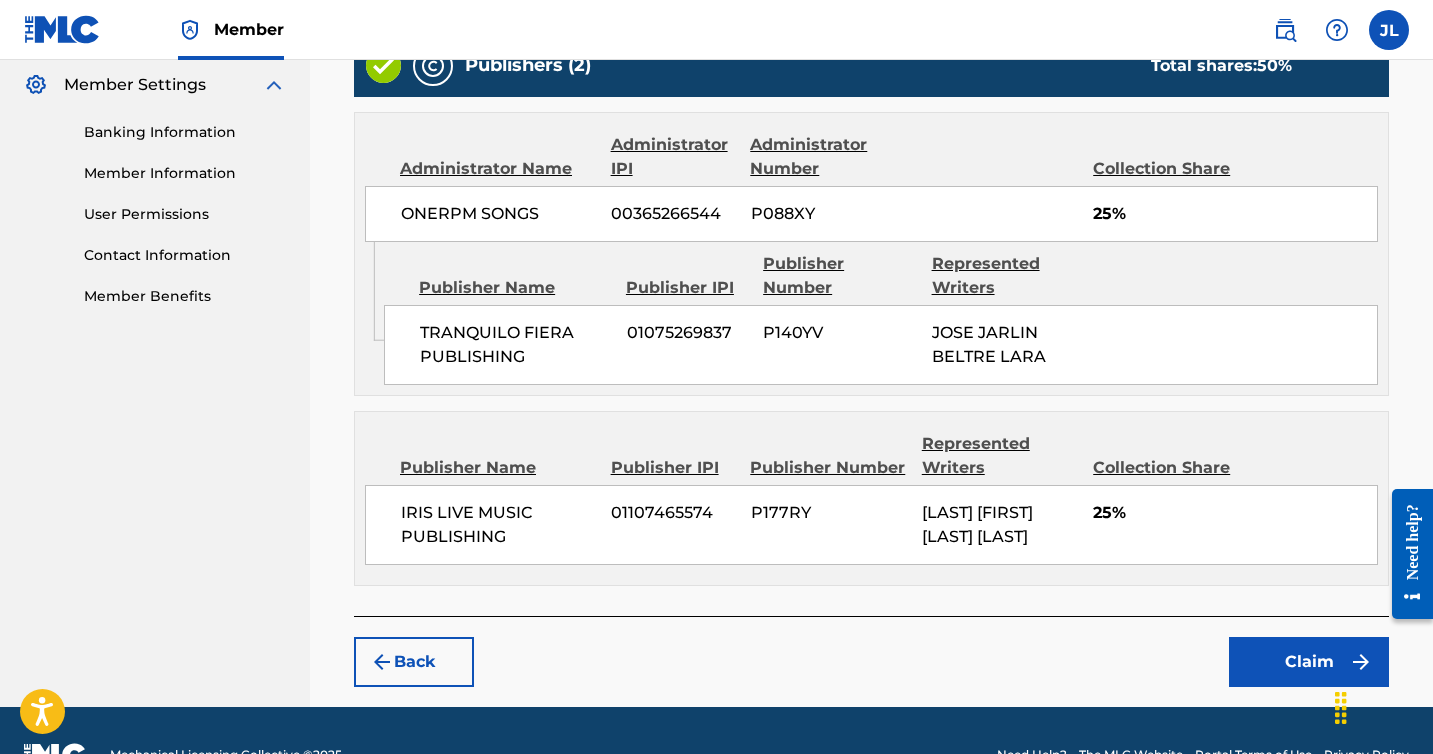 scroll, scrollTop: 858, scrollLeft: 0, axis: vertical 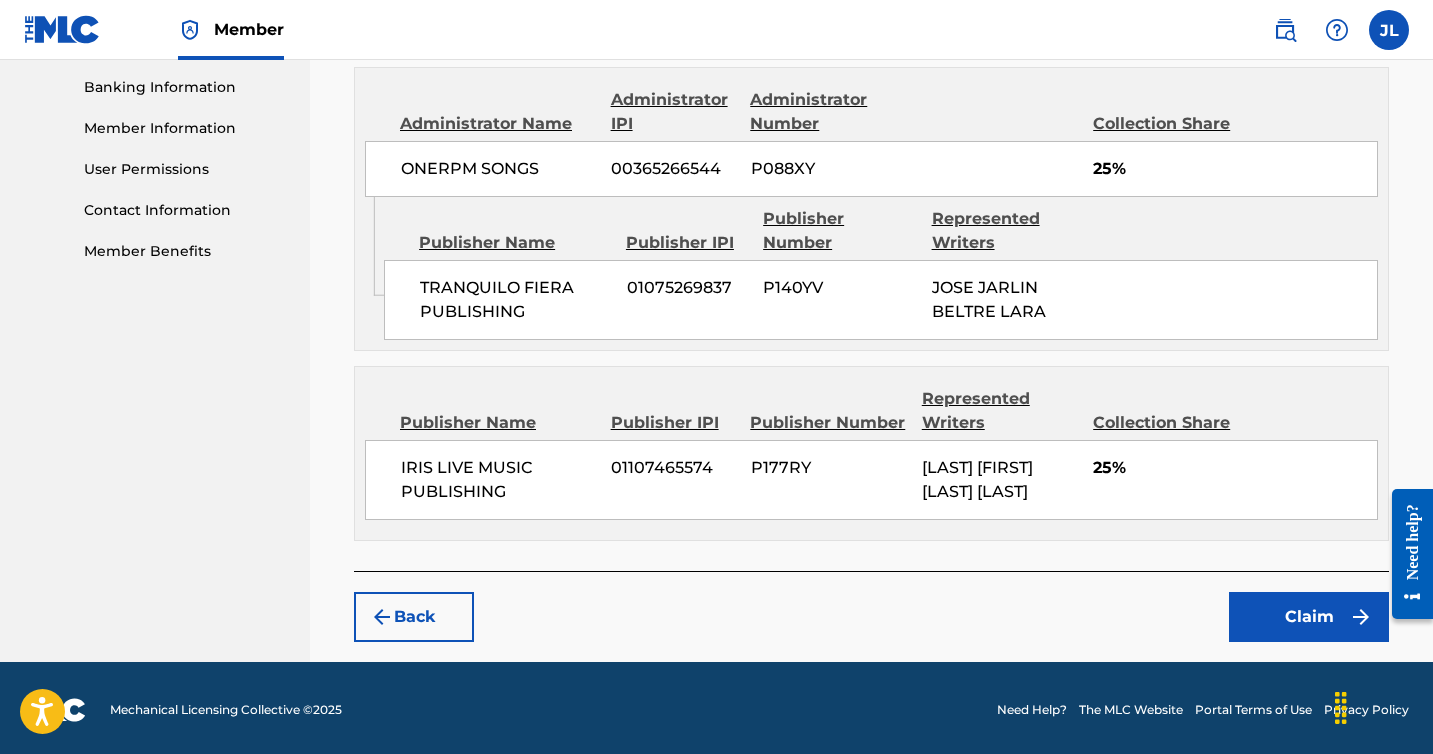 click on "Claim" at bounding box center [1309, 617] 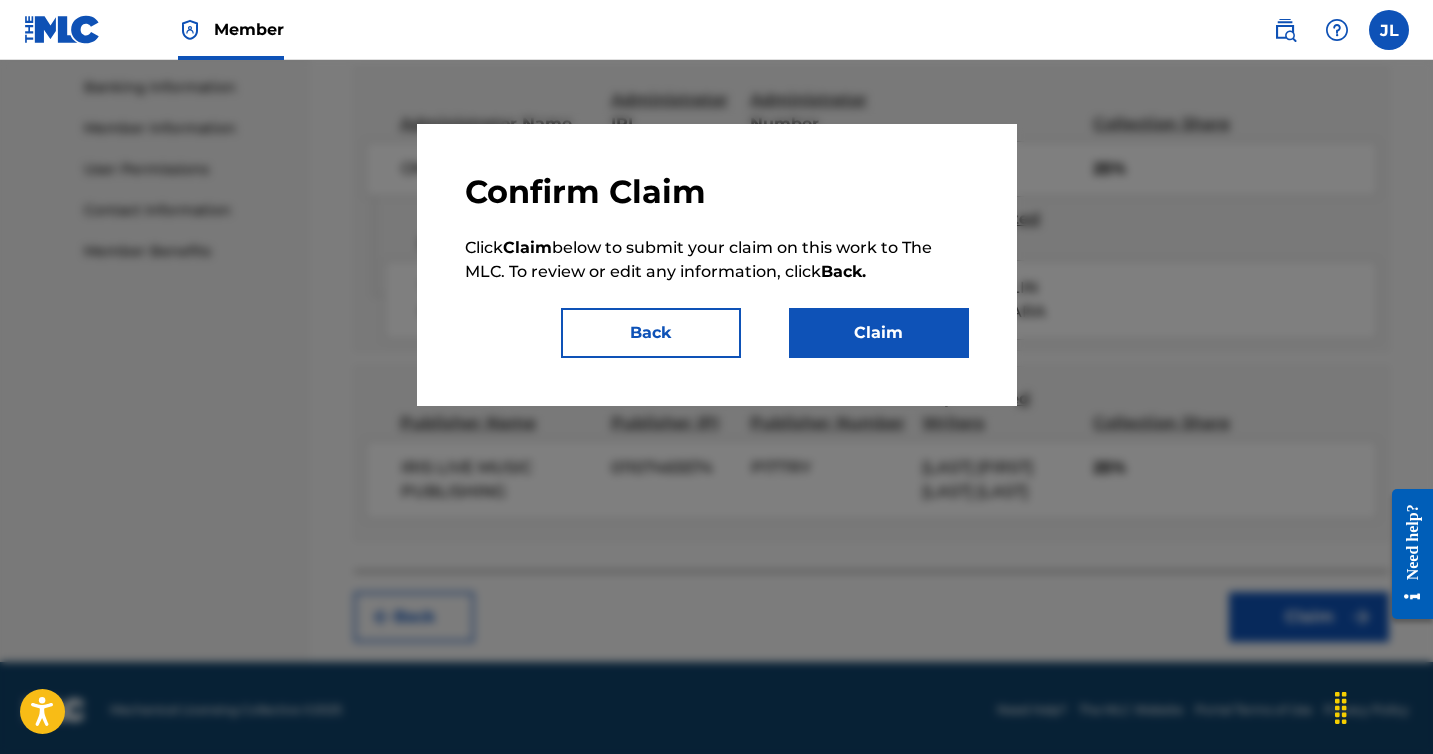 click on "Claim" at bounding box center [879, 333] 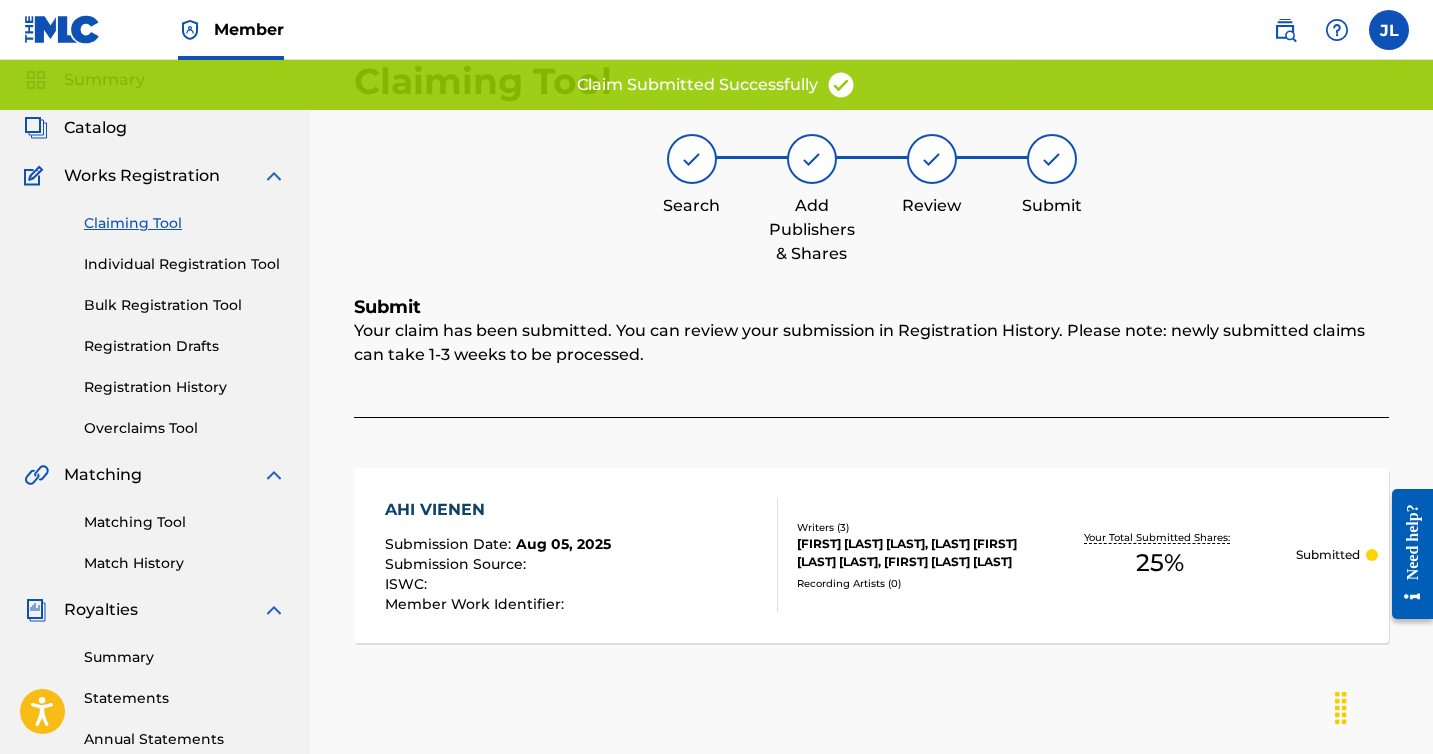 scroll, scrollTop: 0, scrollLeft: 0, axis: both 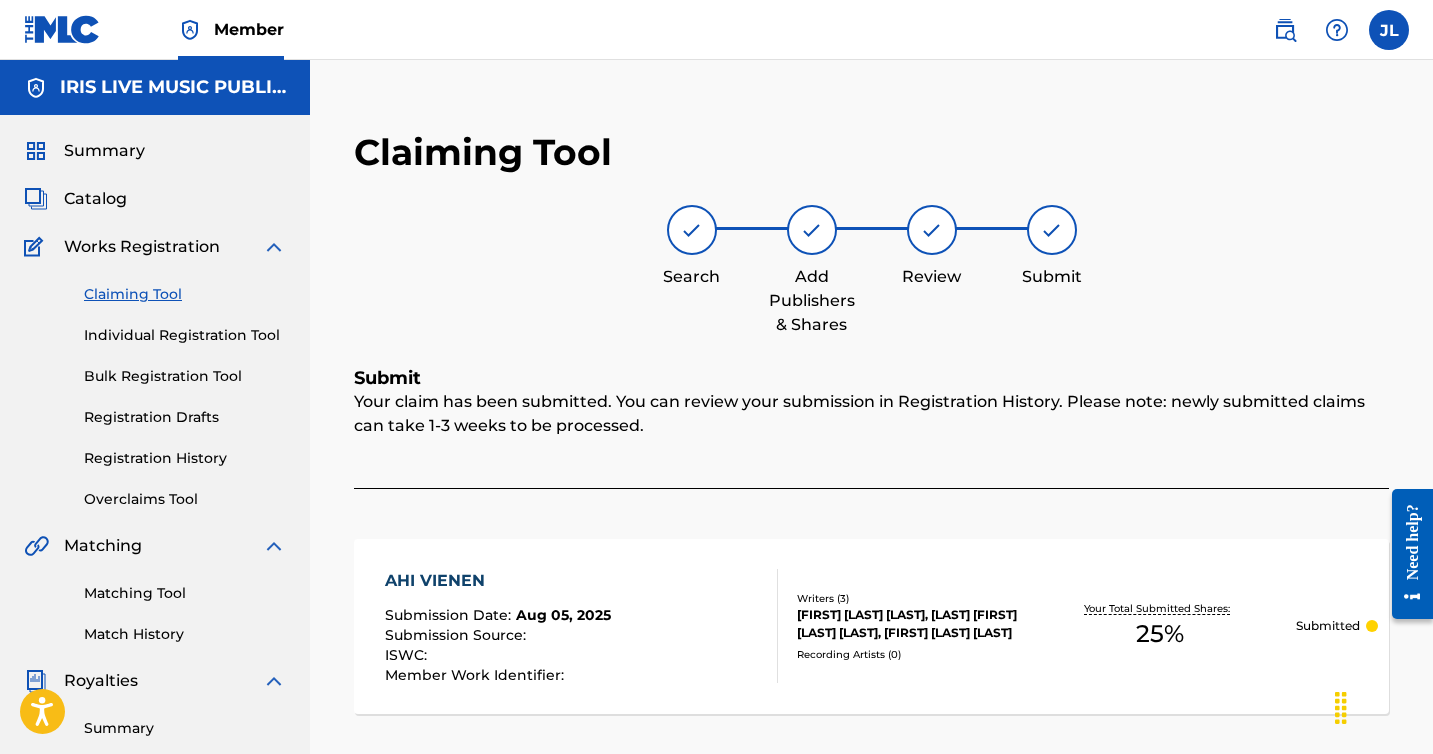 click on "Catalog" at bounding box center (95, 199) 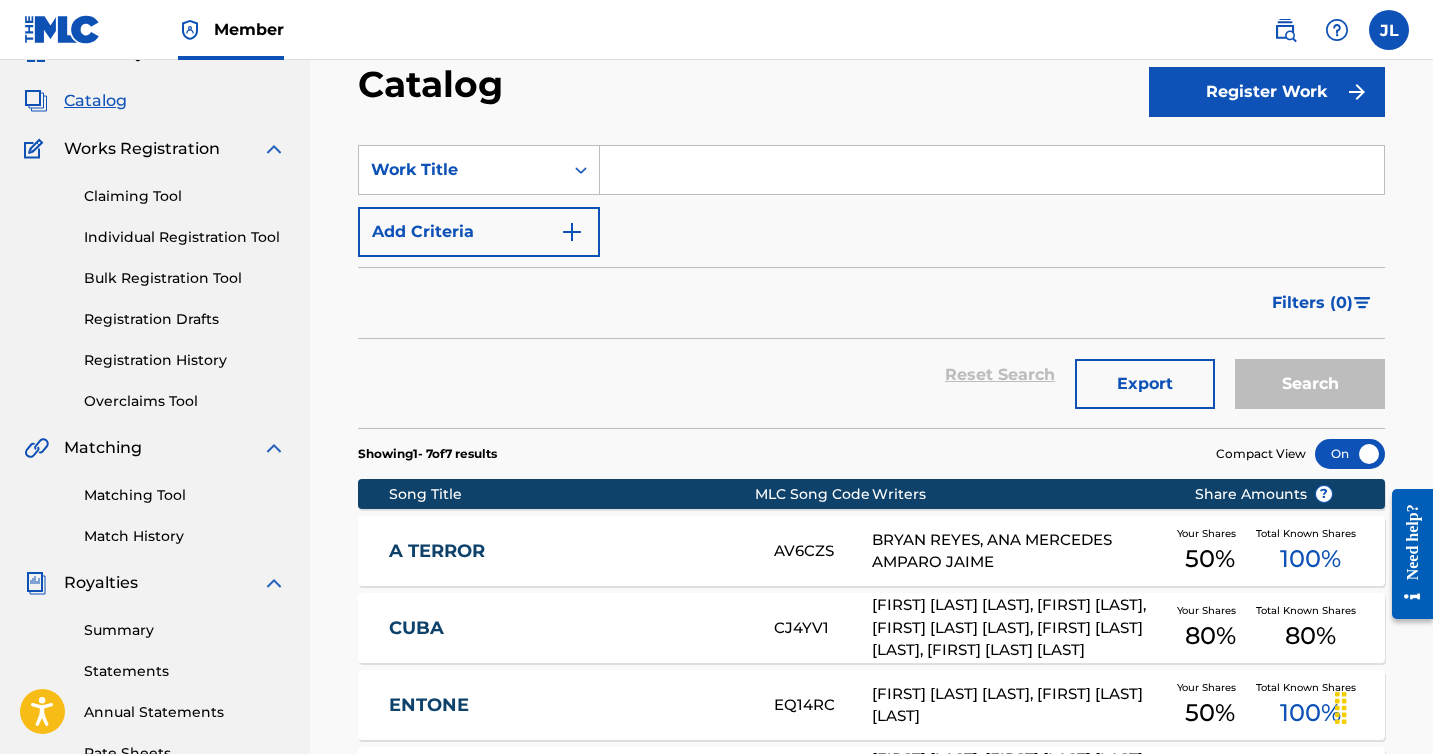 scroll, scrollTop: 78, scrollLeft: 0, axis: vertical 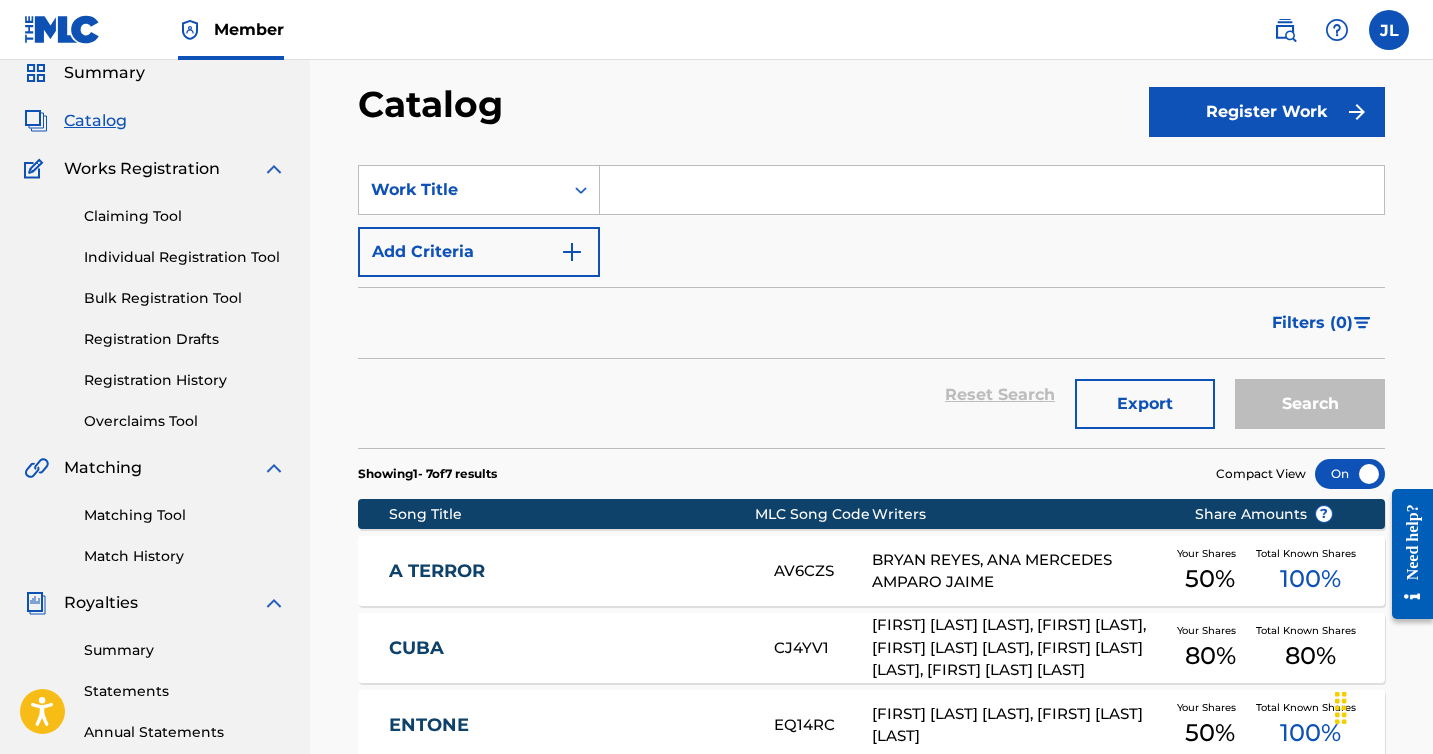 click on "Summary" at bounding box center [104, 73] 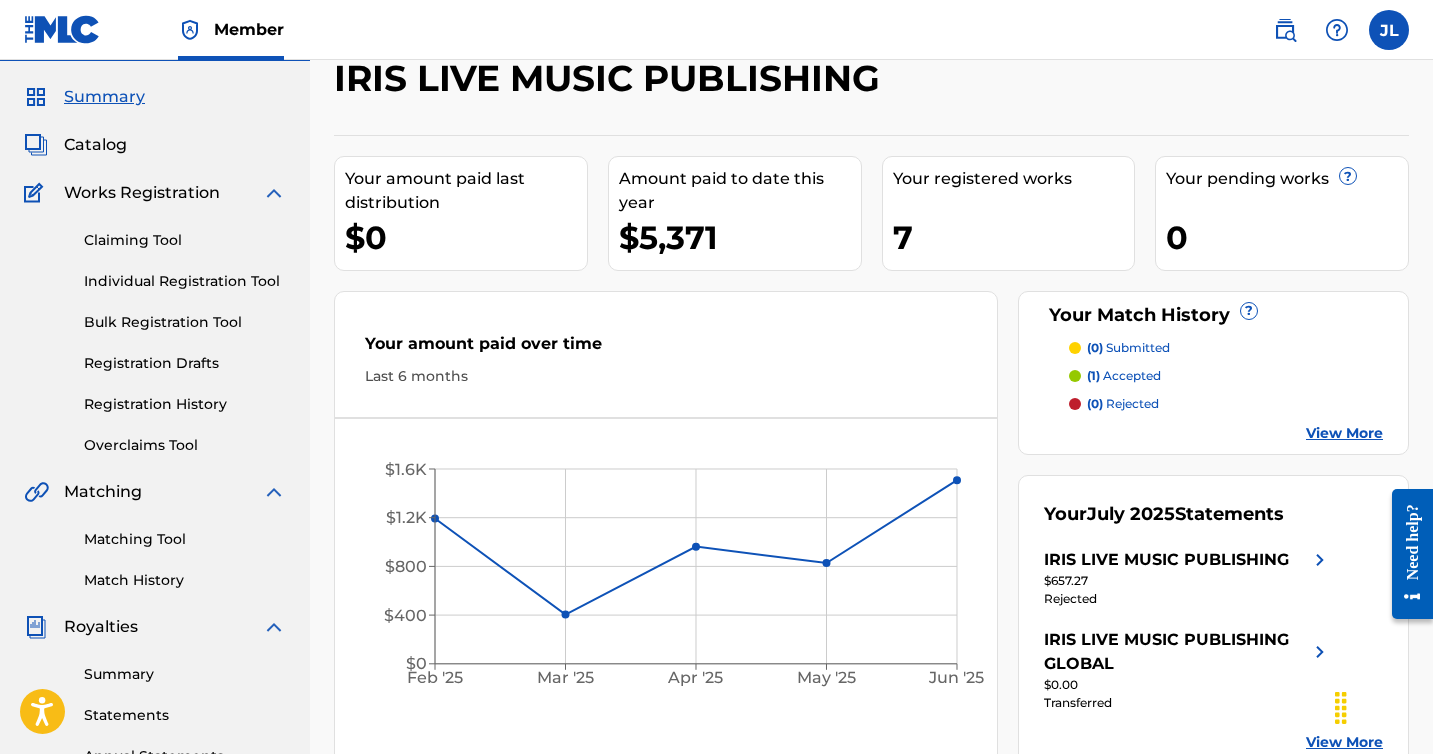 scroll, scrollTop: 0, scrollLeft: 0, axis: both 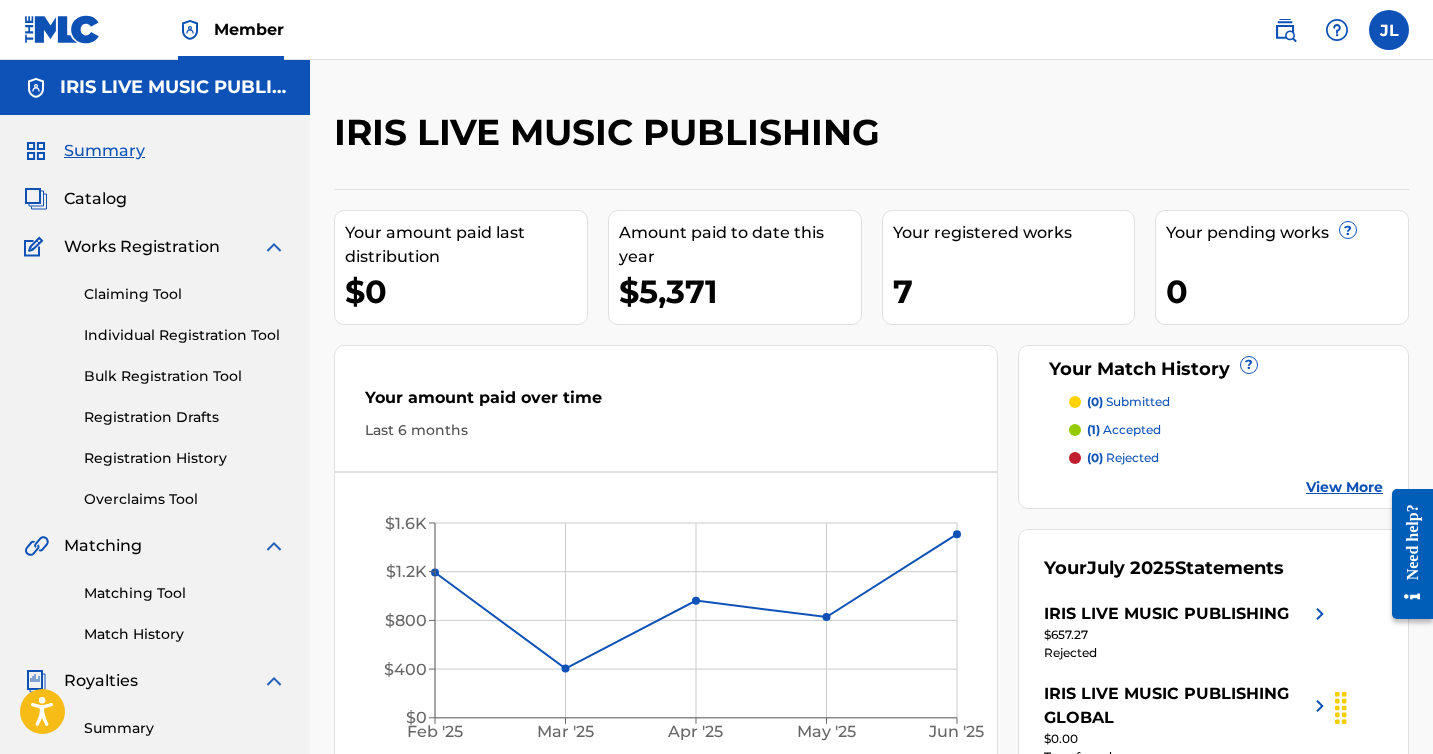 click on "Catalog" at bounding box center [95, 199] 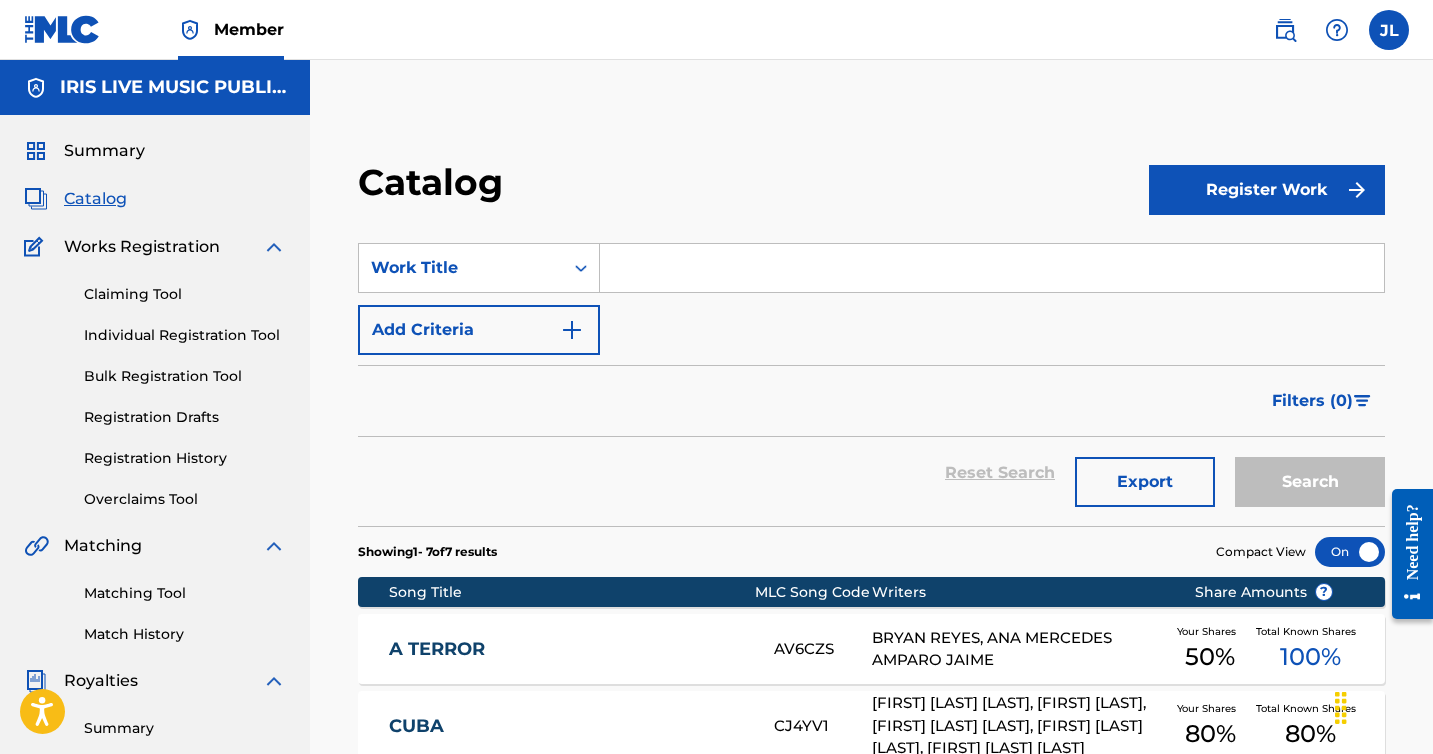 click on "Claiming Tool" at bounding box center (185, 294) 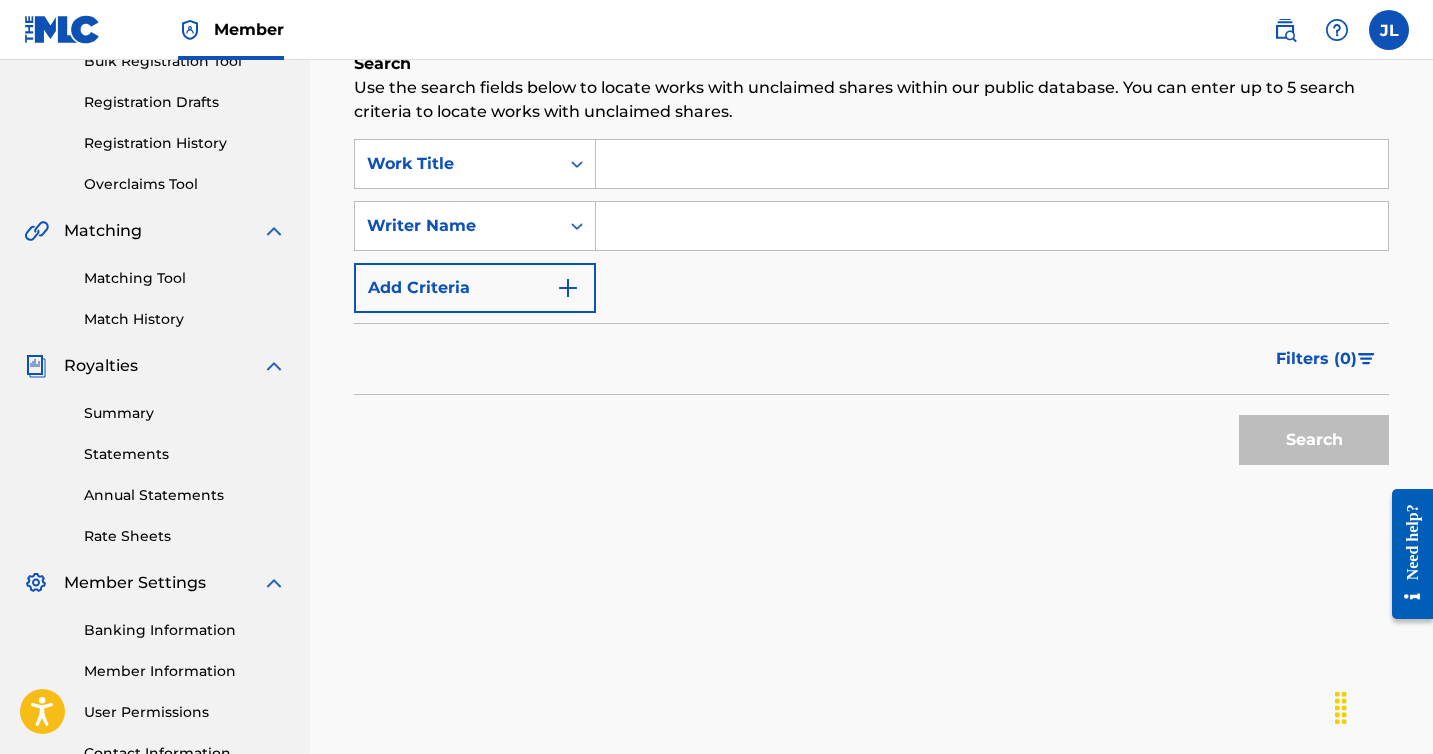 scroll, scrollTop: 255, scrollLeft: 0, axis: vertical 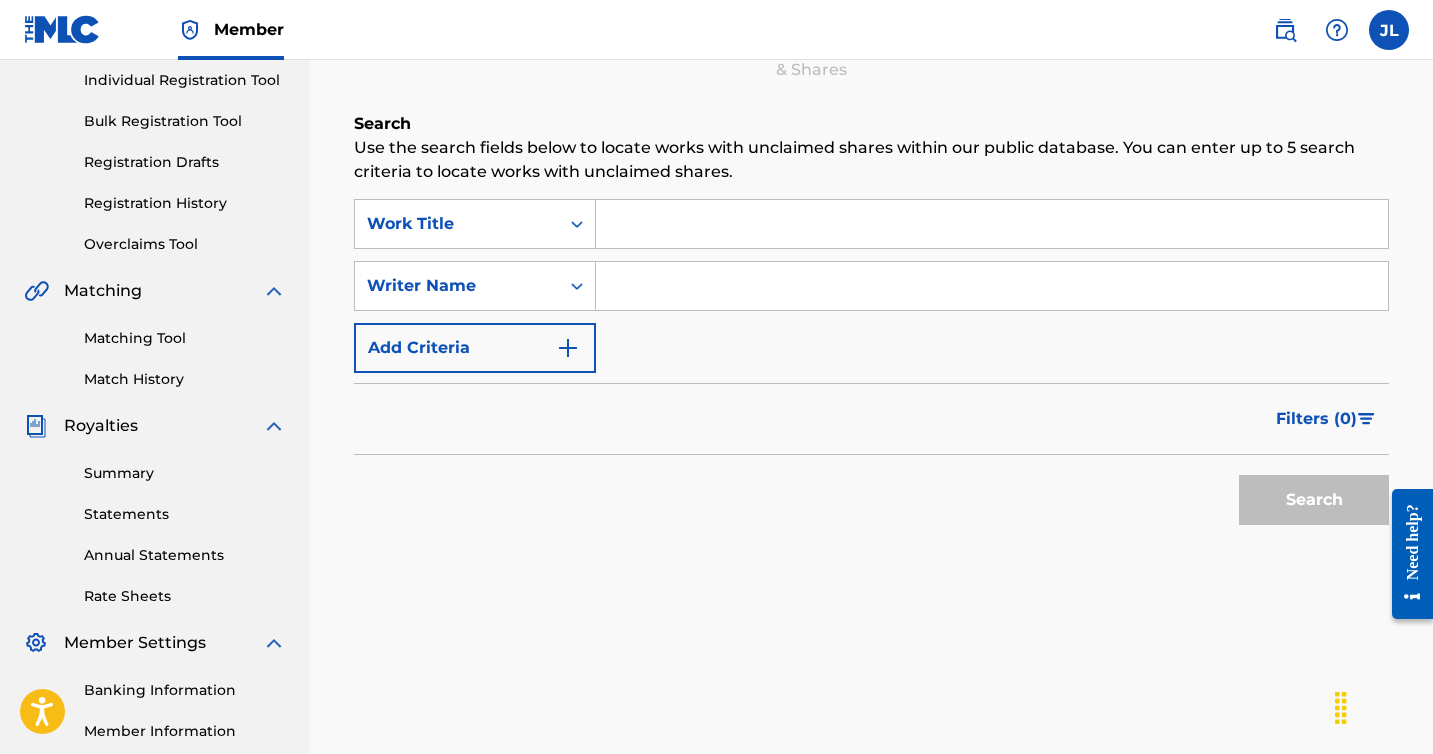 click at bounding box center [992, 224] 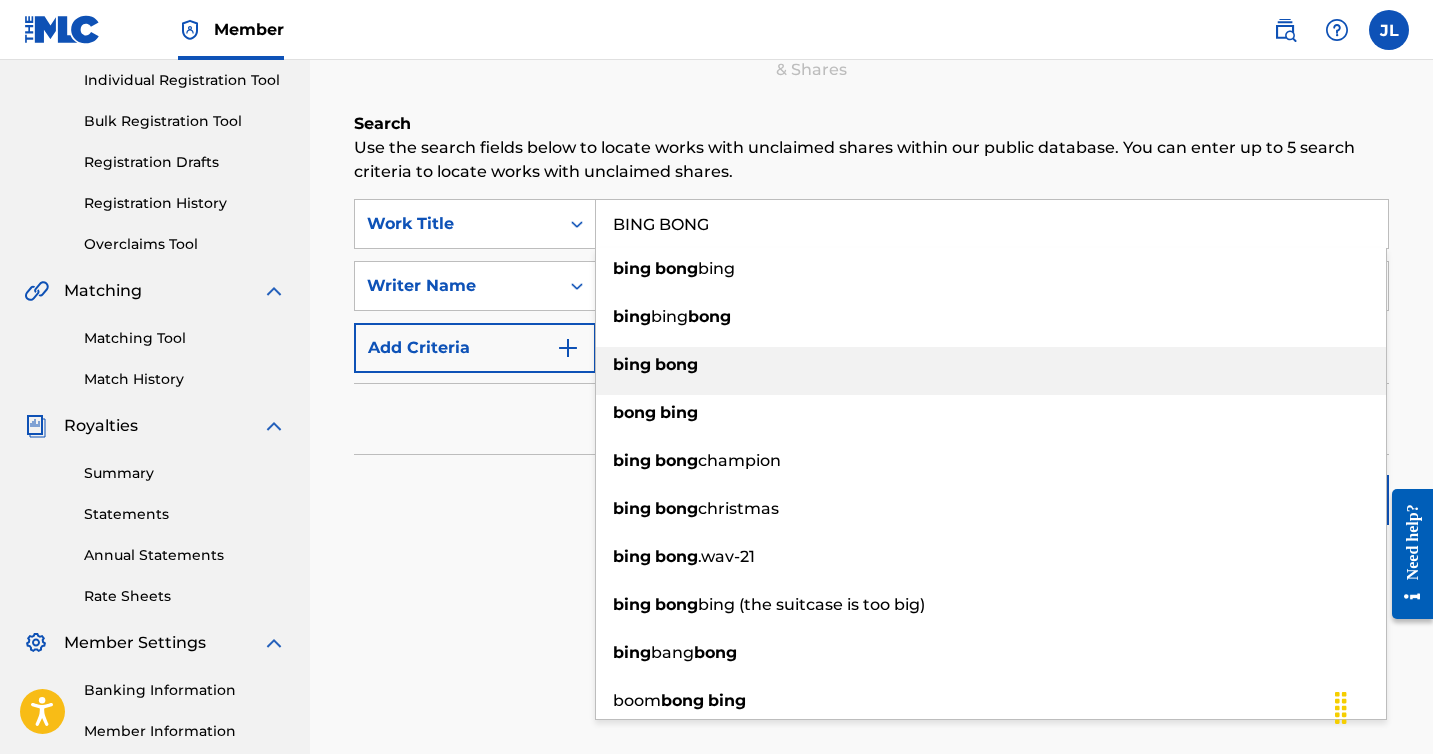 click on "bong" at bounding box center (676, 364) 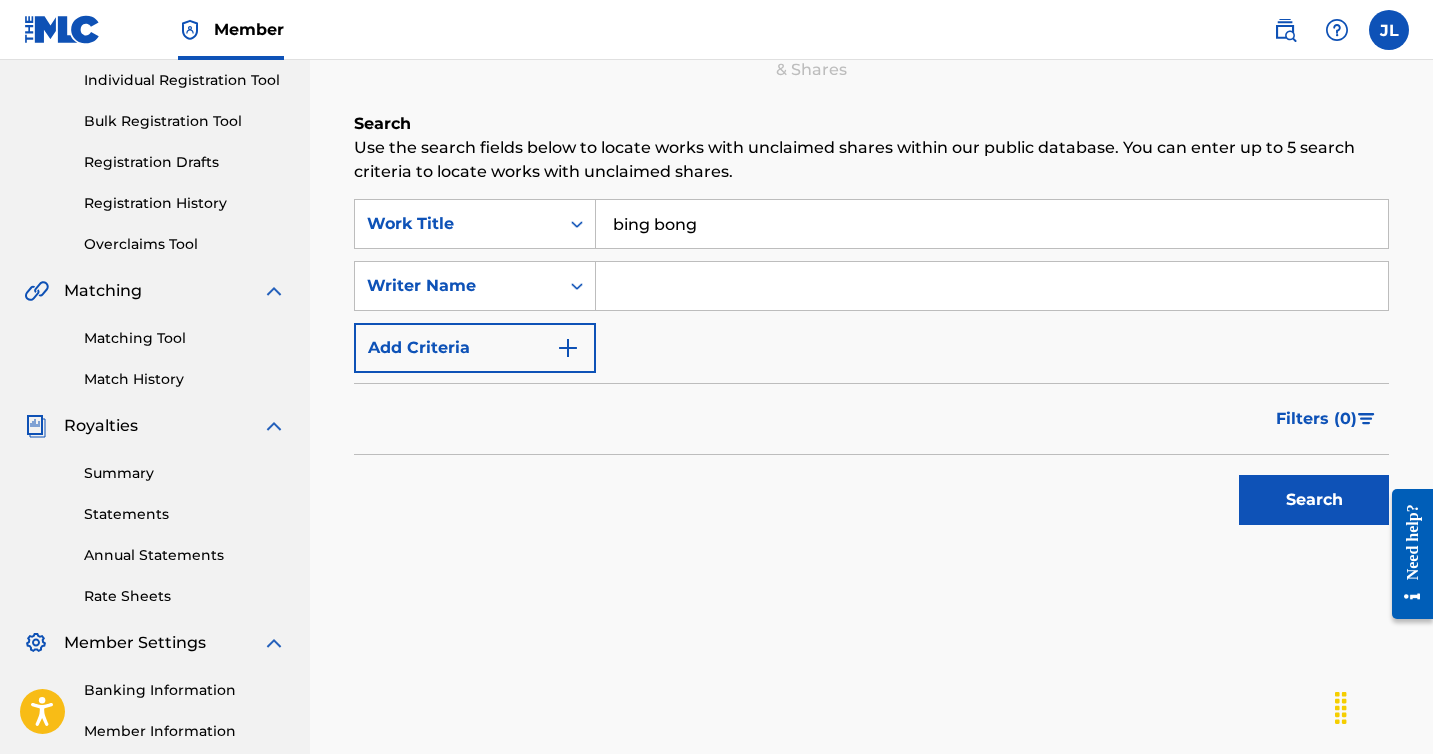 click on "SearchWithCriteria[ID] Work Title bing bong SearchWithCriteria[ID] Writer Name Add Criteria" at bounding box center (871, 286) 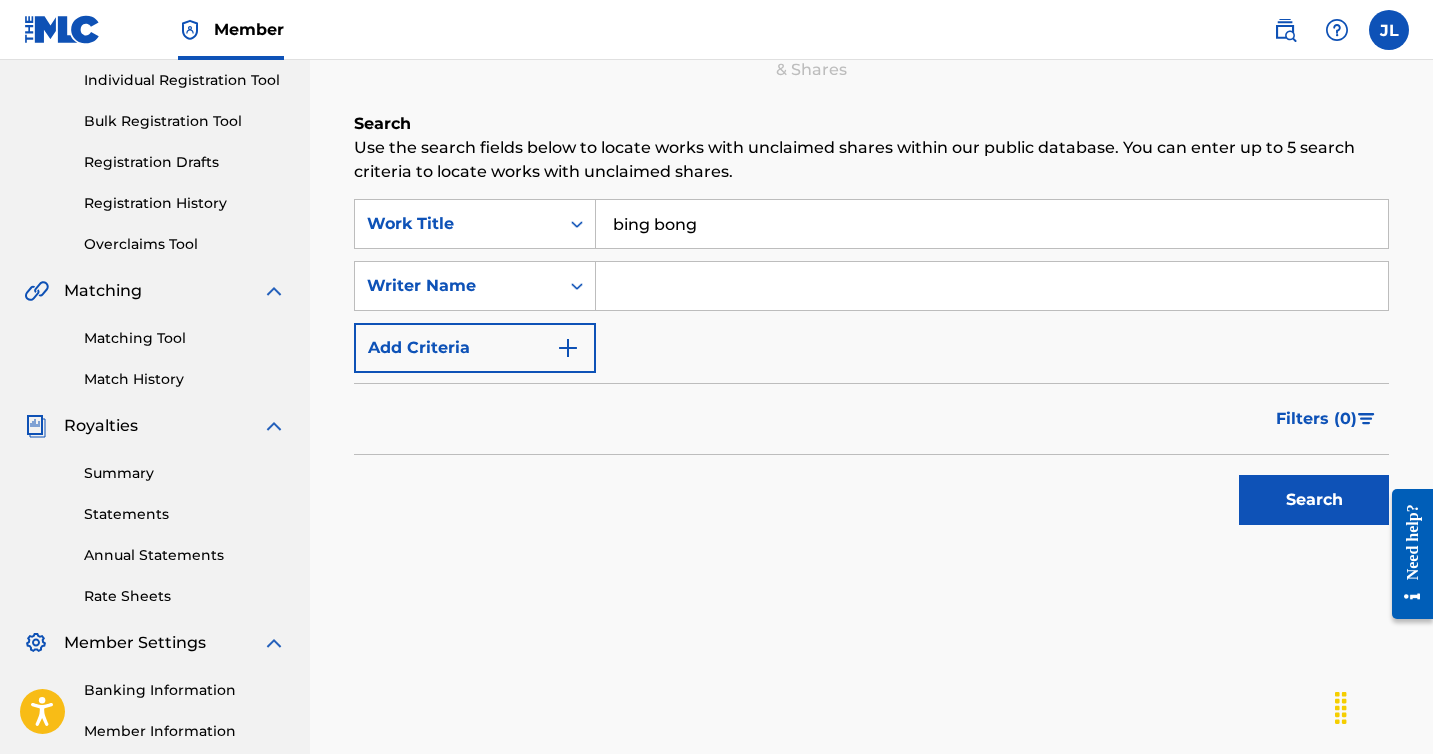 type on "[FIRST] [LAST] [LAST]" 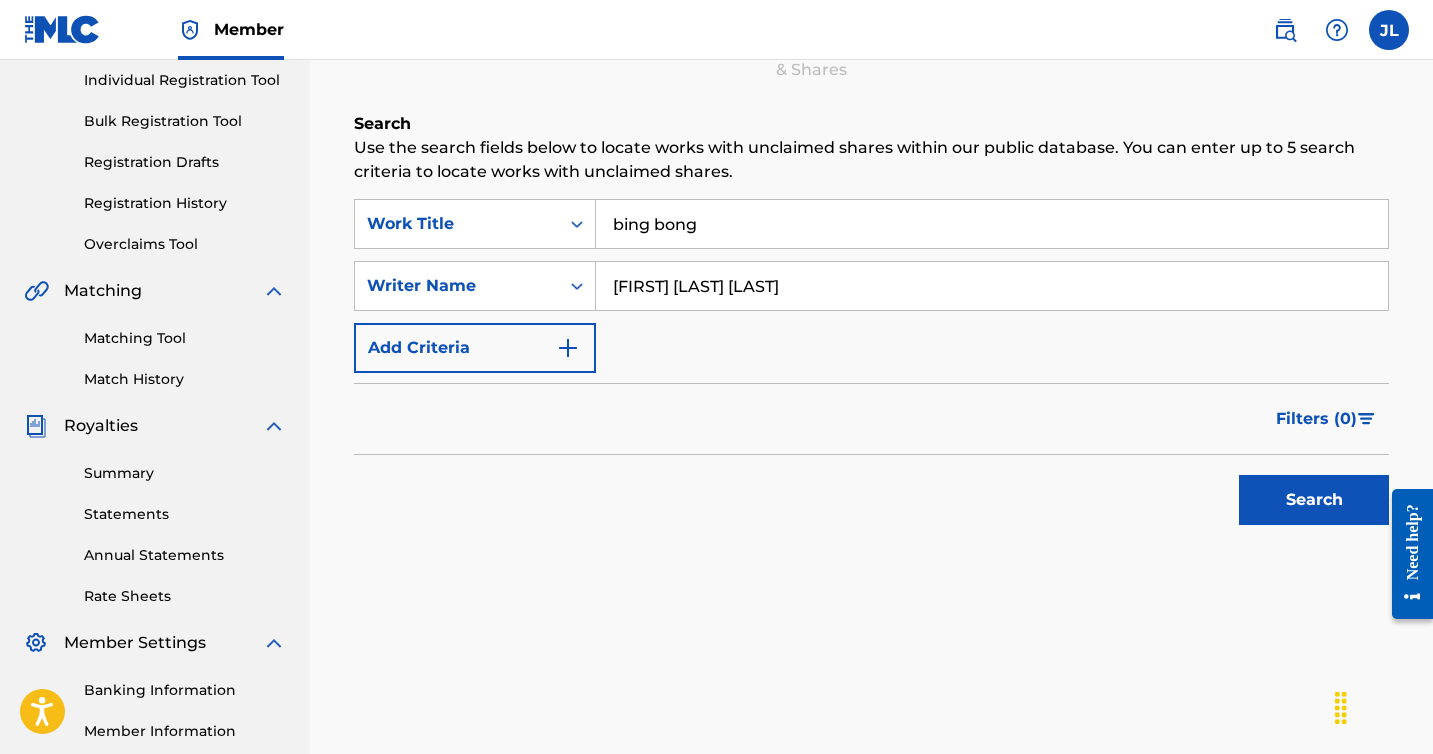 click on "Search" at bounding box center (1314, 500) 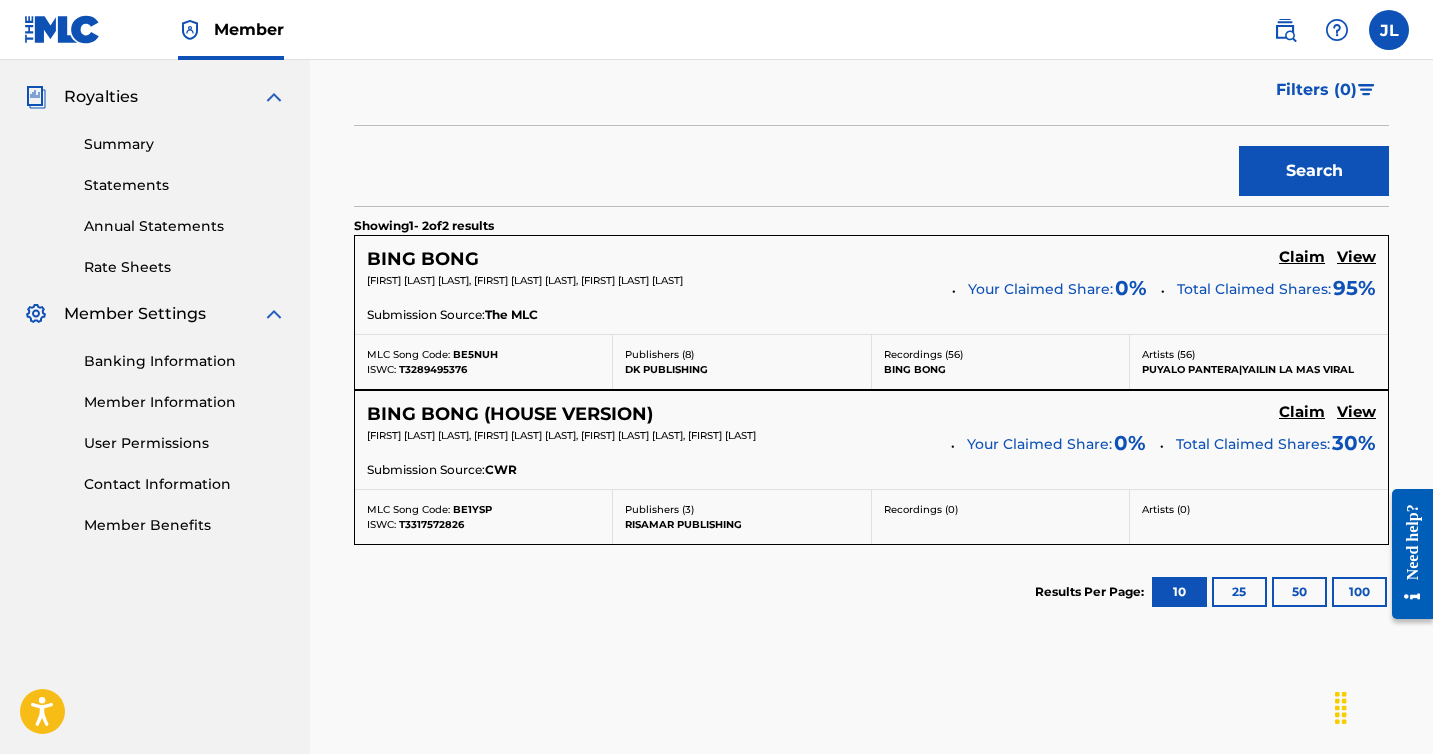 scroll, scrollTop: 585, scrollLeft: 0, axis: vertical 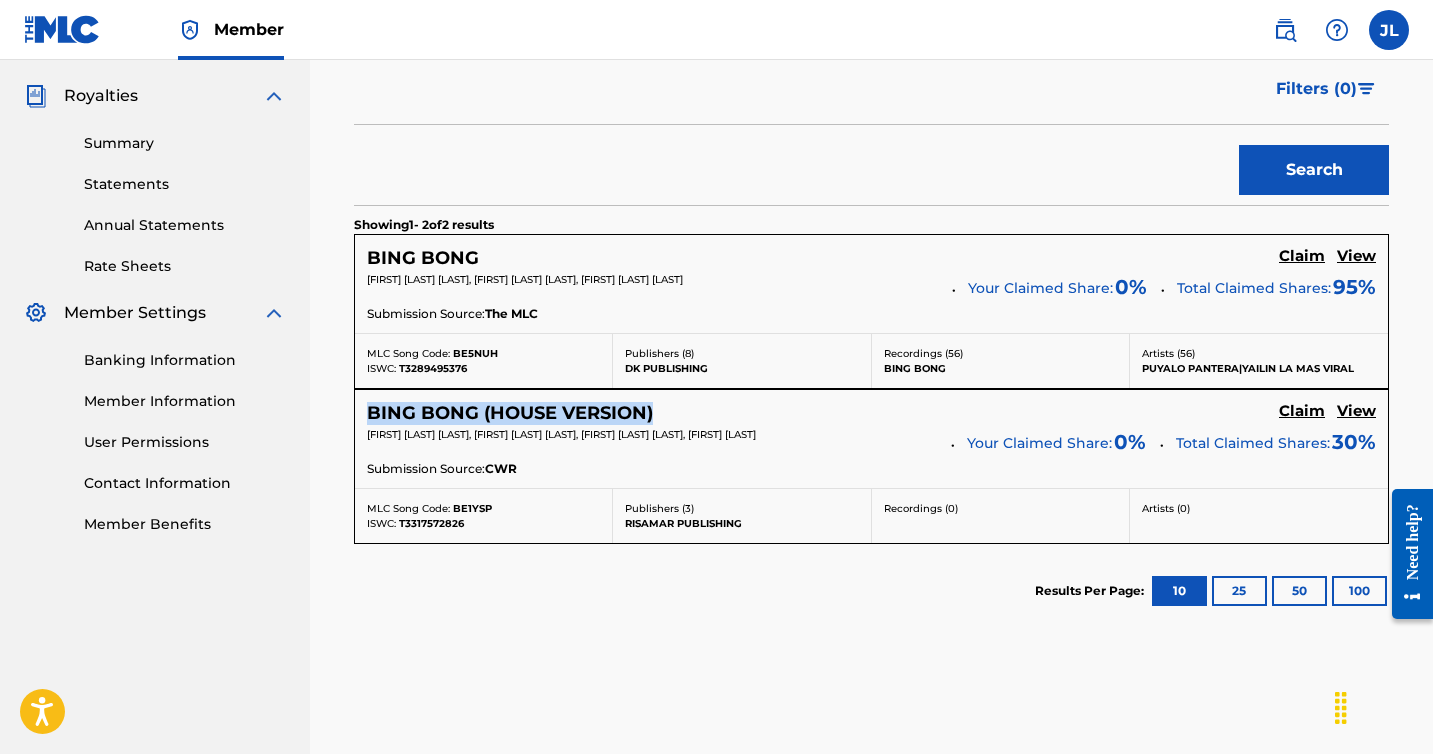 drag, startPoint x: 688, startPoint y: 404, endPoint x: 371, endPoint y: 412, distance: 317.10092 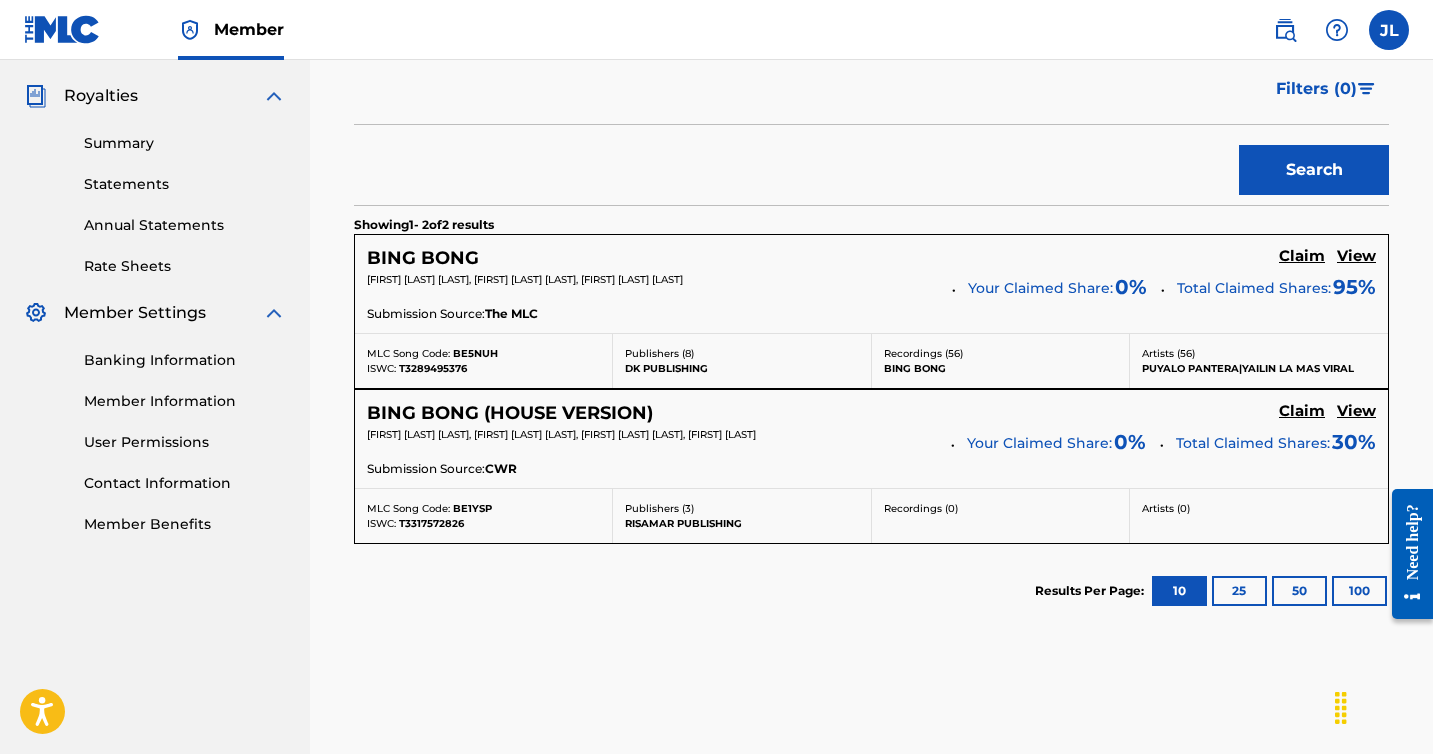 click on "BING BONG" at bounding box center [423, 258] 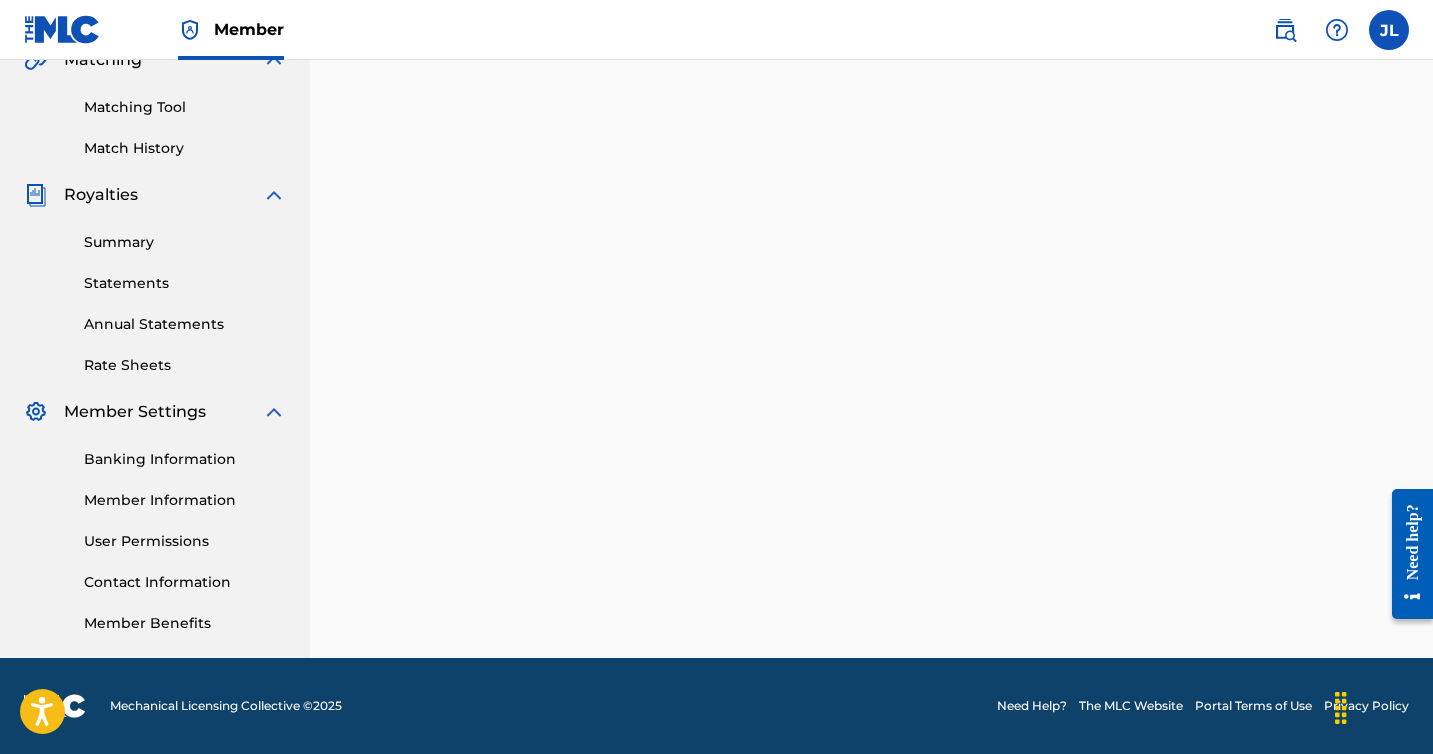 scroll, scrollTop: 0, scrollLeft: 0, axis: both 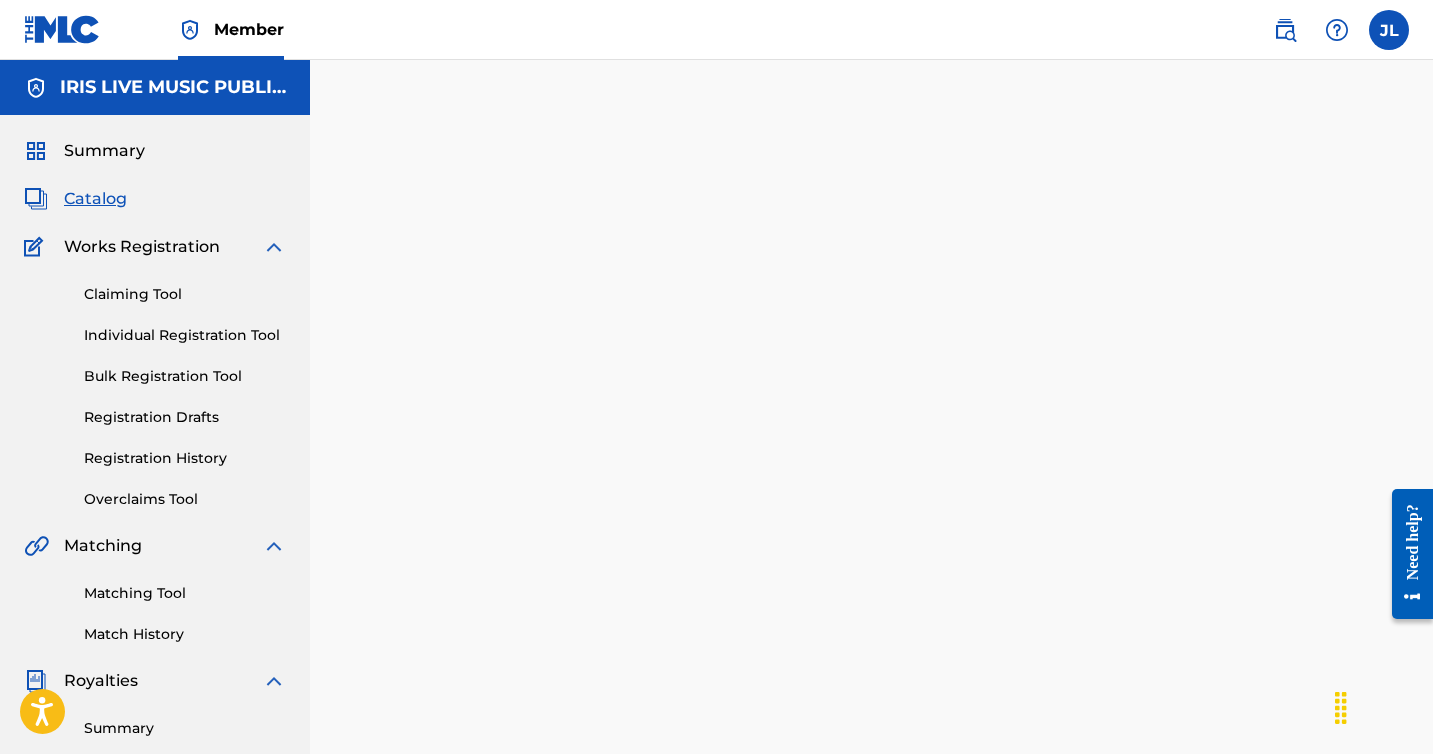 click at bounding box center (871, 627) 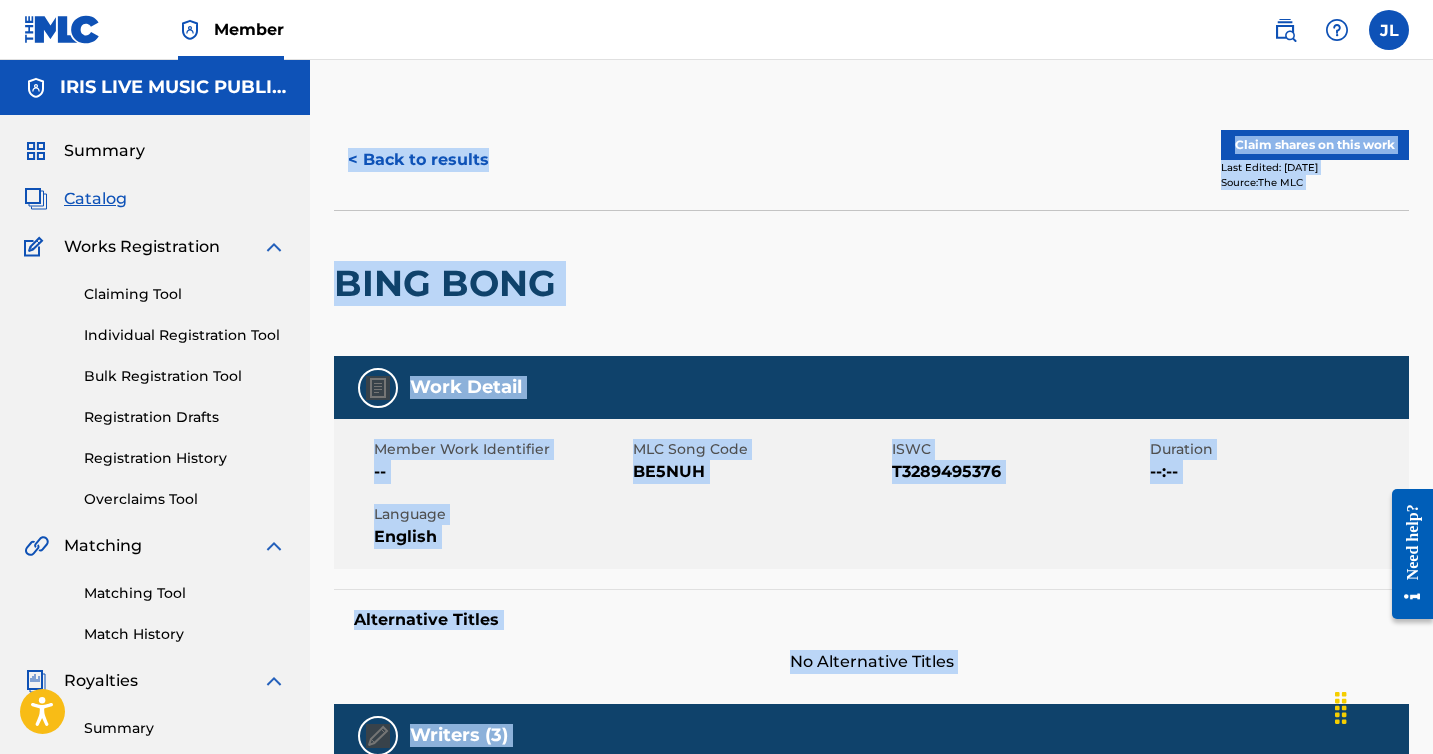scroll, scrollTop: 571, scrollLeft: 0, axis: vertical 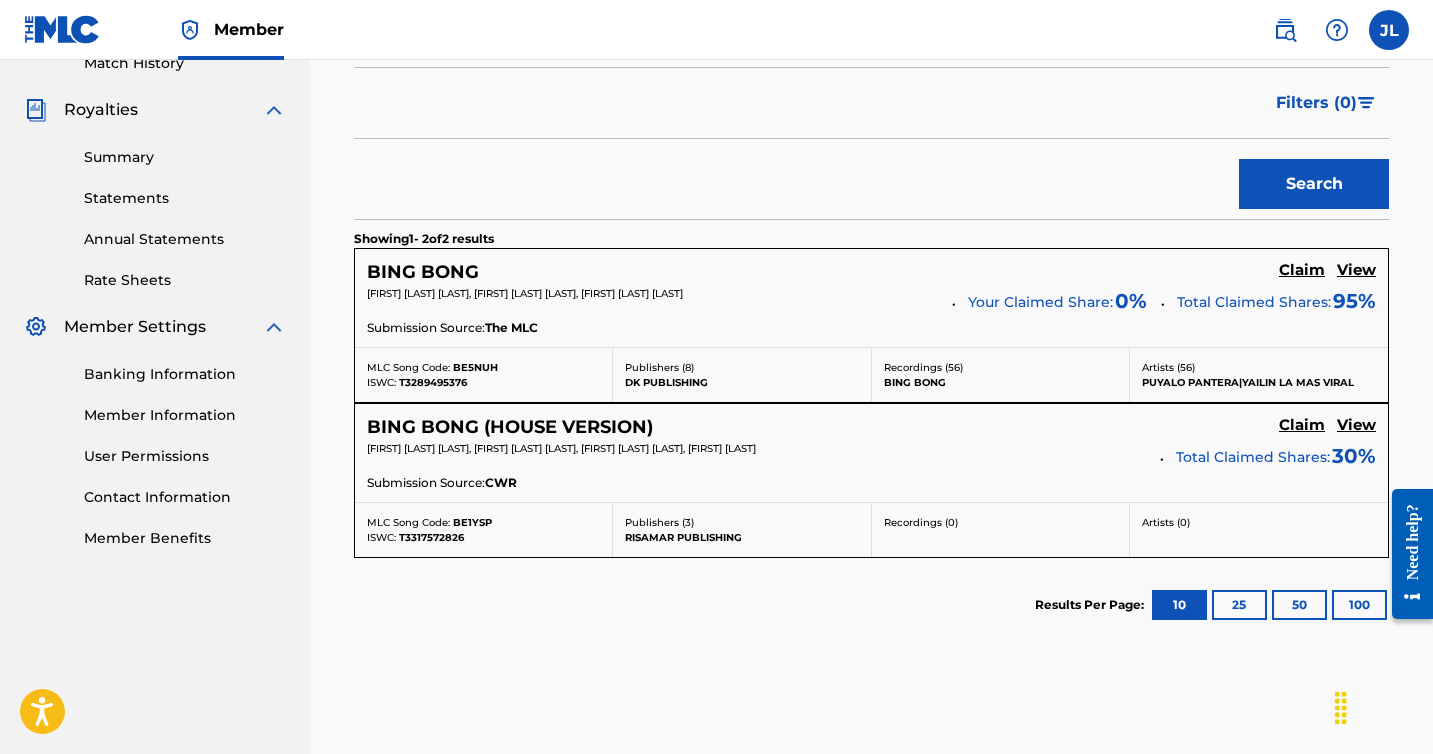 click on "Search" at bounding box center [871, 179] 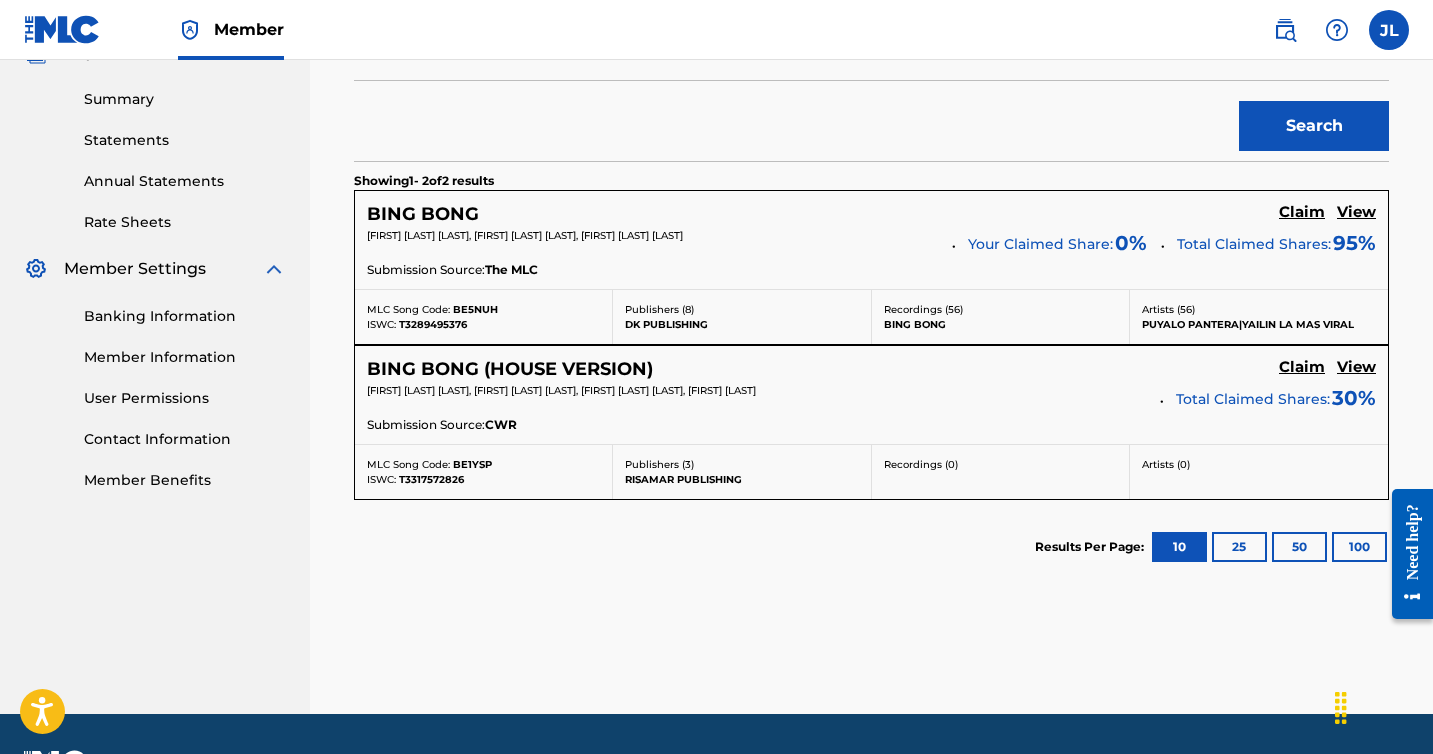 scroll, scrollTop: 624, scrollLeft: 0, axis: vertical 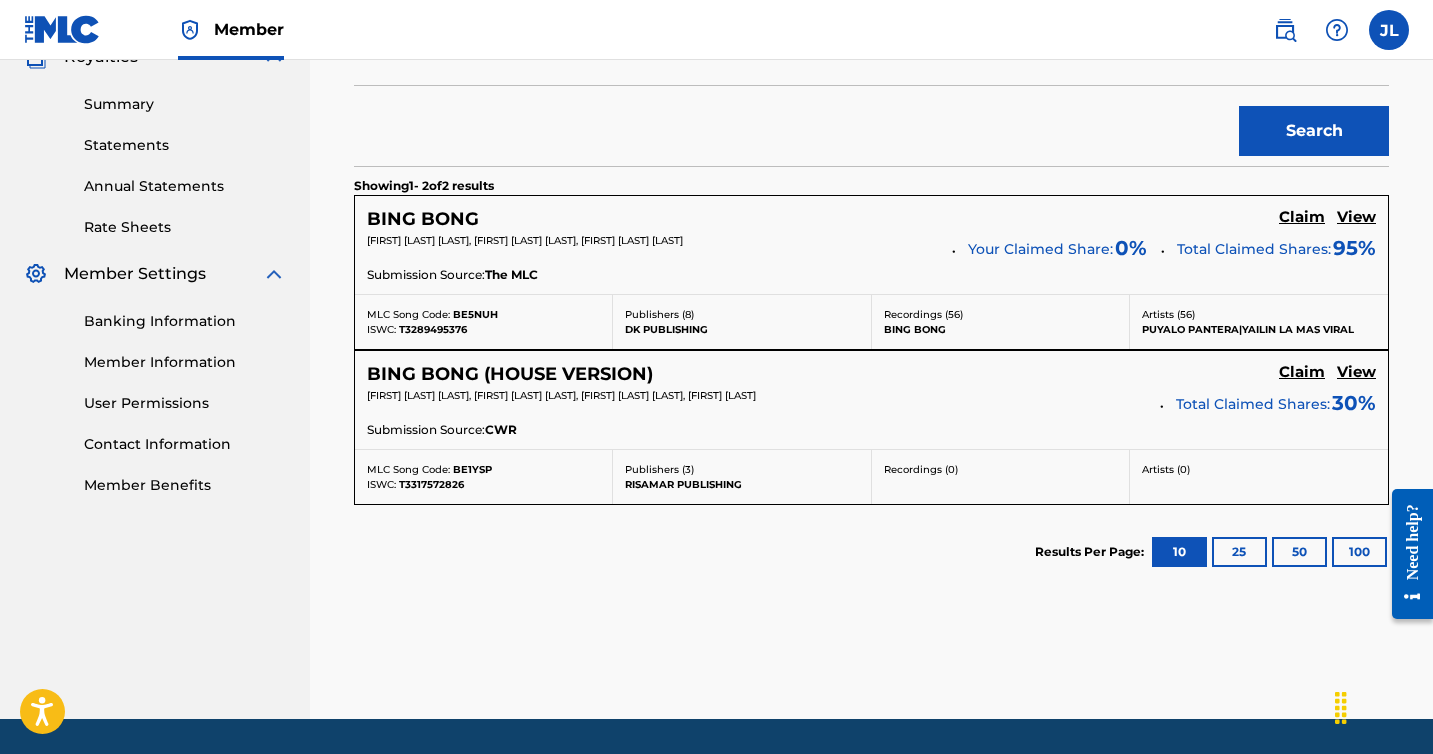 click on "View" at bounding box center (1356, 217) 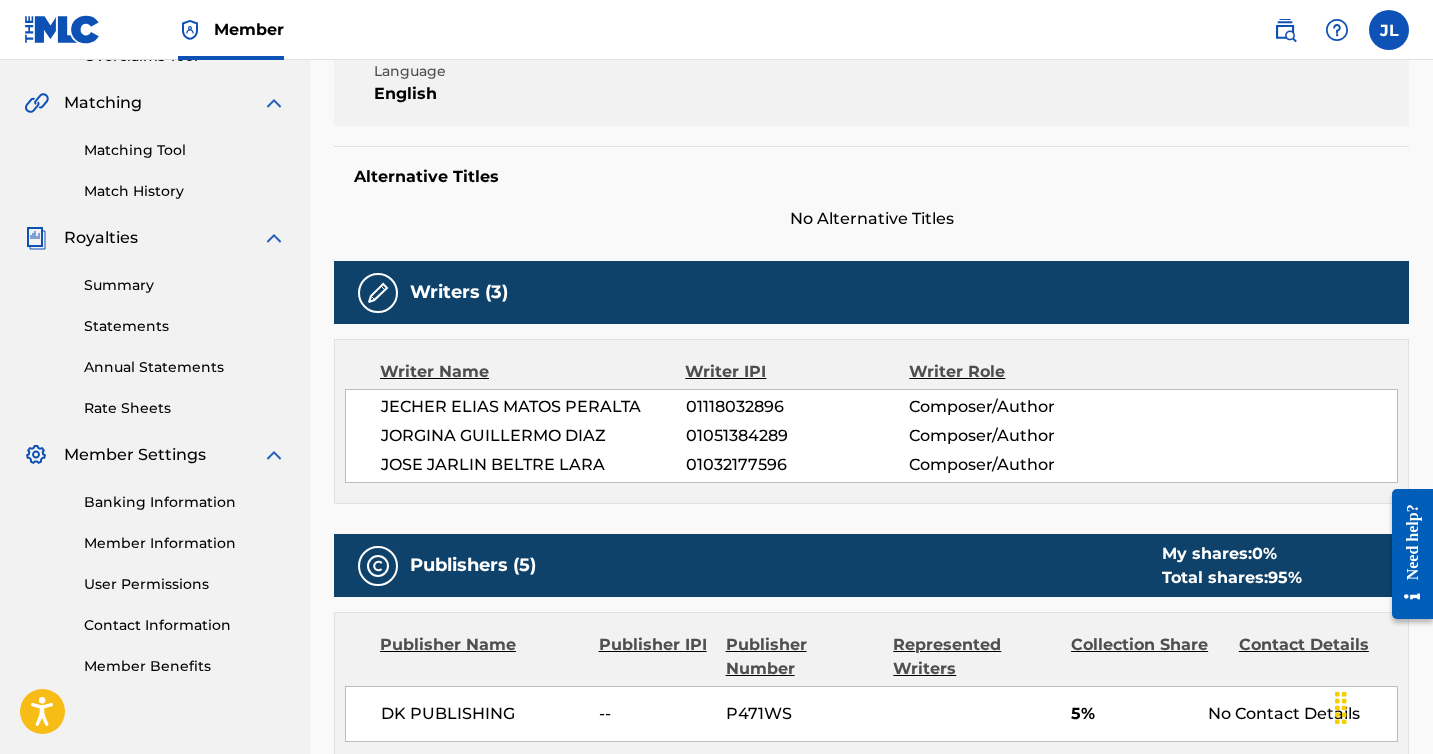 scroll, scrollTop: 436, scrollLeft: 0, axis: vertical 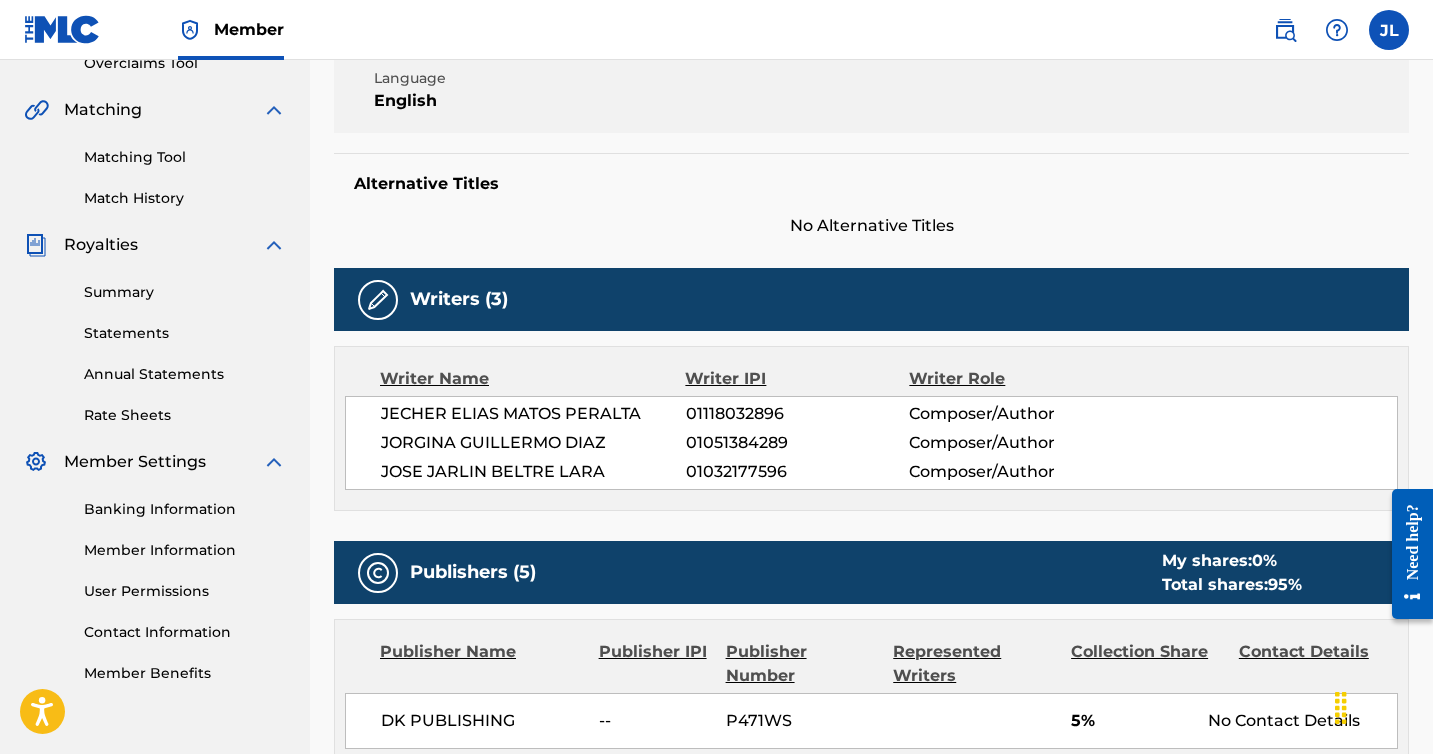 click on "DK PUBLISHING" at bounding box center (482, 721) 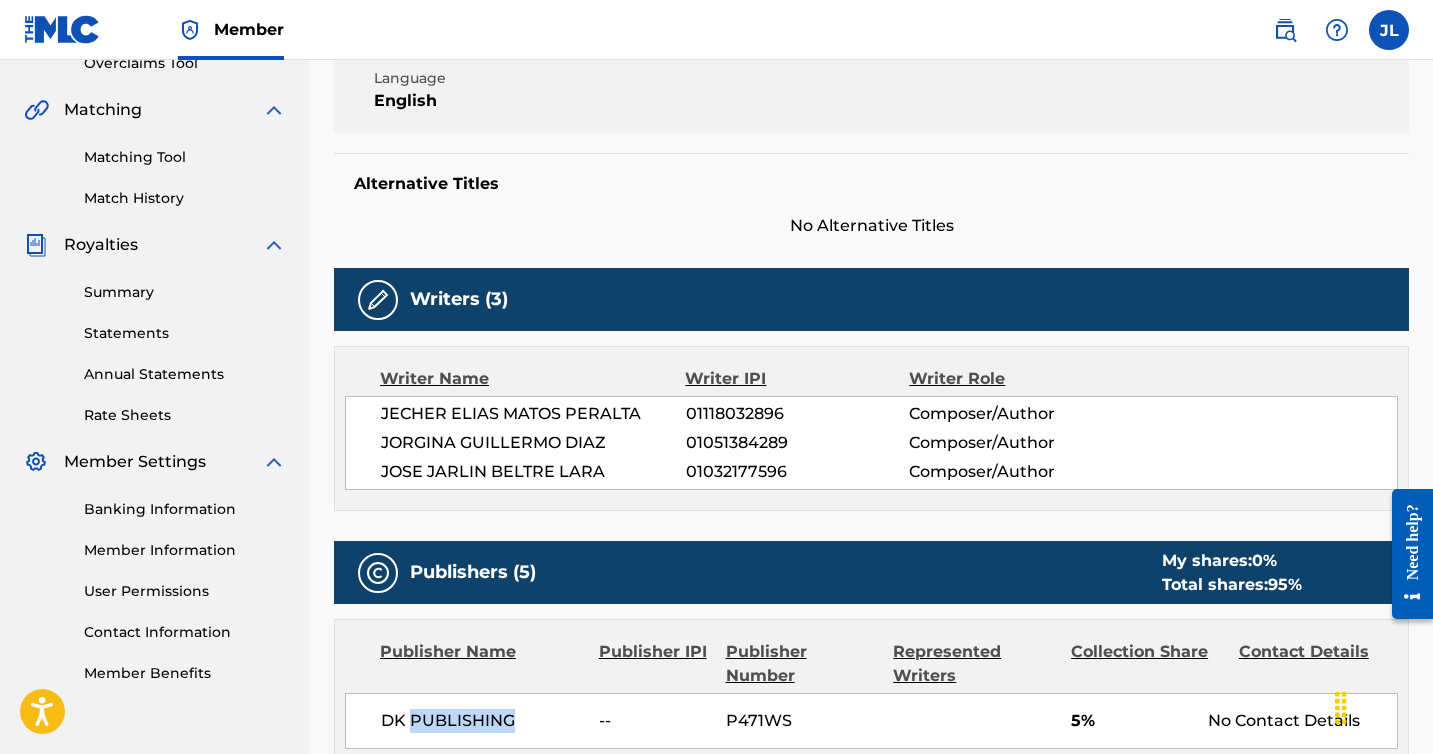 click on "DK PUBLISHING" at bounding box center (482, 721) 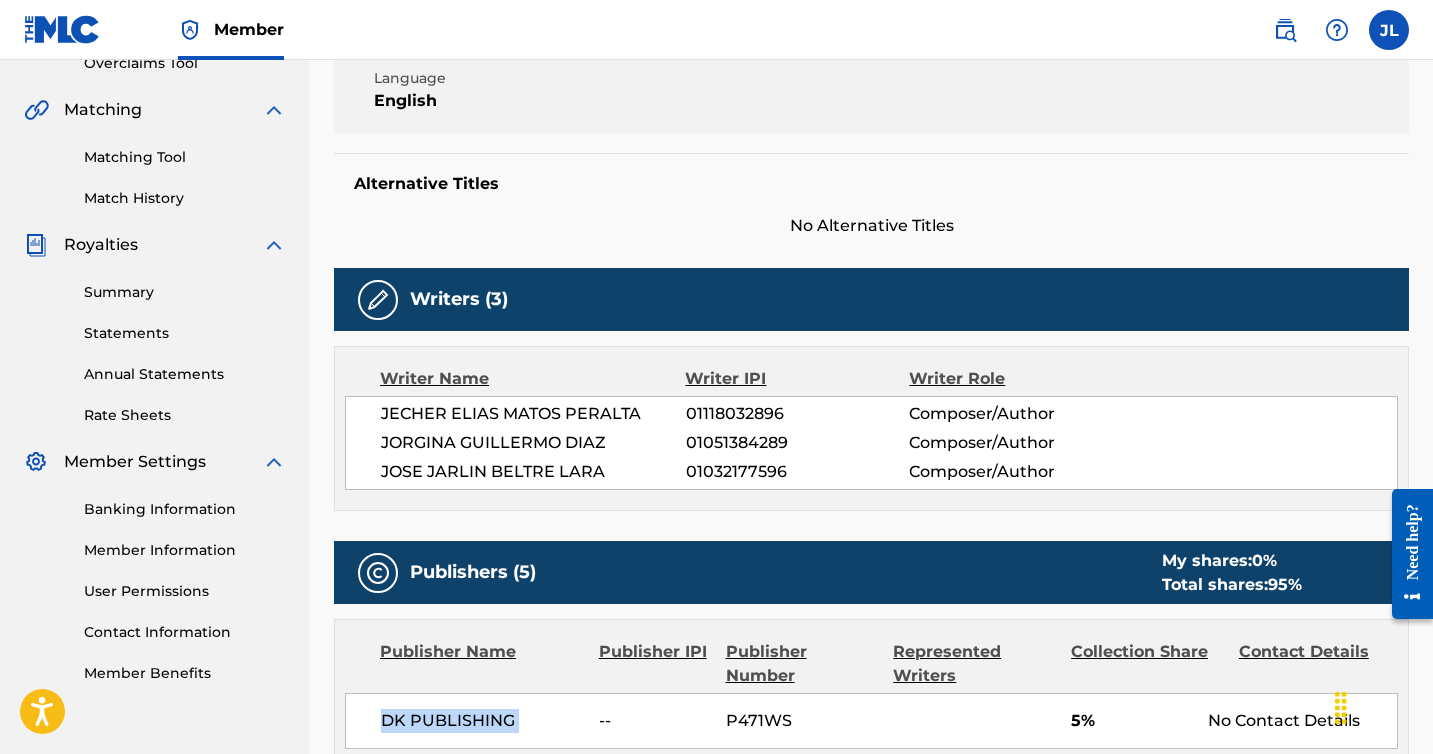 click on "DK PUBLISHING" at bounding box center [482, 721] 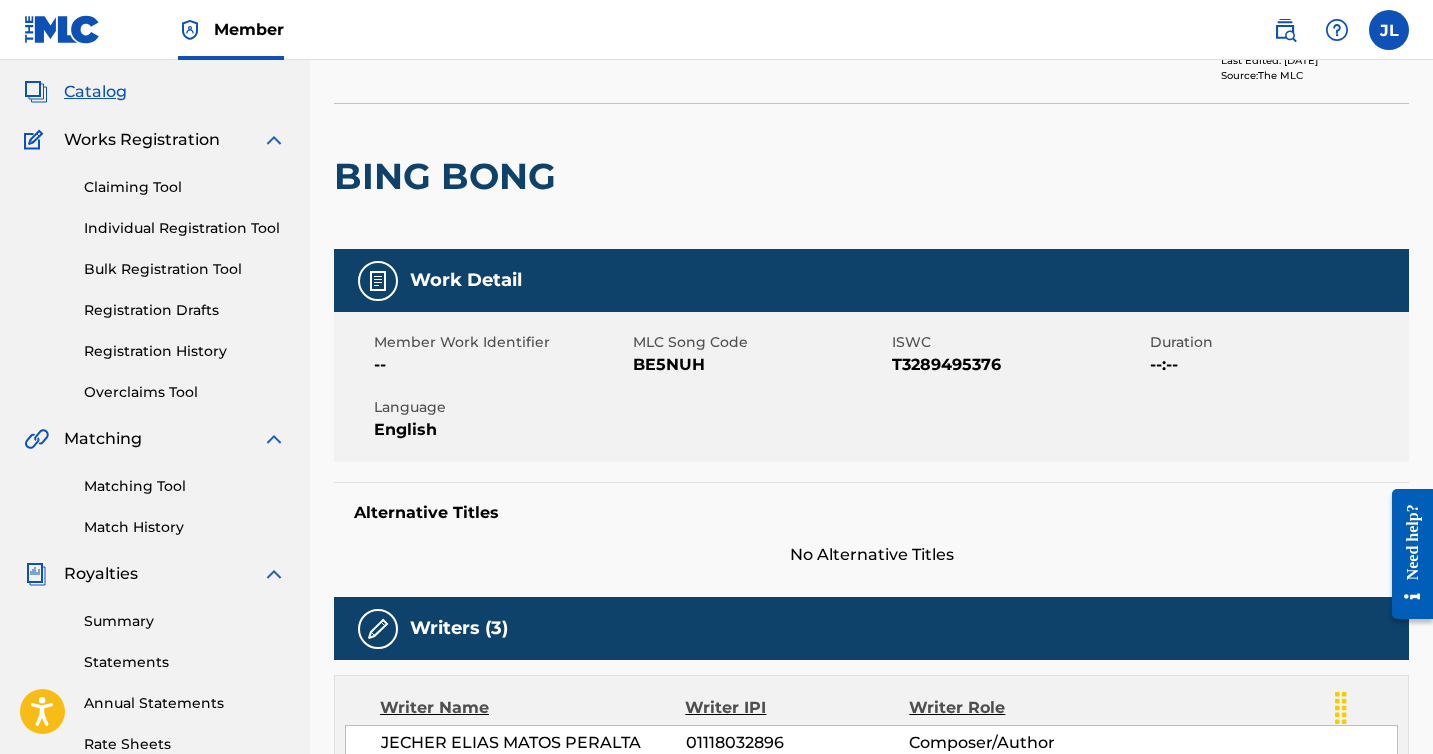scroll, scrollTop: 0, scrollLeft: 0, axis: both 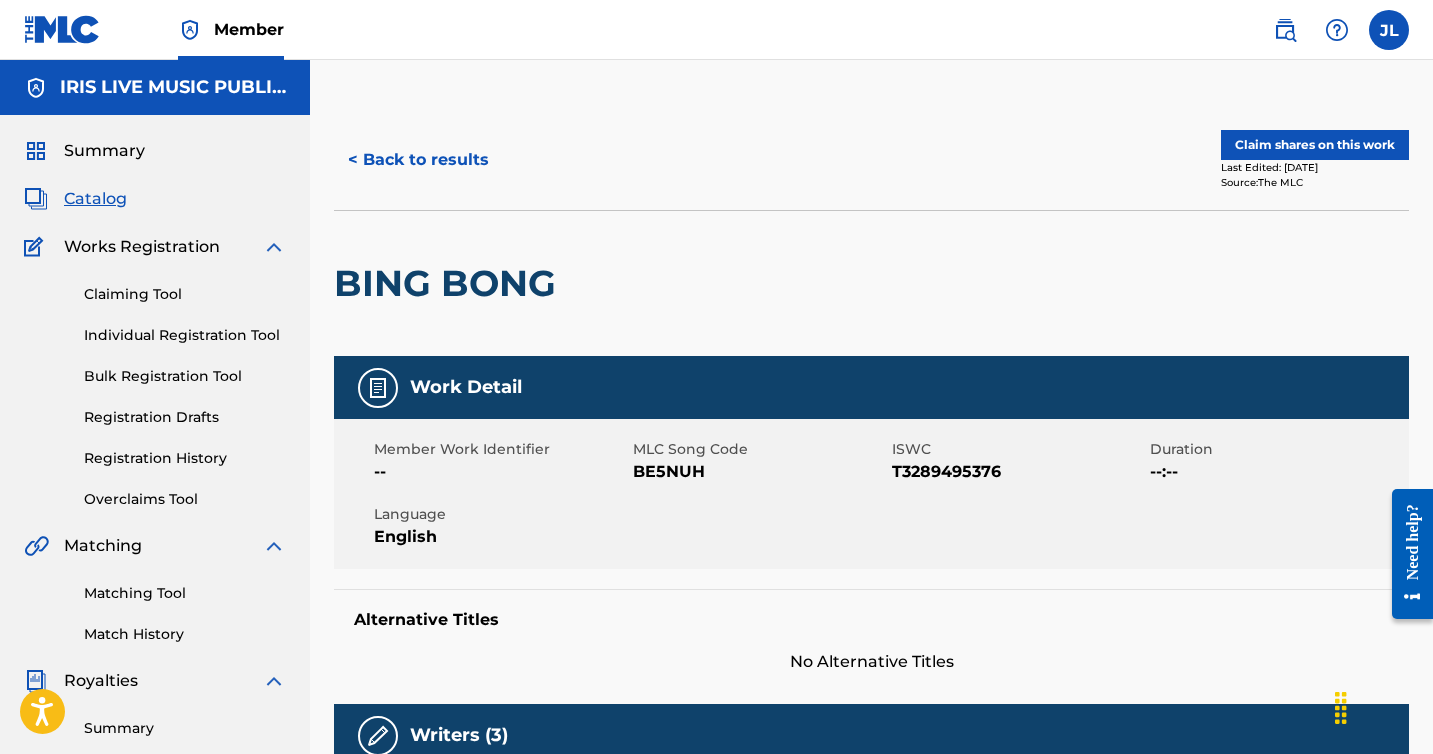 click on "< Back to results" at bounding box center (418, 160) 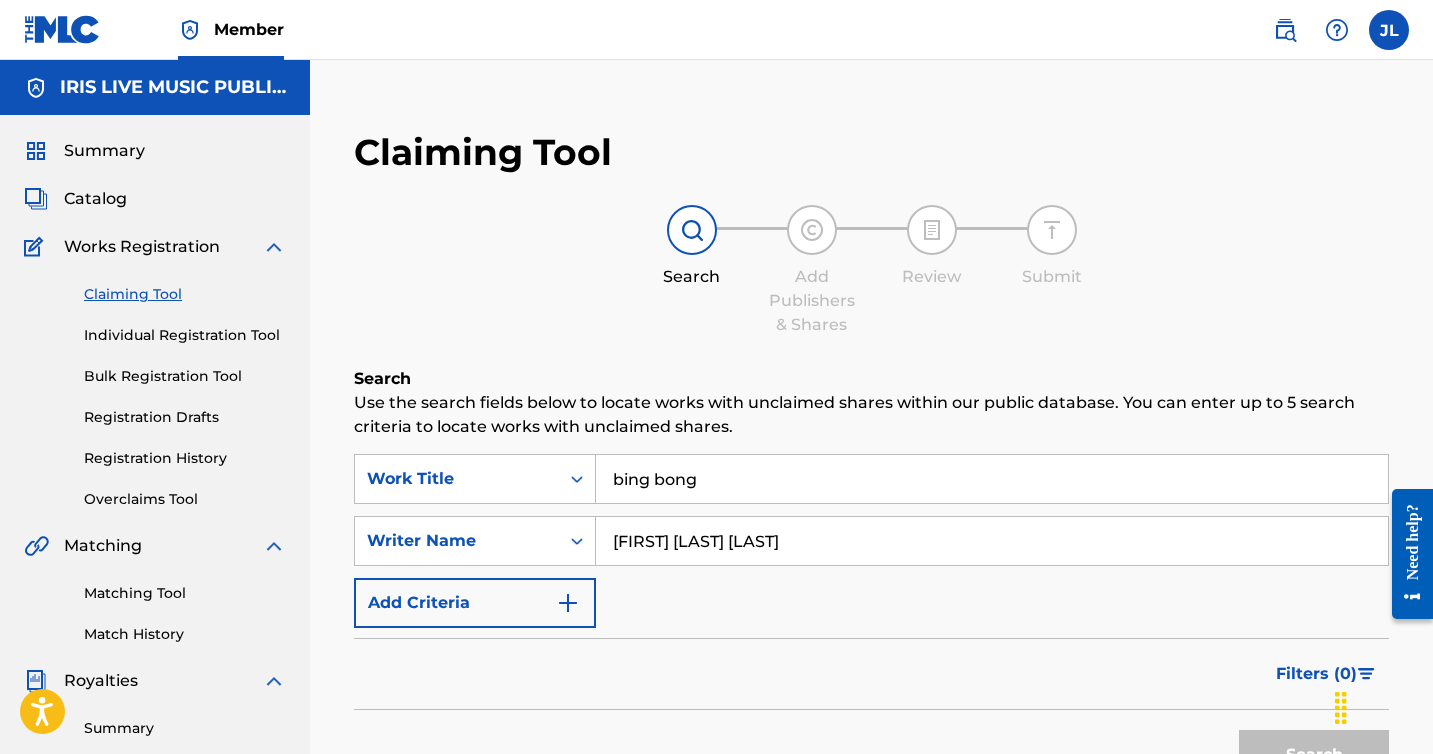 scroll, scrollTop: 571, scrollLeft: 0, axis: vertical 